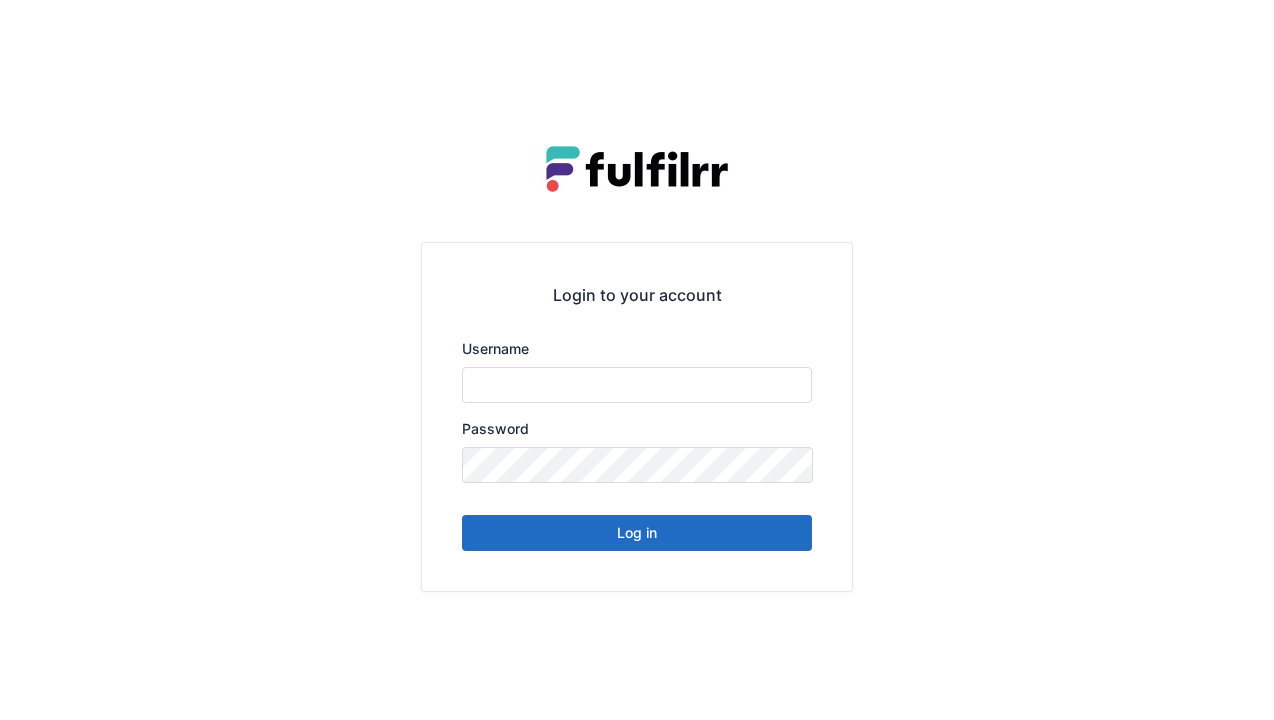 scroll, scrollTop: 0, scrollLeft: 0, axis: both 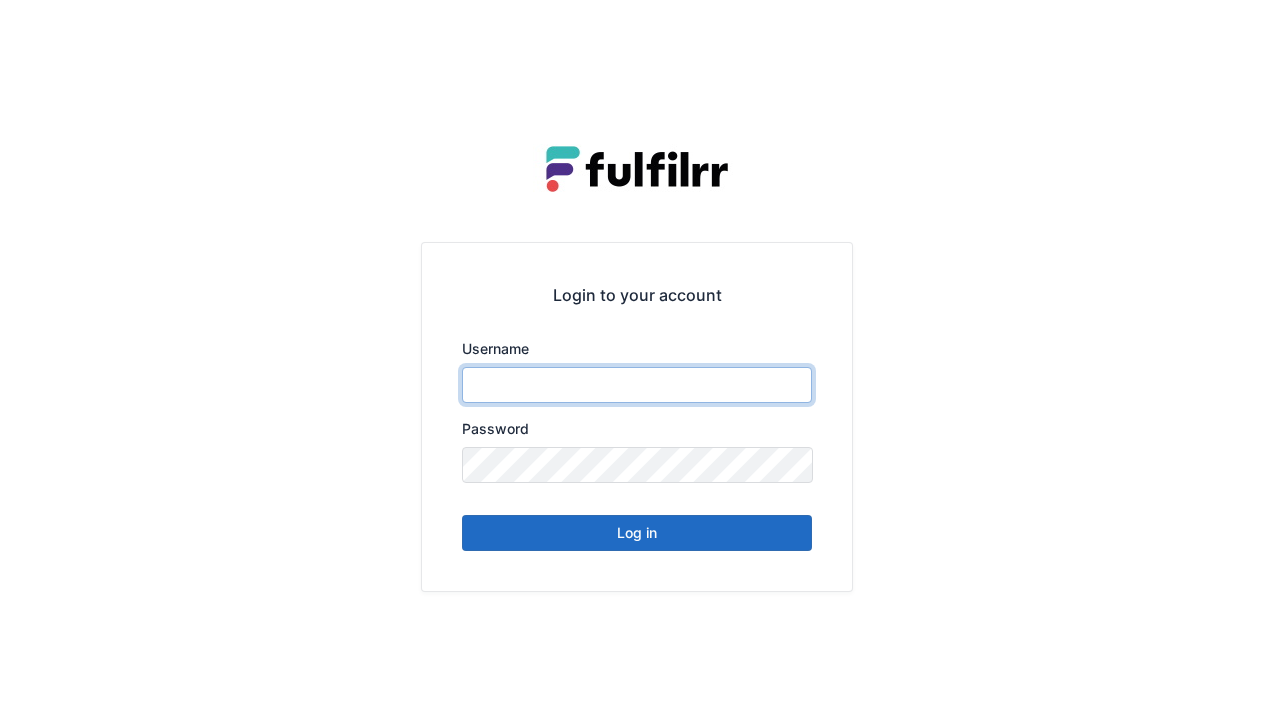 type on "******" 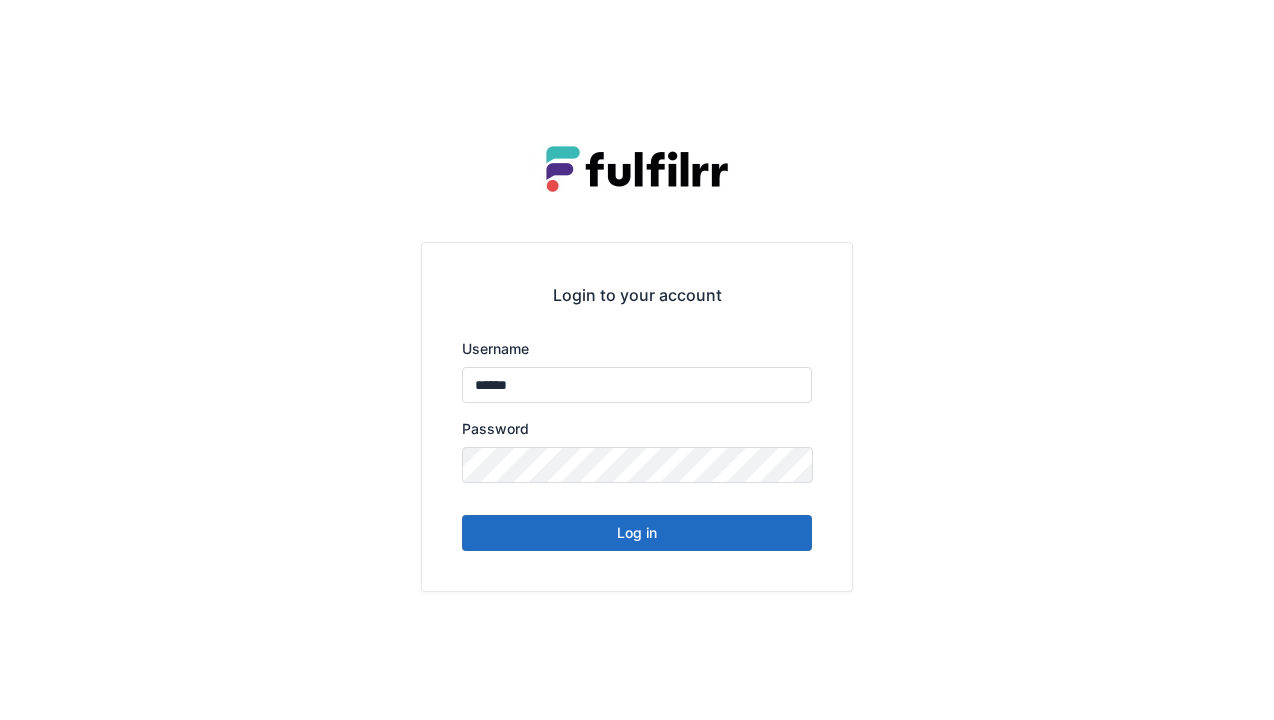 click on "Log in" at bounding box center [637, 533] 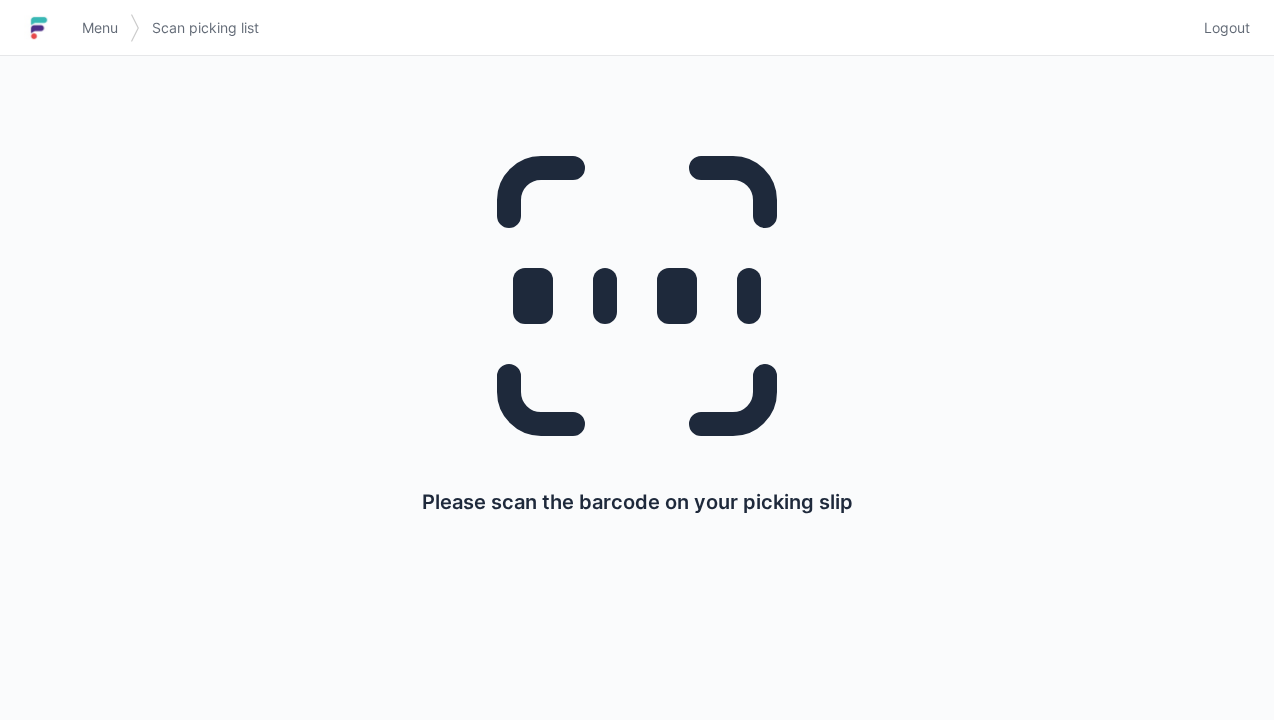 scroll, scrollTop: 0, scrollLeft: 0, axis: both 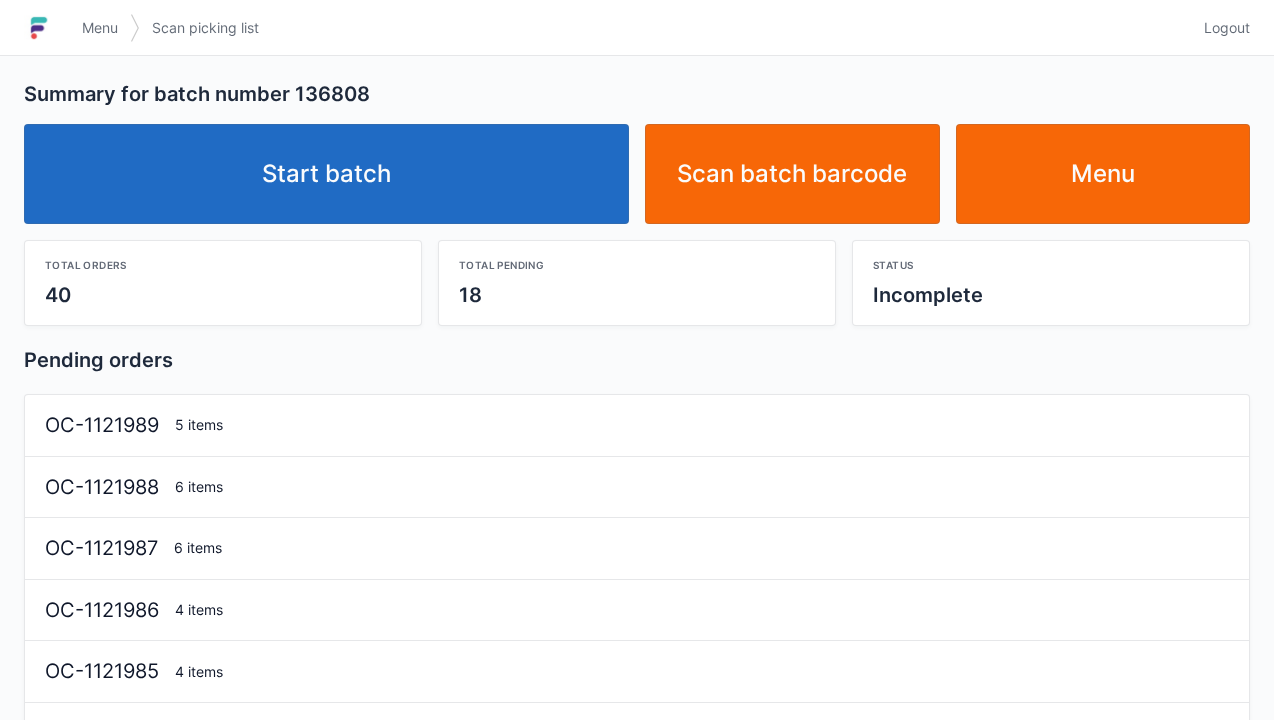click on "Start batch" at bounding box center (326, 174) 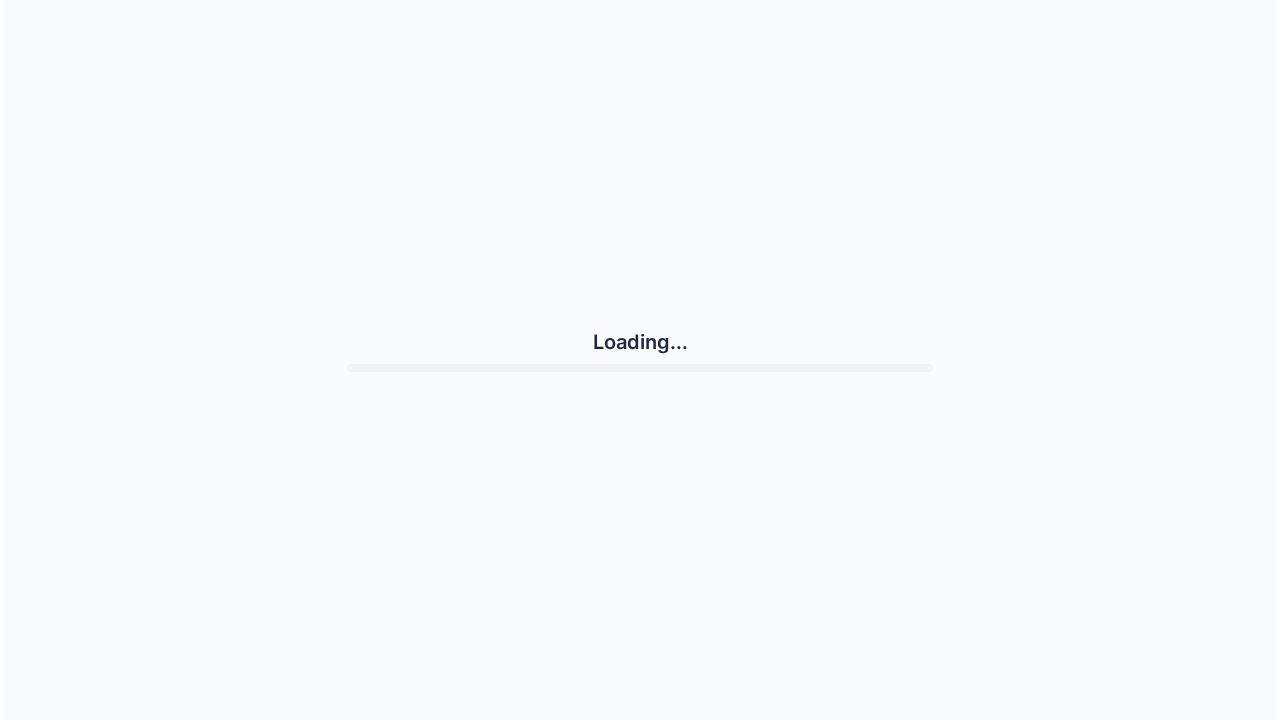 scroll, scrollTop: 0, scrollLeft: 0, axis: both 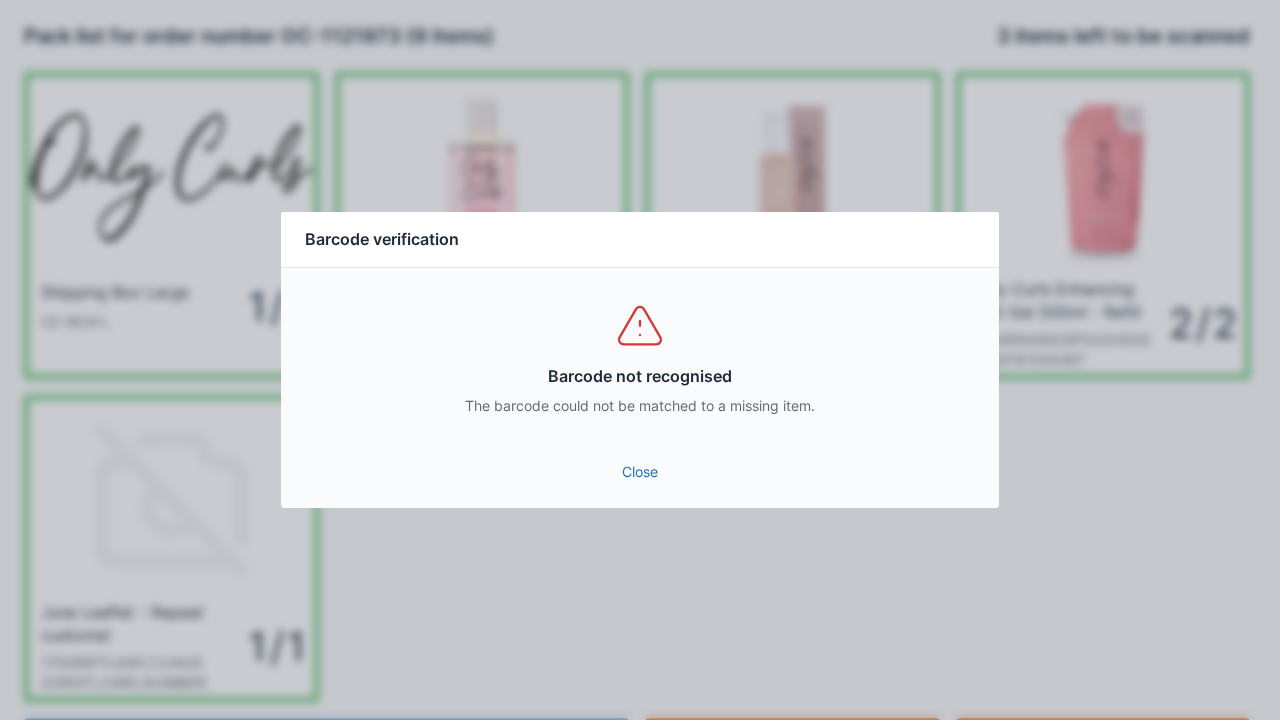 click on "Barcode not recognised The barcode could not be matched to a missing item." at bounding box center (640, 358) 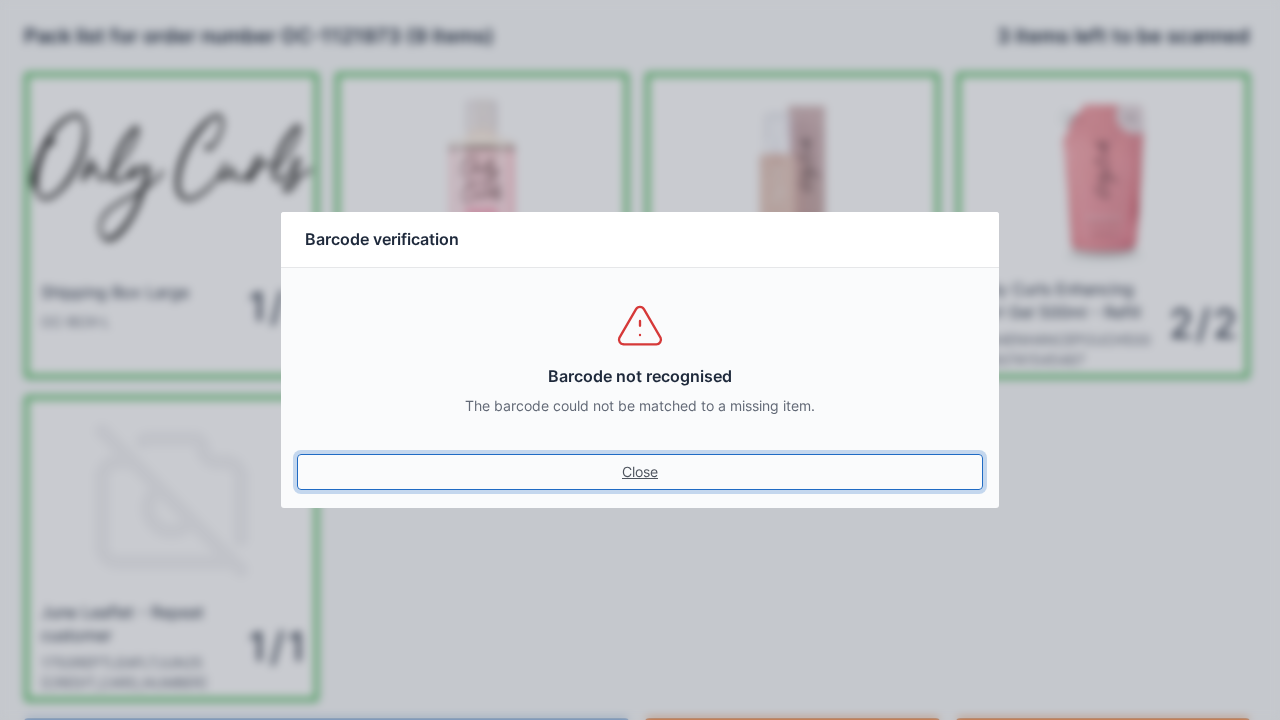 click on "Close" at bounding box center (640, 472) 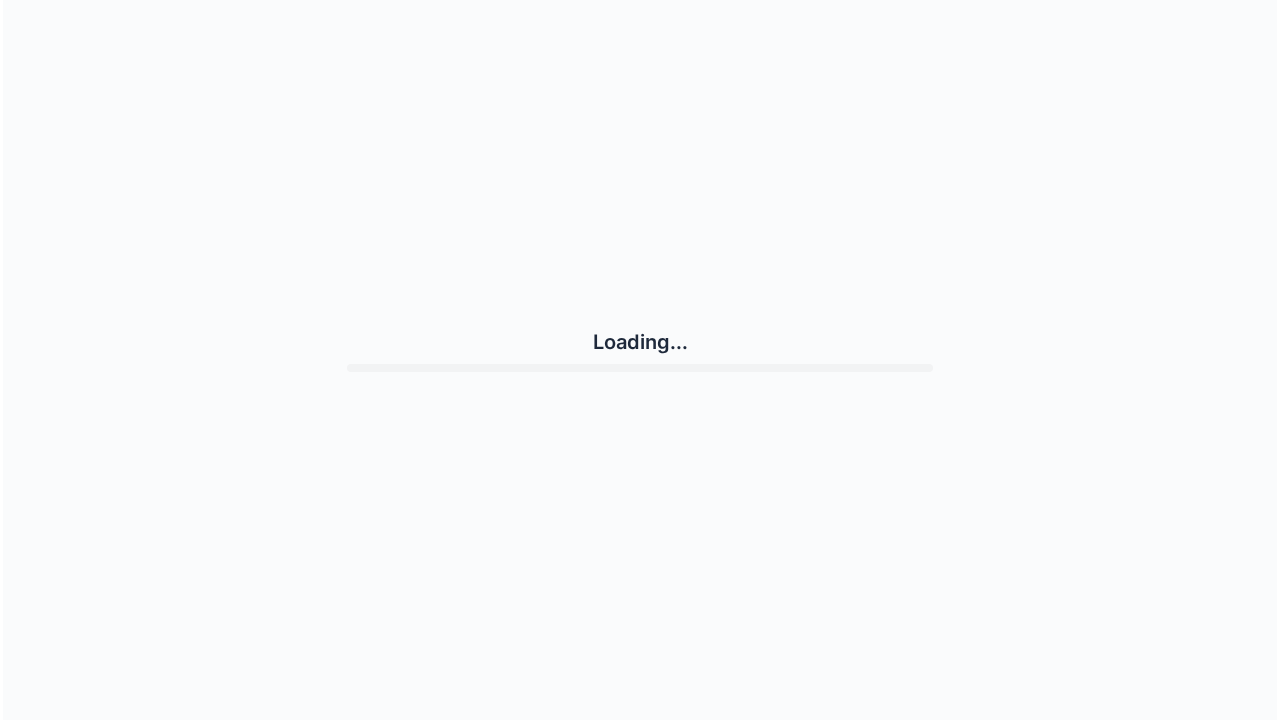 scroll, scrollTop: 0, scrollLeft: 0, axis: both 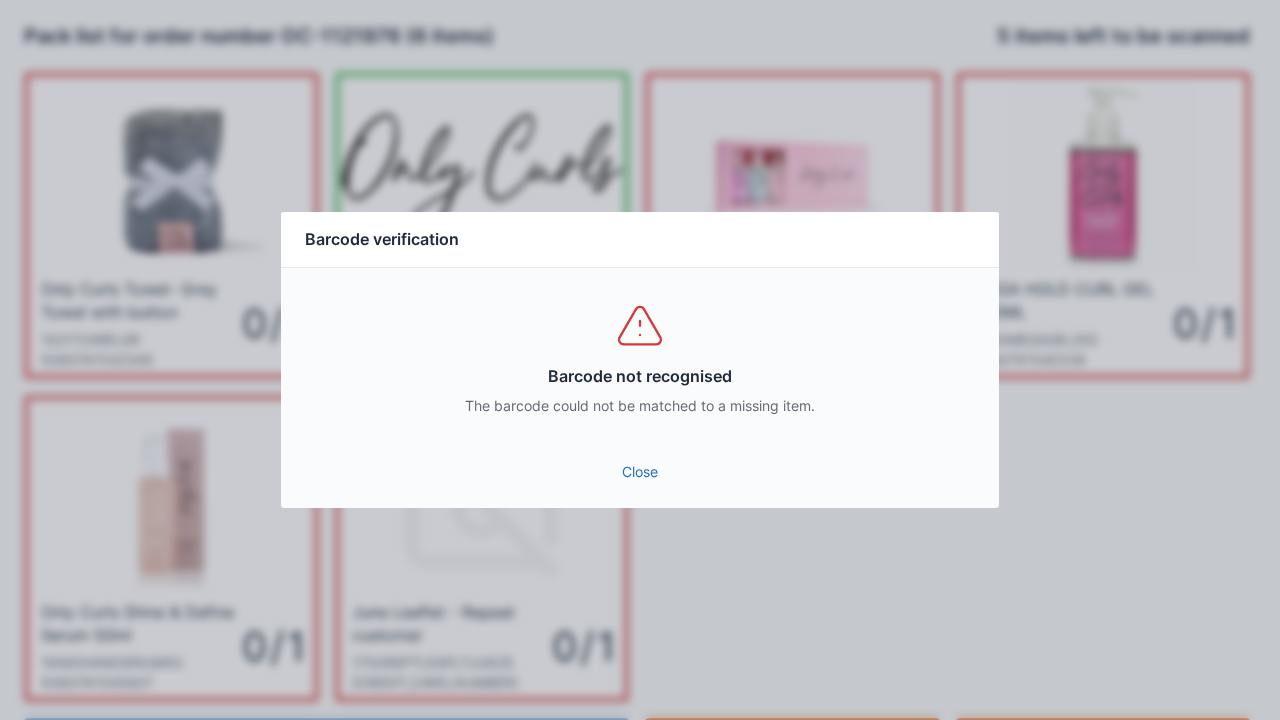 click on "Close" at bounding box center (640, 472) 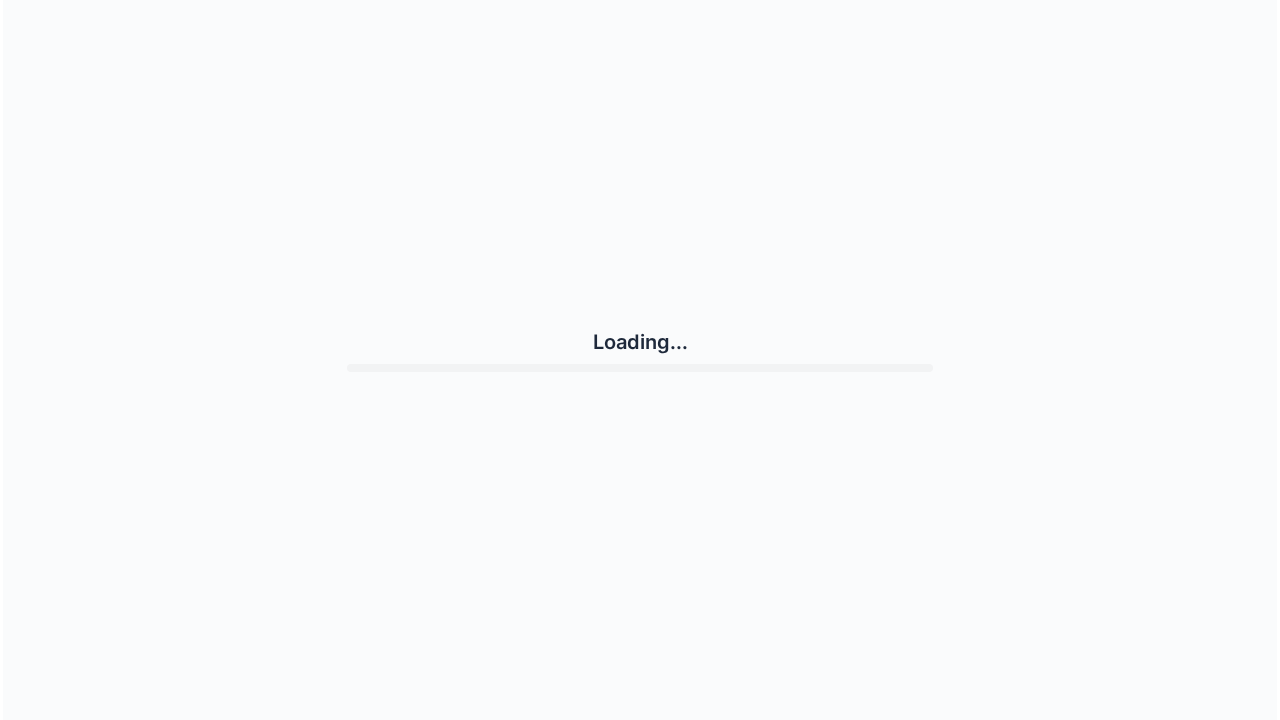 scroll, scrollTop: 0, scrollLeft: 0, axis: both 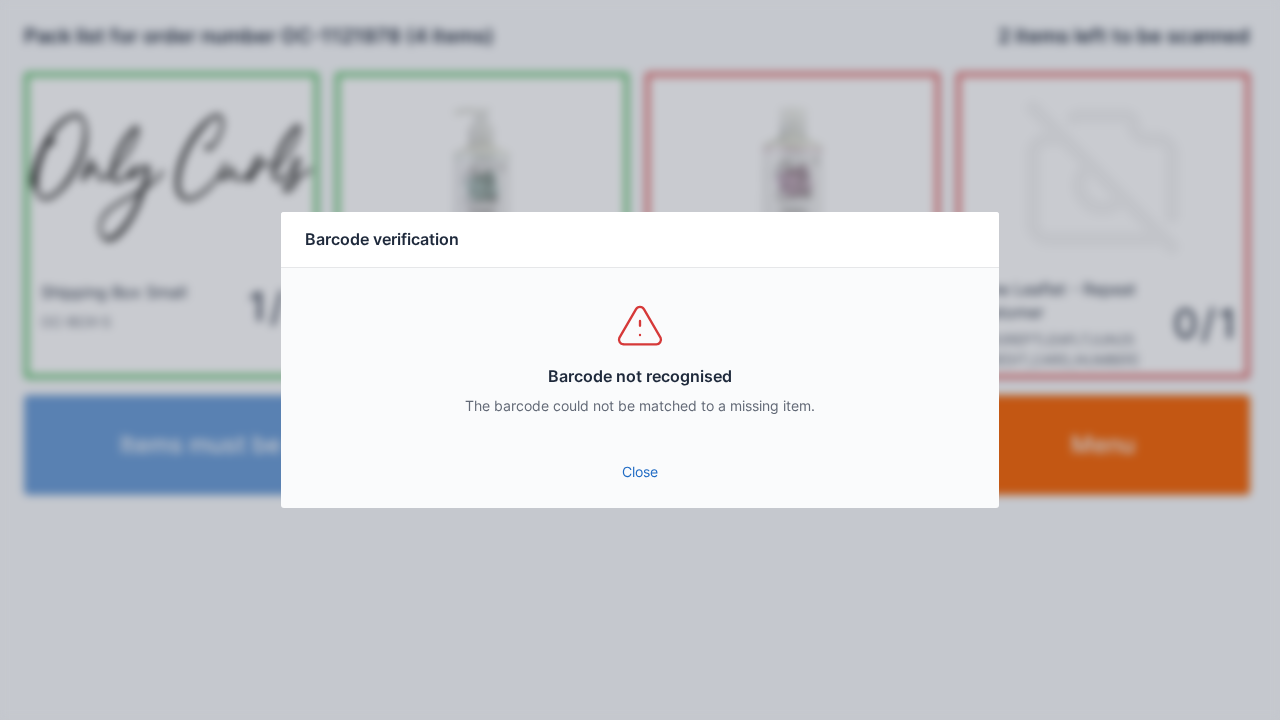click on "Close" at bounding box center [640, 472] 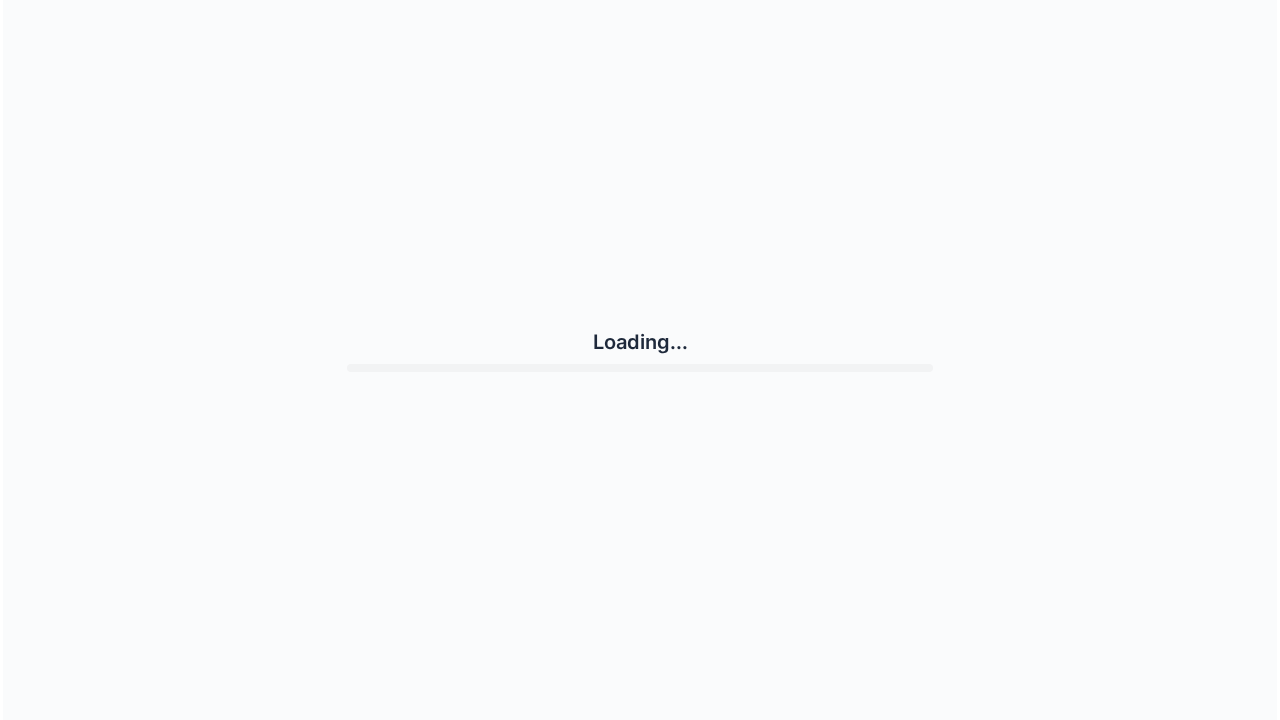 scroll, scrollTop: 0, scrollLeft: 0, axis: both 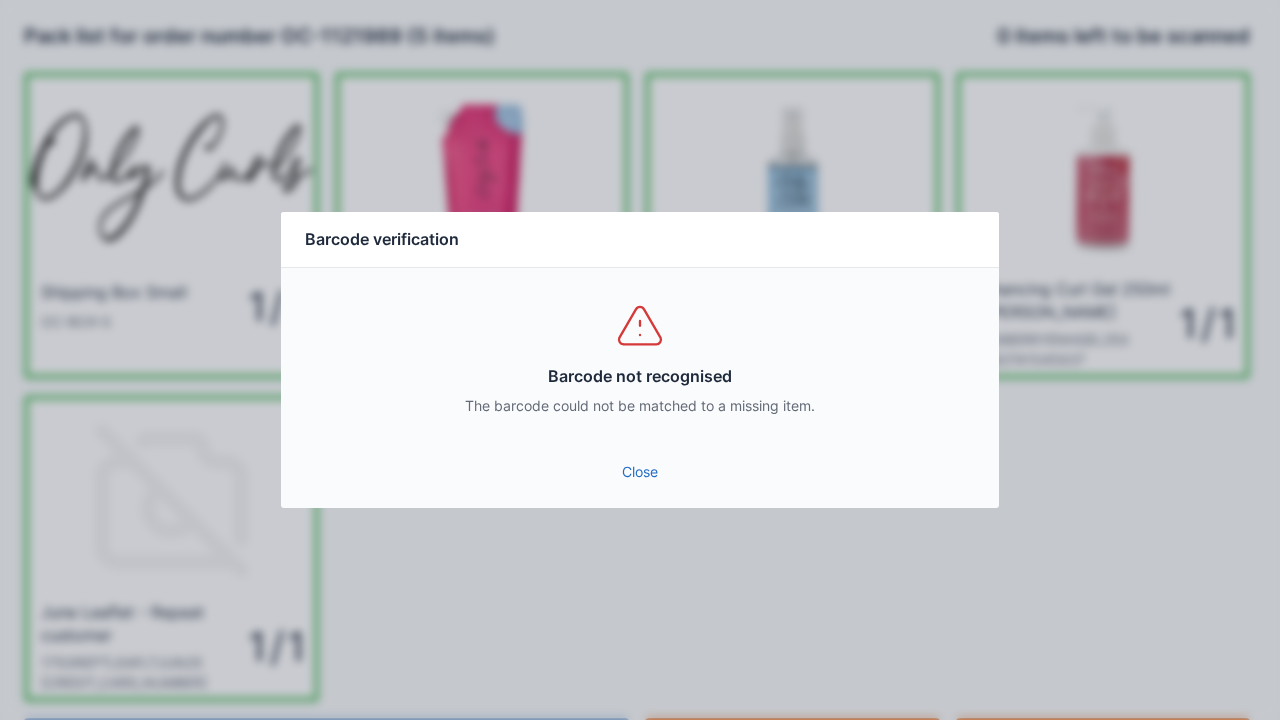 click on "Close" at bounding box center [640, 472] 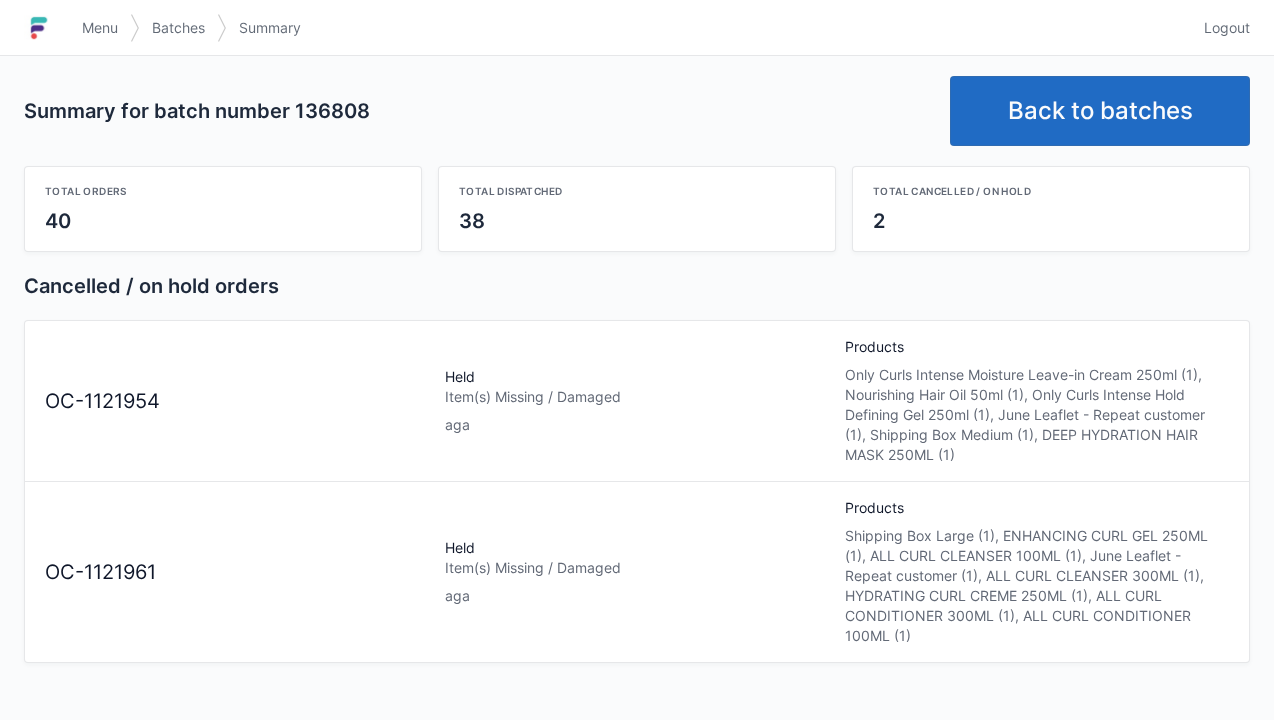 scroll, scrollTop: 0, scrollLeft: 0, axis: both 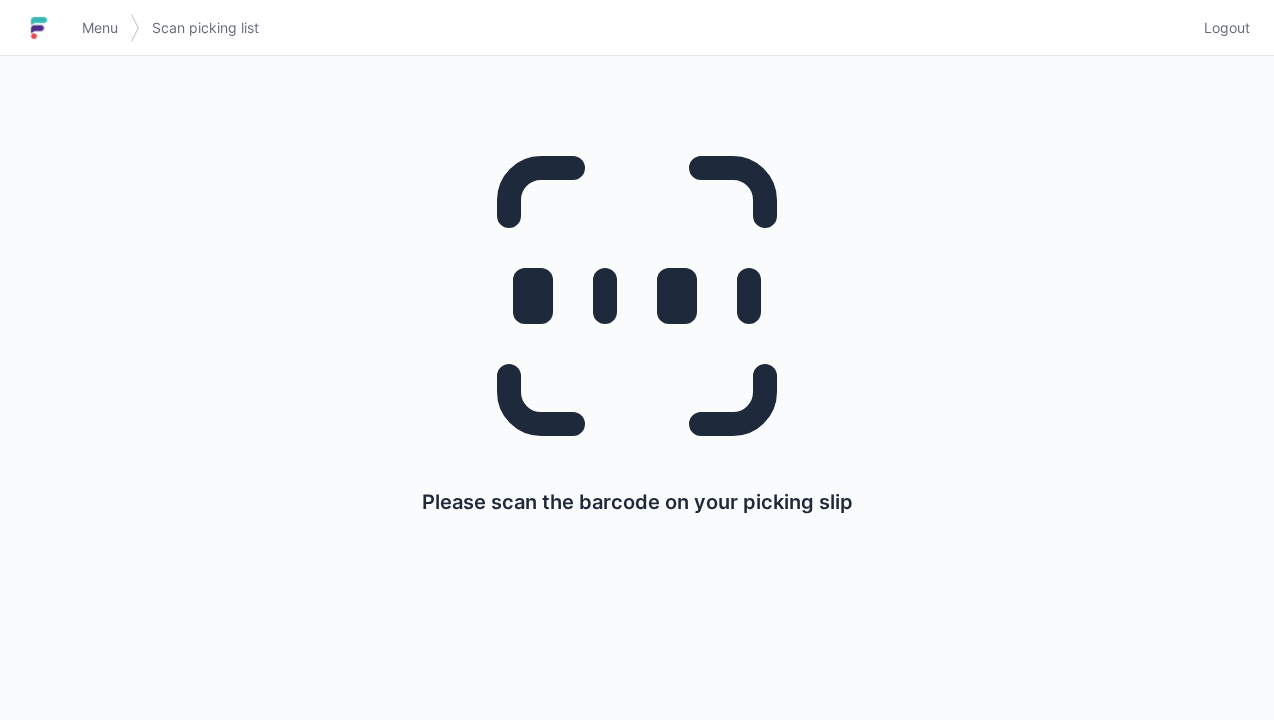 click on "Logout" at bounding box center (1227, 28) 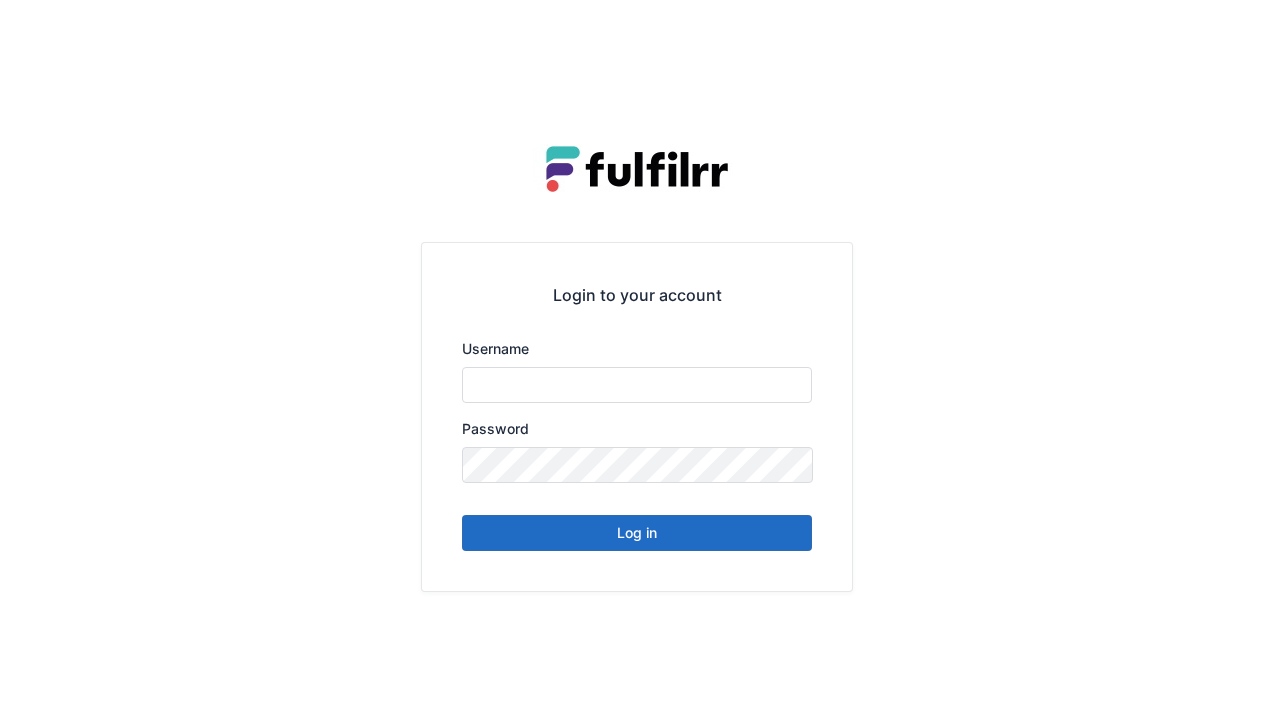 scroll, scrollTop: 0, scrollLeft: 0, axis: both 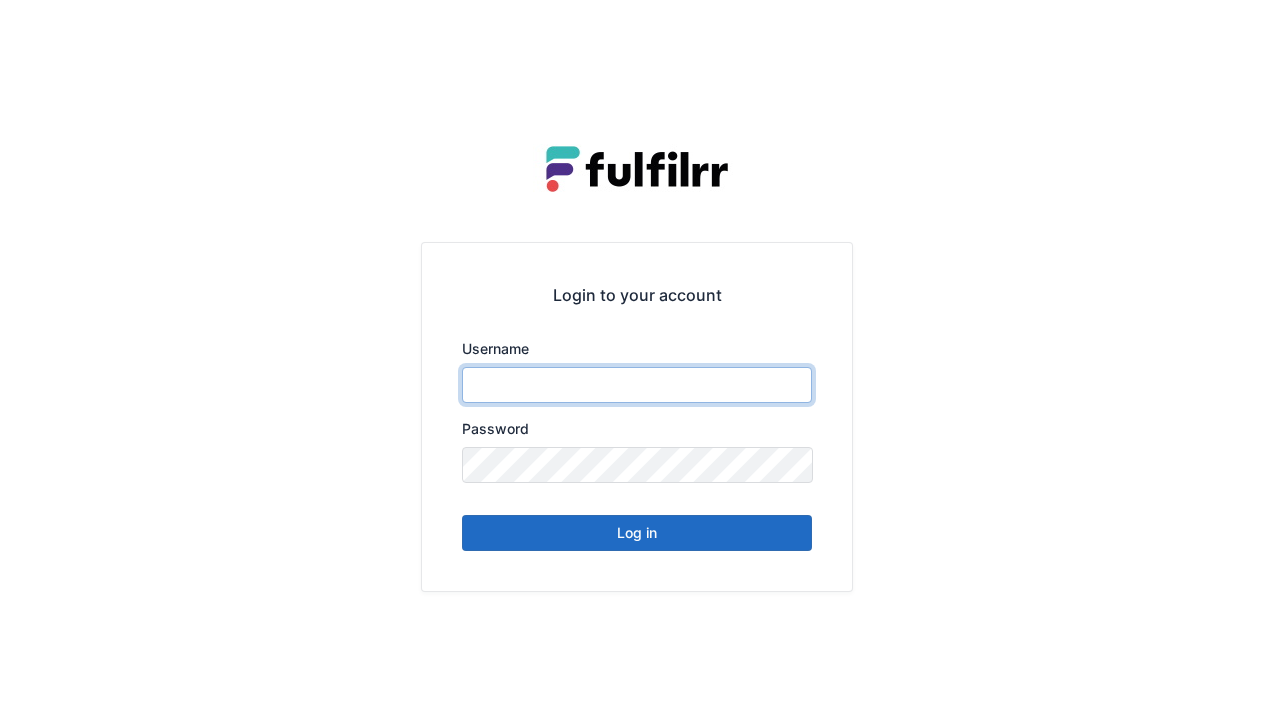 type on "******" 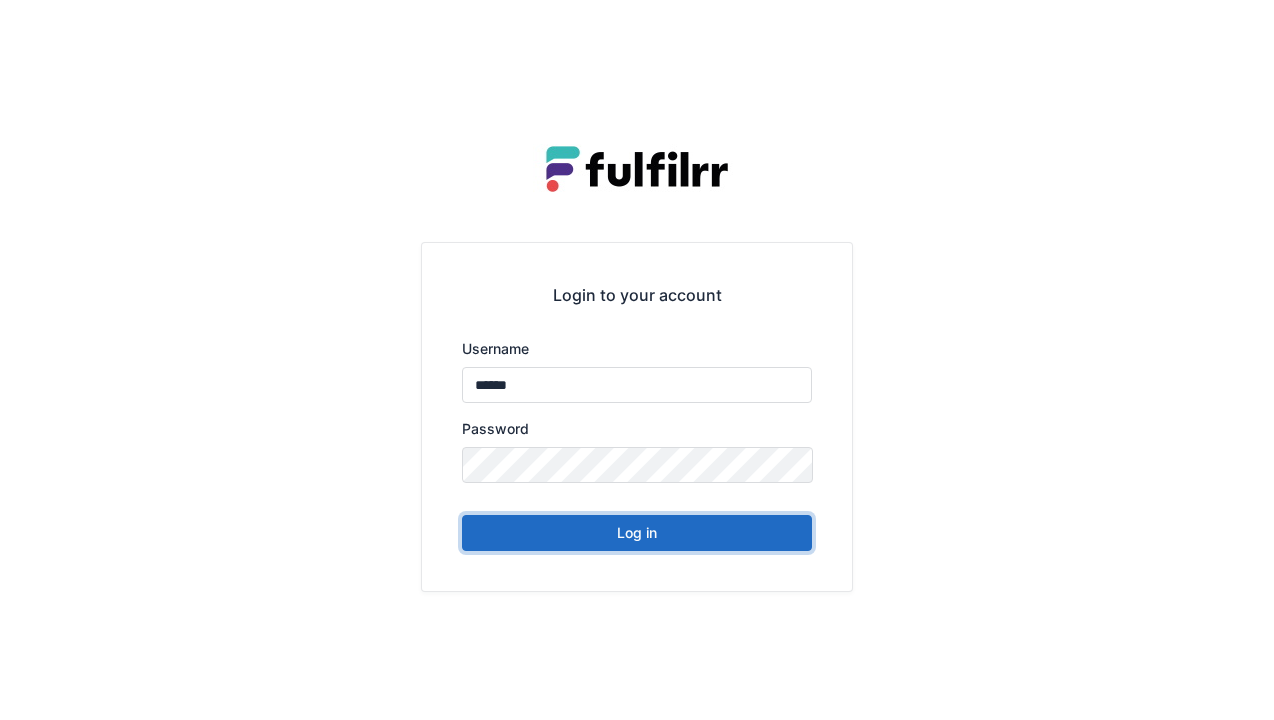 click on "Log in" at bounding box center (637, 533) 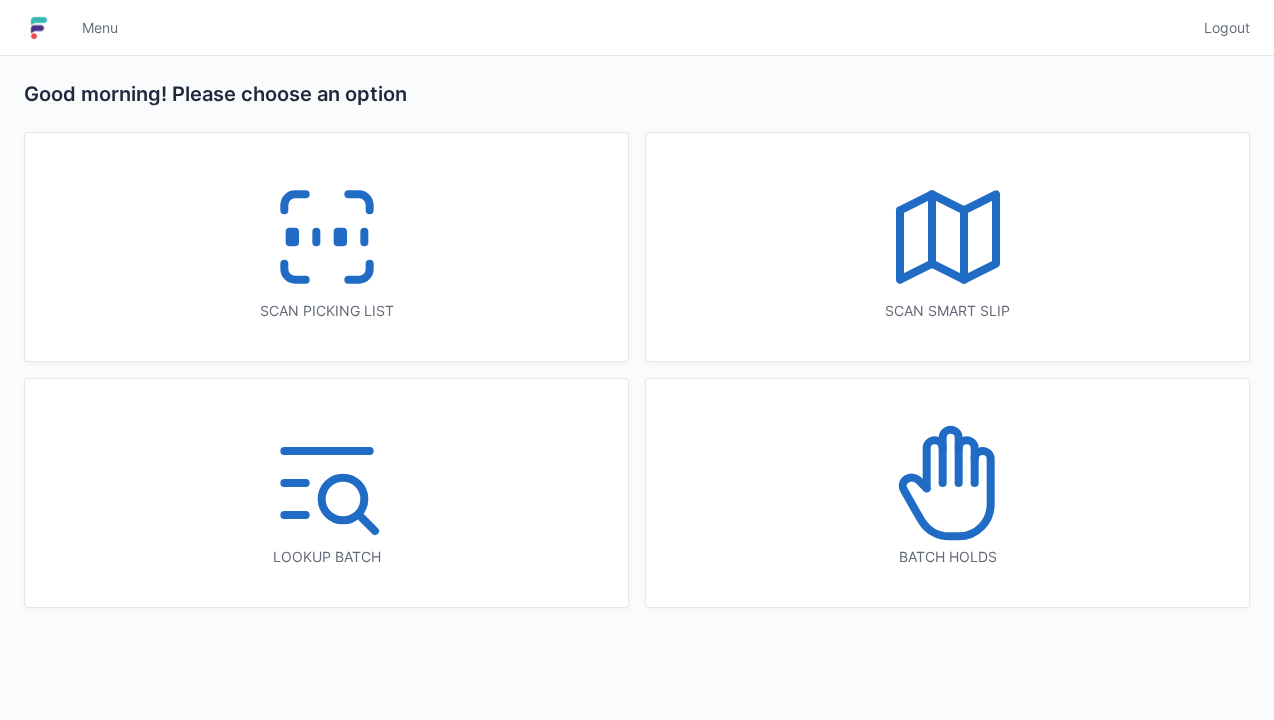 scroll, scrollTop: 0, scrollLeft: 0, axis: both 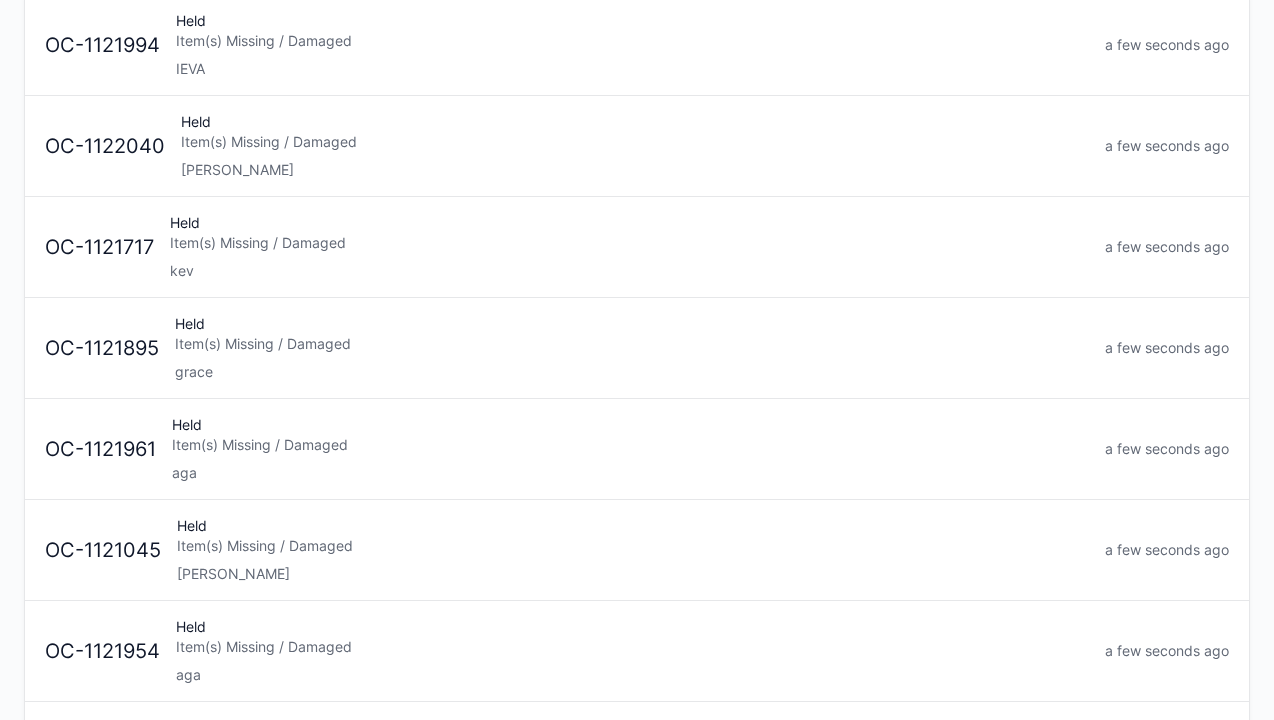 click on "Item(s) Missing / Damaged" at bounding box center (630, 445) 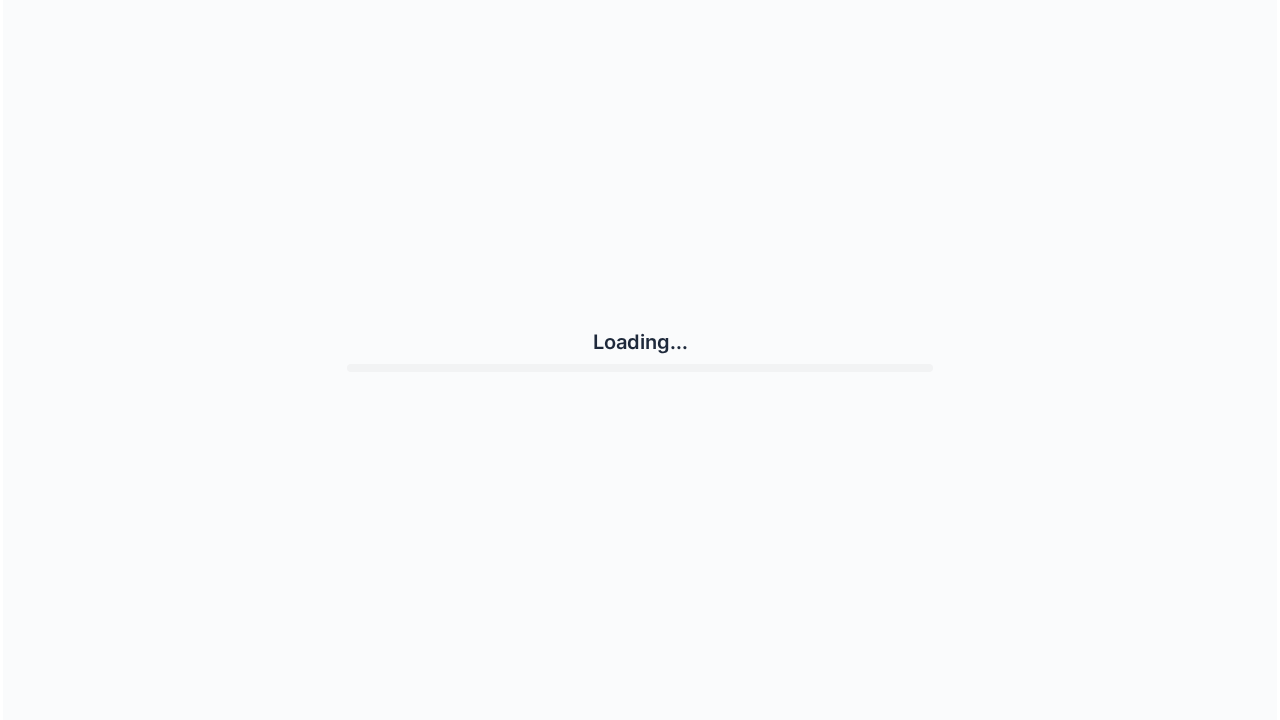 scroll, scrollTop: 0, scrollLeft: 0, axis: both 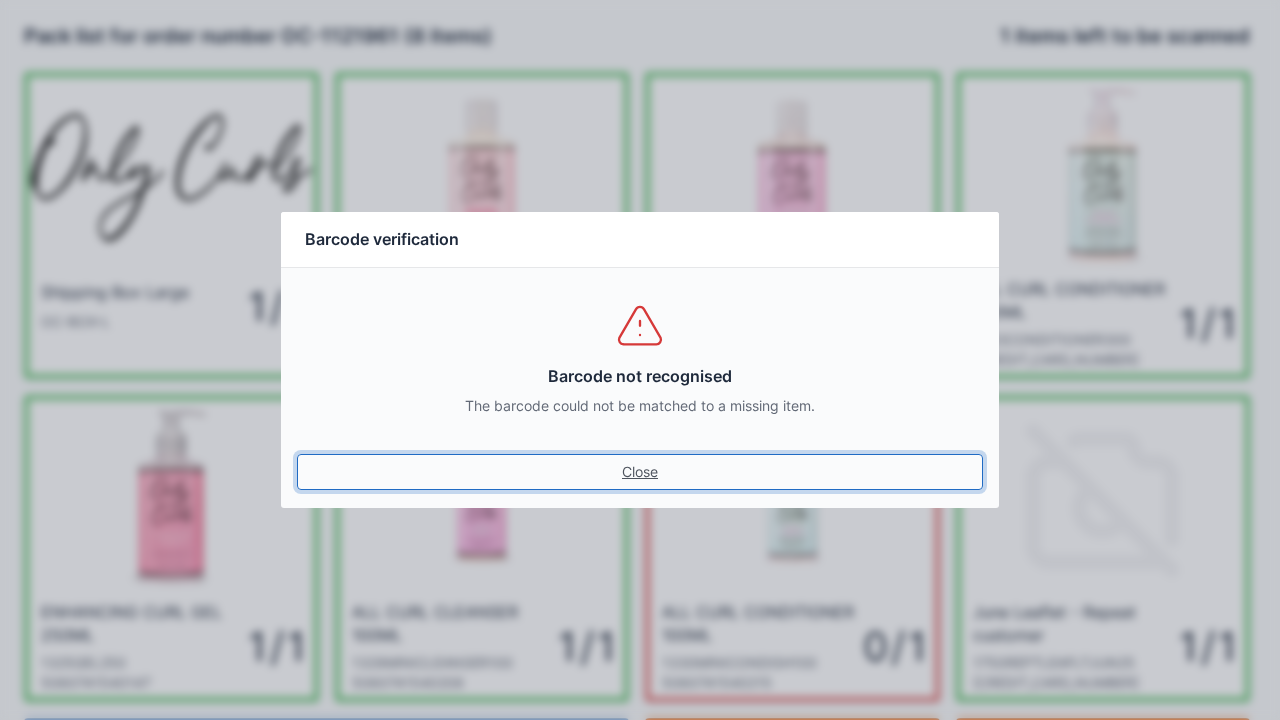click on "Close" at bounding box center (640, 472) 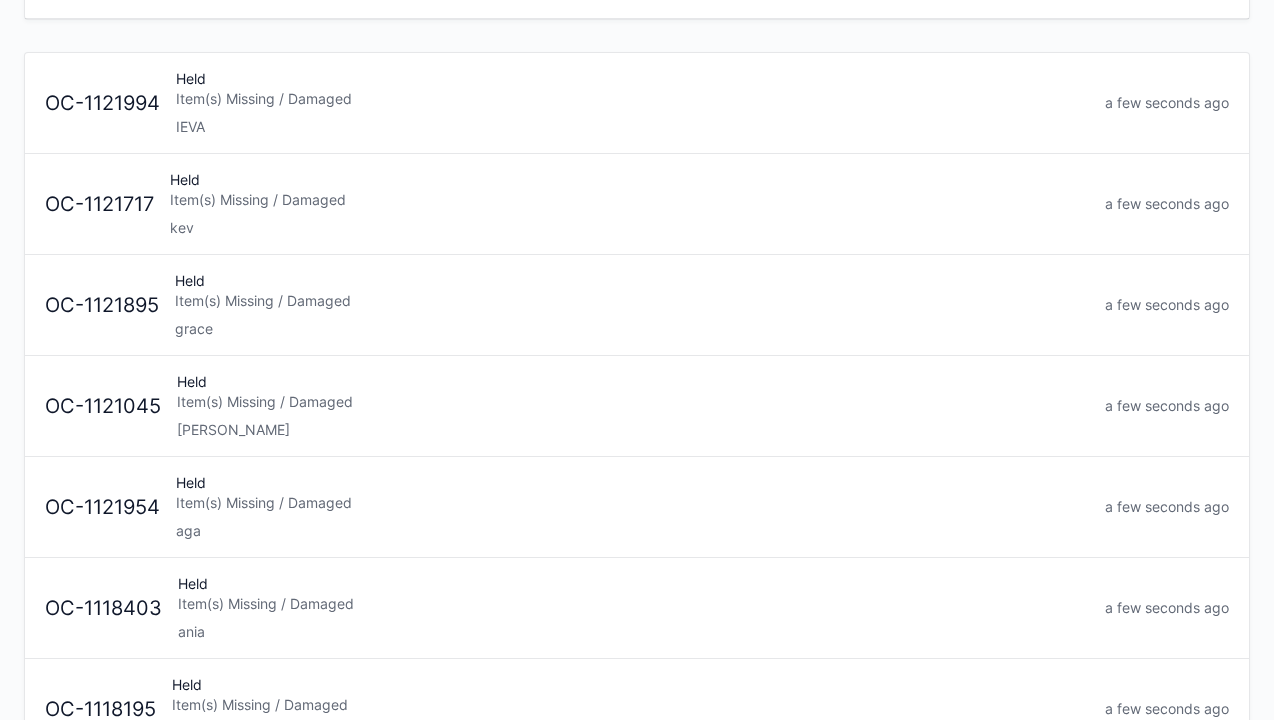 scroll, scrollTop: 184, scrollLeft: 0, axis: vertical 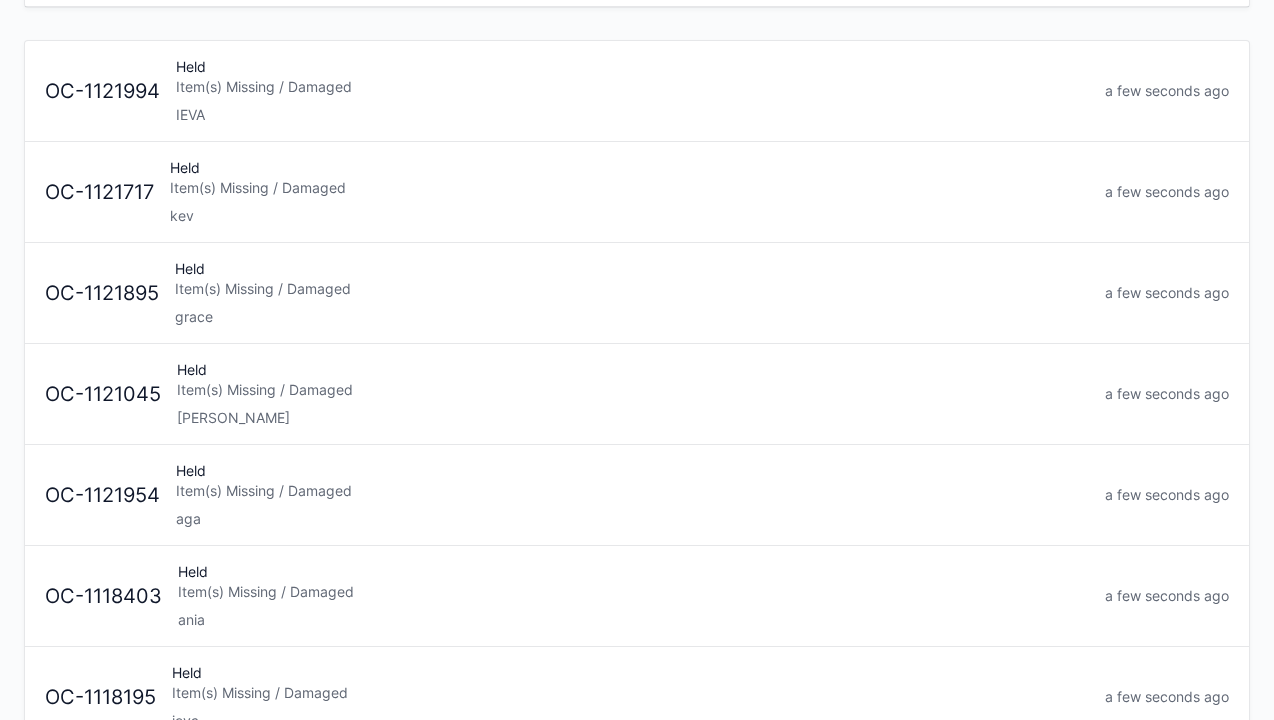 click on "aga" at bounding box center (632, 519) 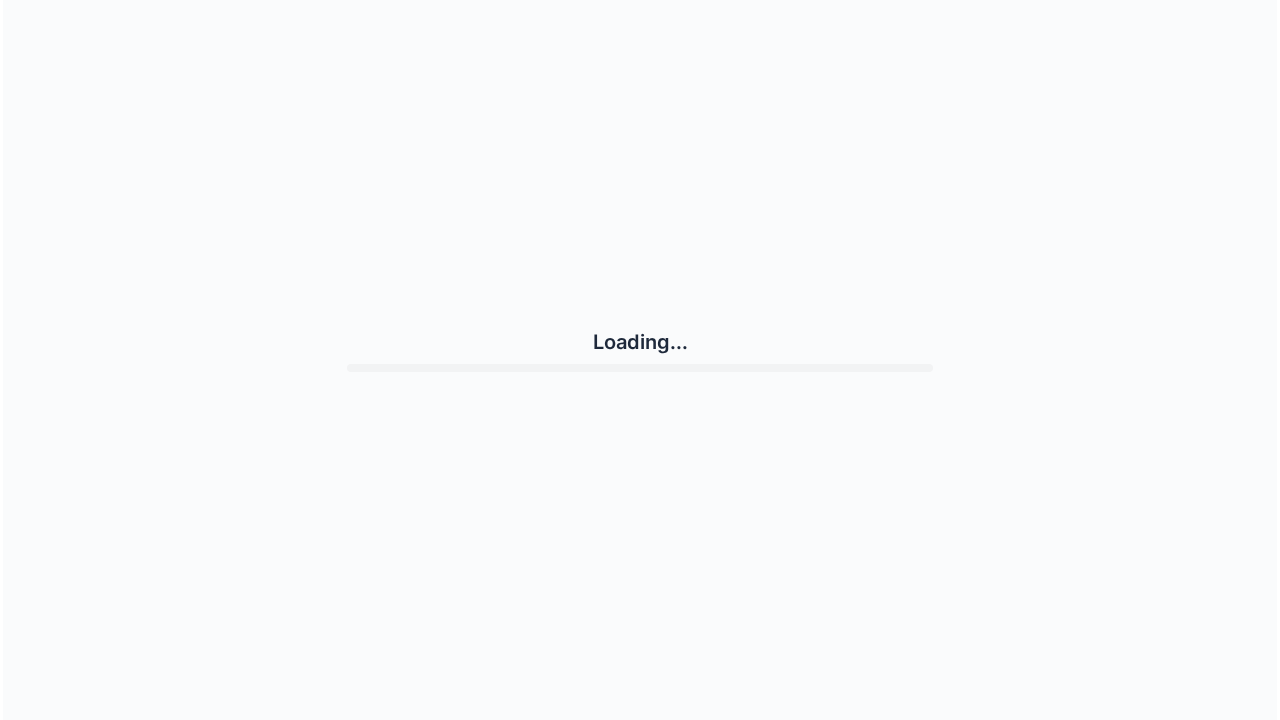 scroll, scrollTop: 0, scrollLeft: 0, axis: both 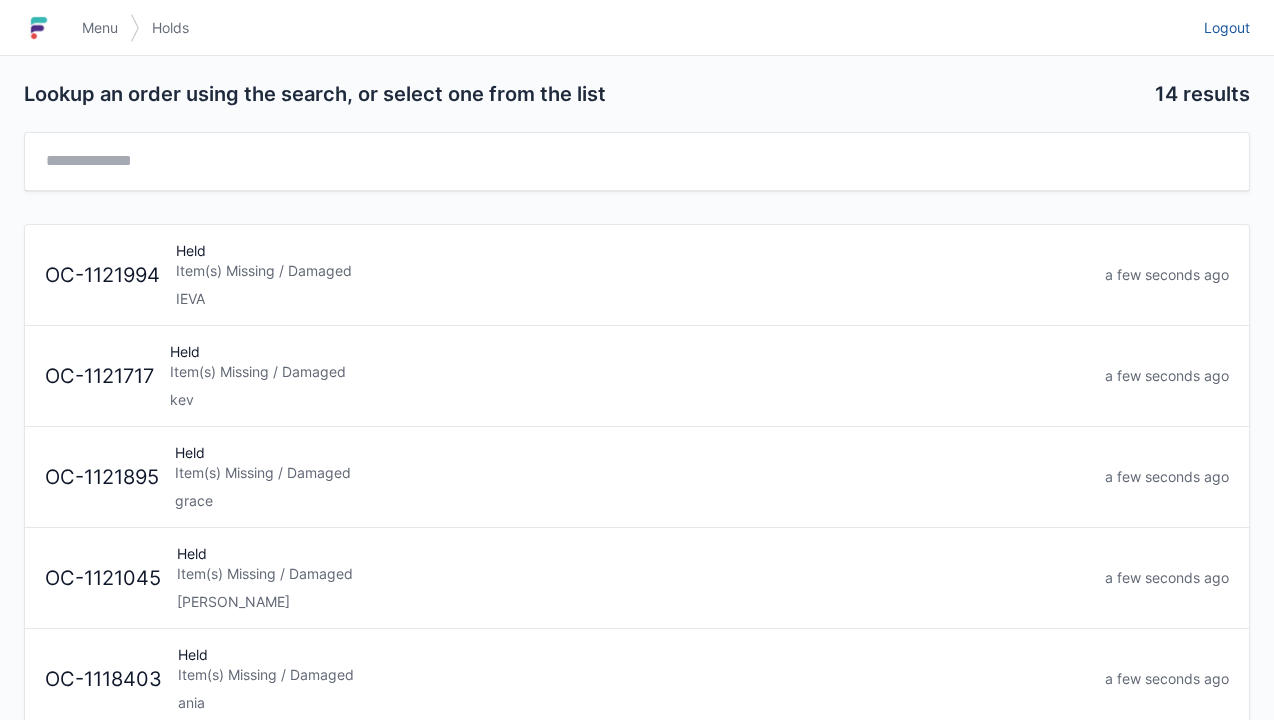 click on "Logout" at bounding box center [1227, 28] 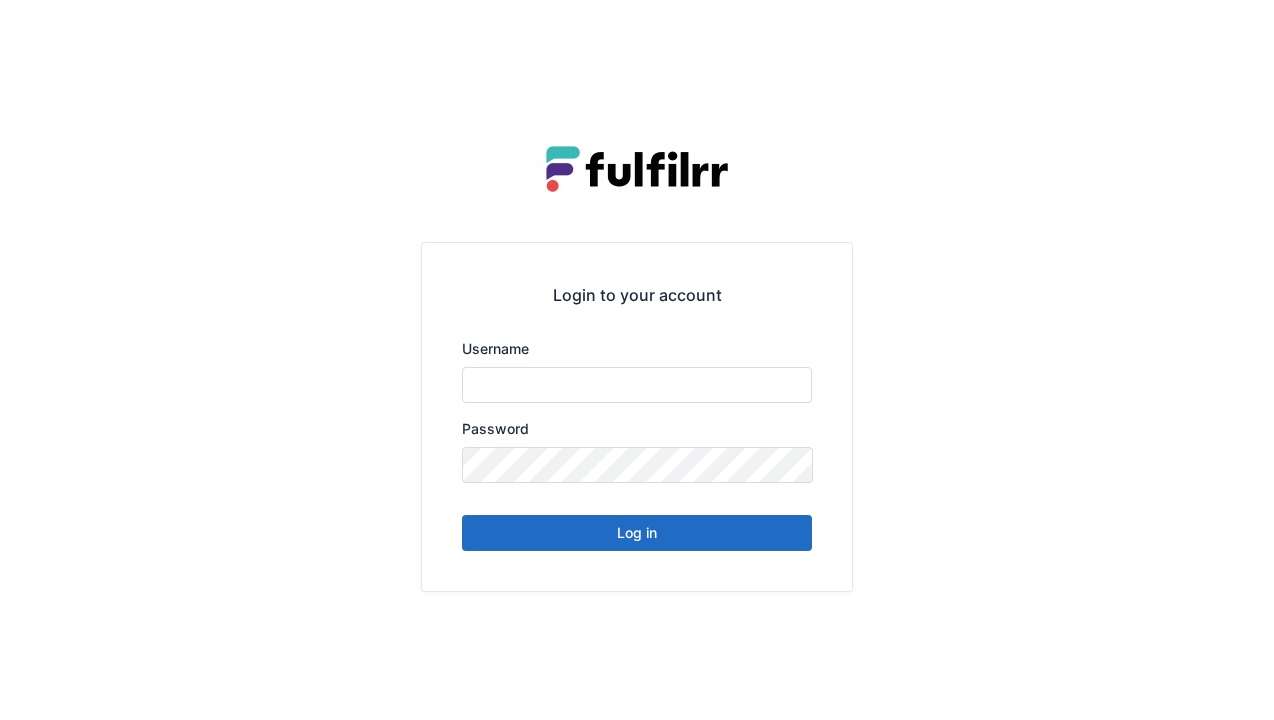 scroll, scrollTop: 0, scrollLeft: 0, axis: both 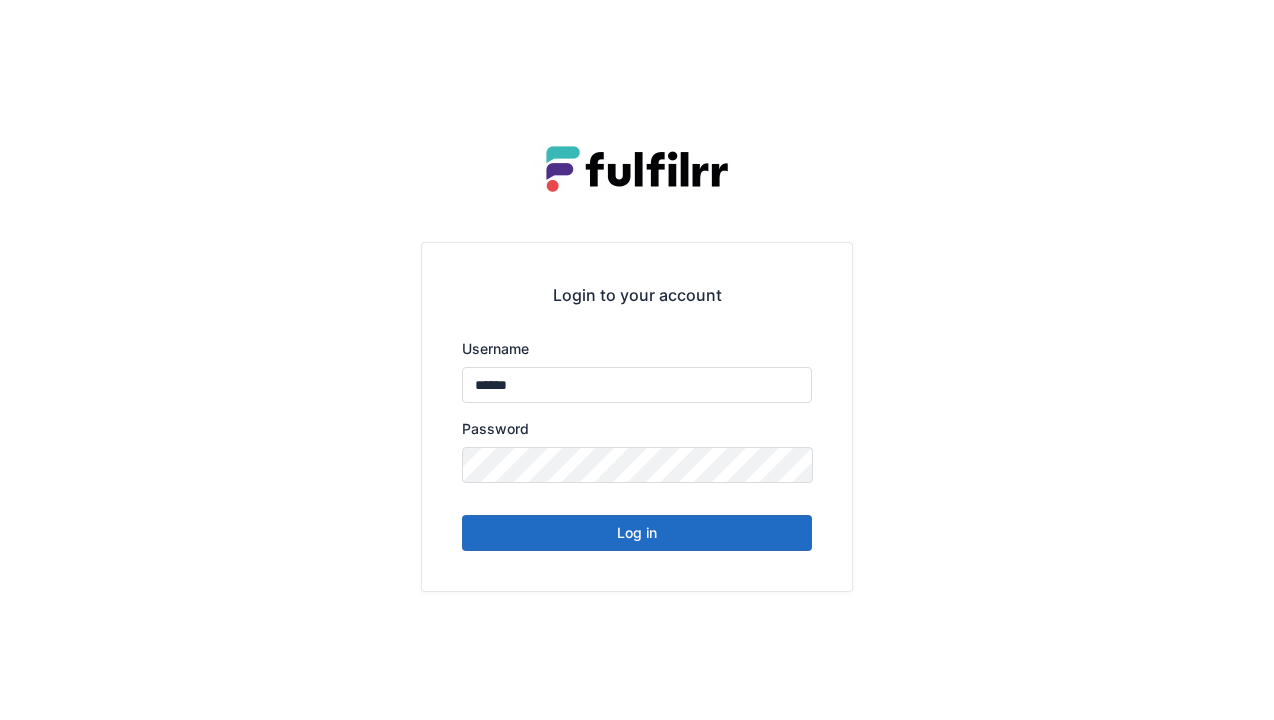click on "Log in" at bounding box center [637, 533] 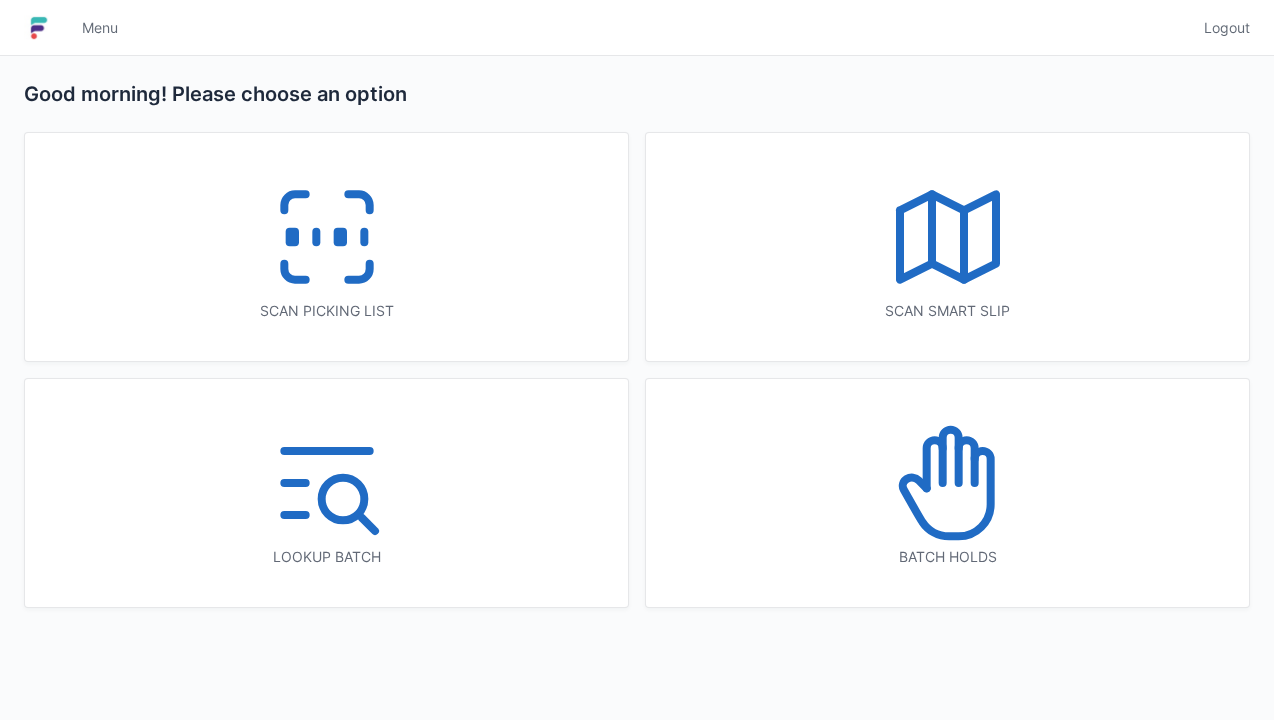 scroll, scrollTop: 0, scrollLeft: 0, axis: both 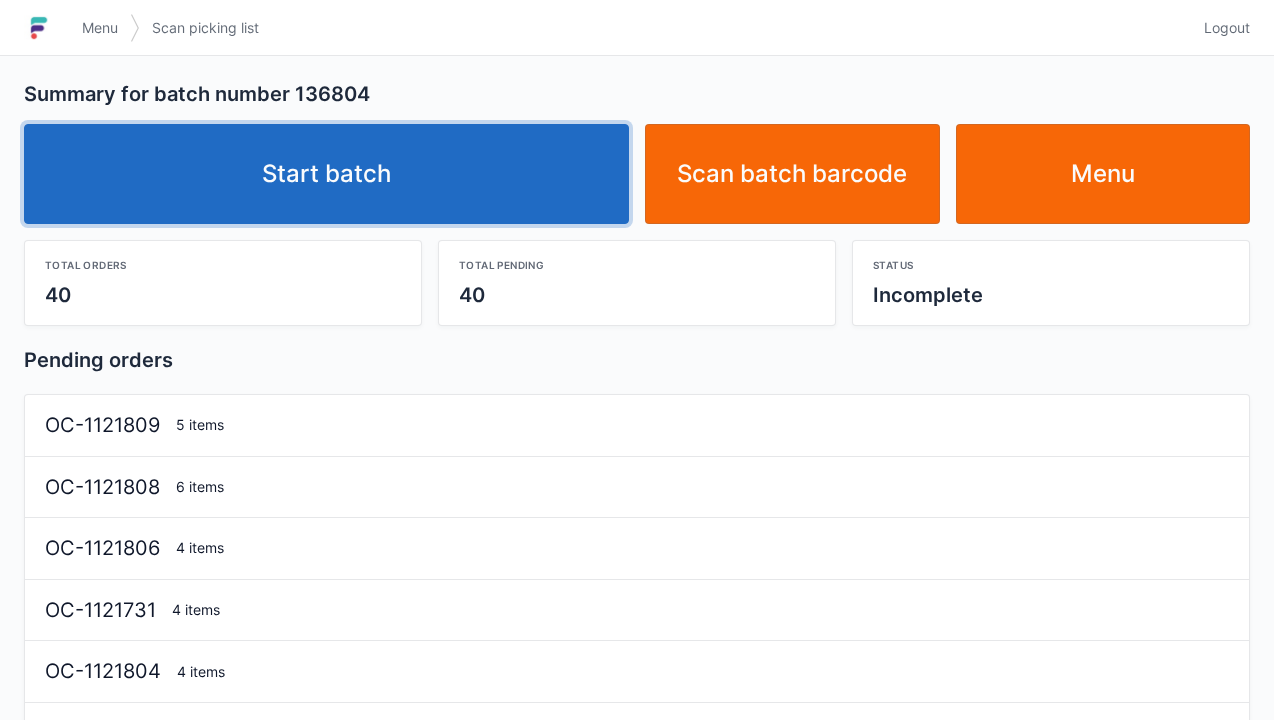 click on "Start batch" at bounding box center (326, 174) 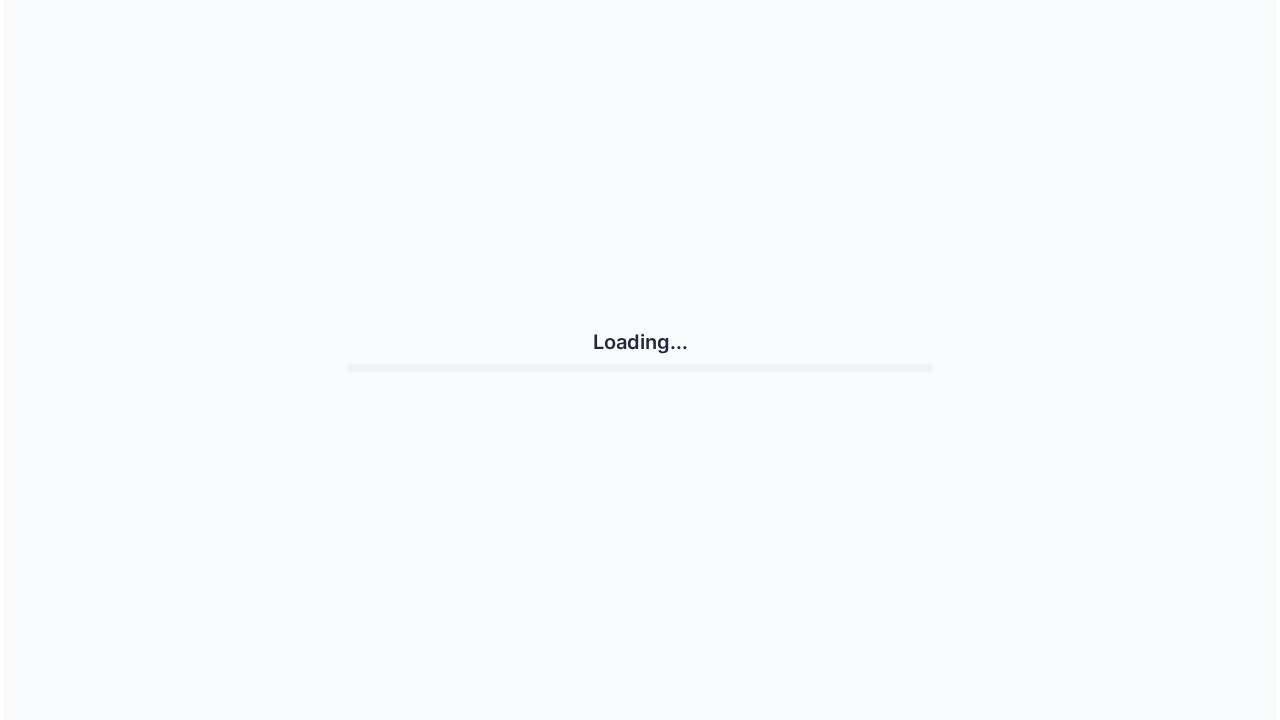 scroll, scrollTop: 0, scrollLeft: 0, axis: both 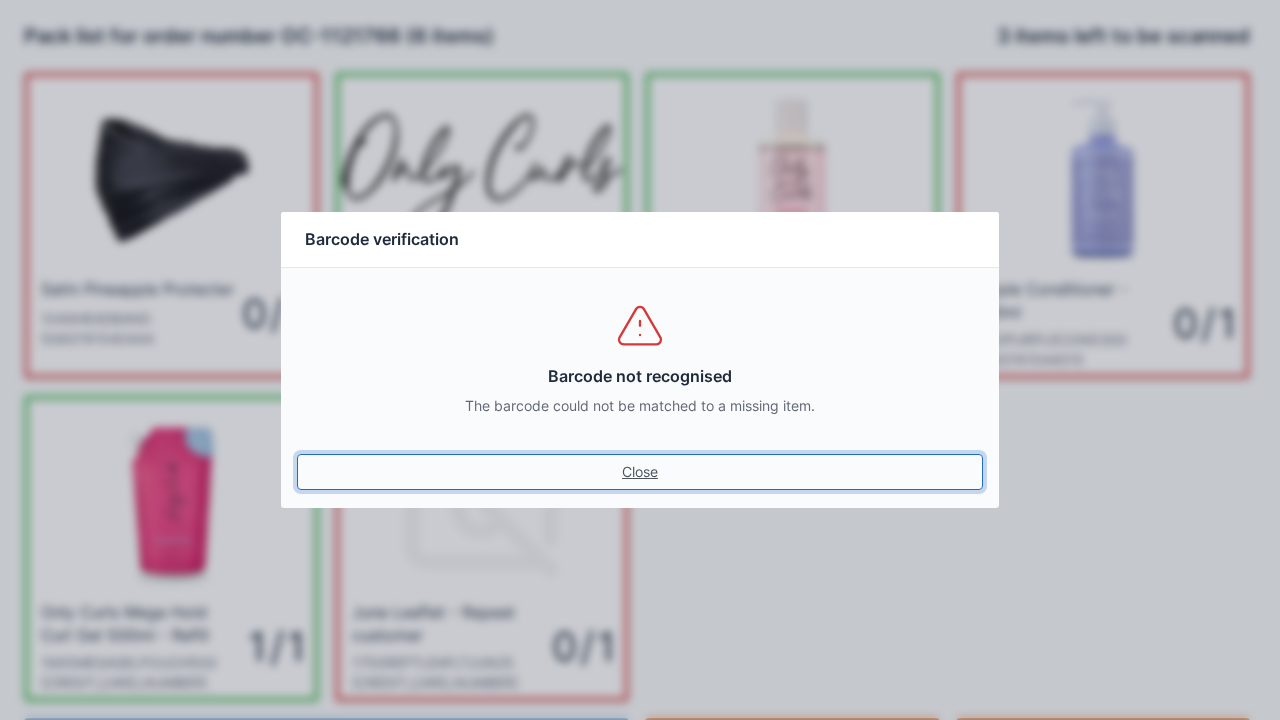 click on "Close" at bounding box center (640, 472) 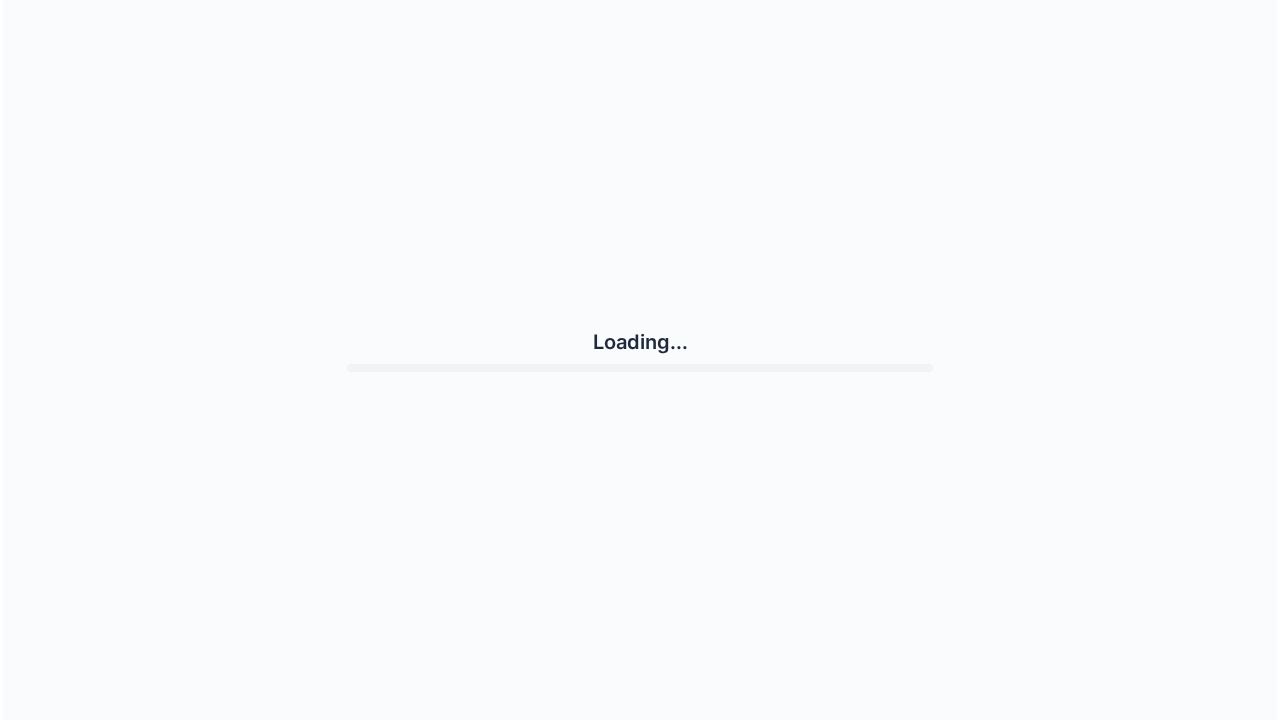 scroll, scrollTop: 0, scrollLeft: 0, axis: both 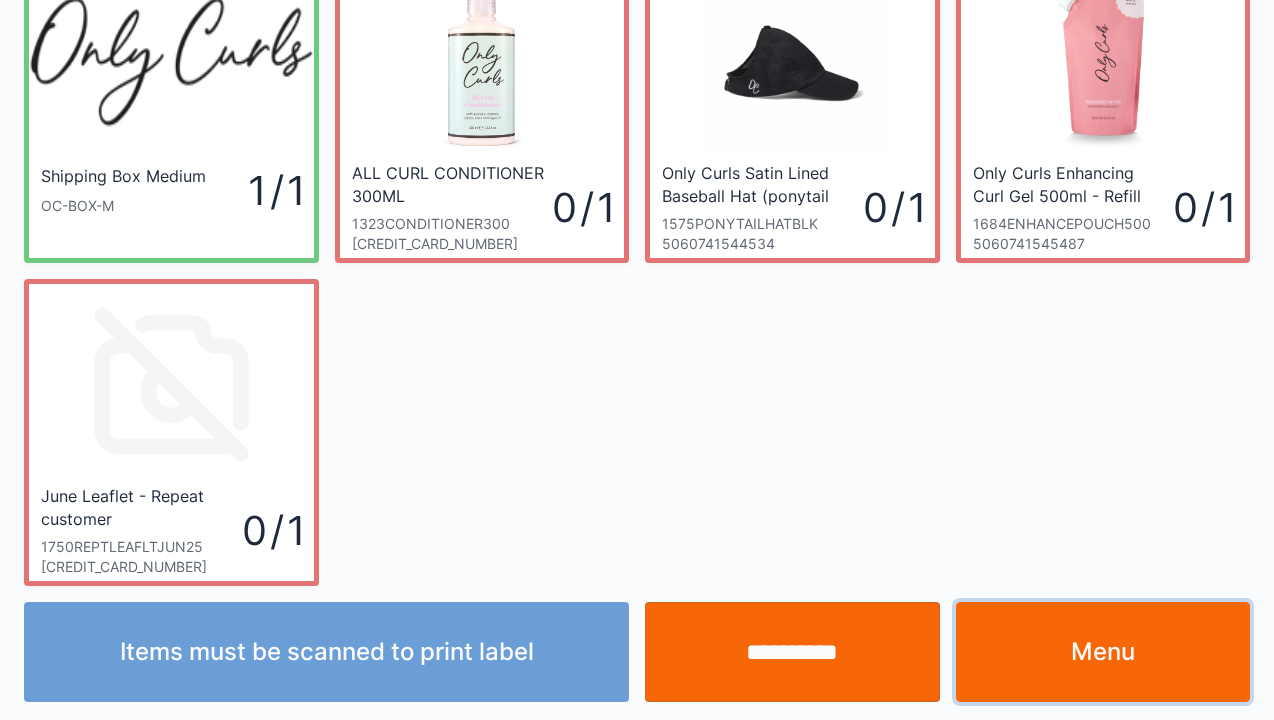 click on "Menu" at bounding box center (1103, 652) 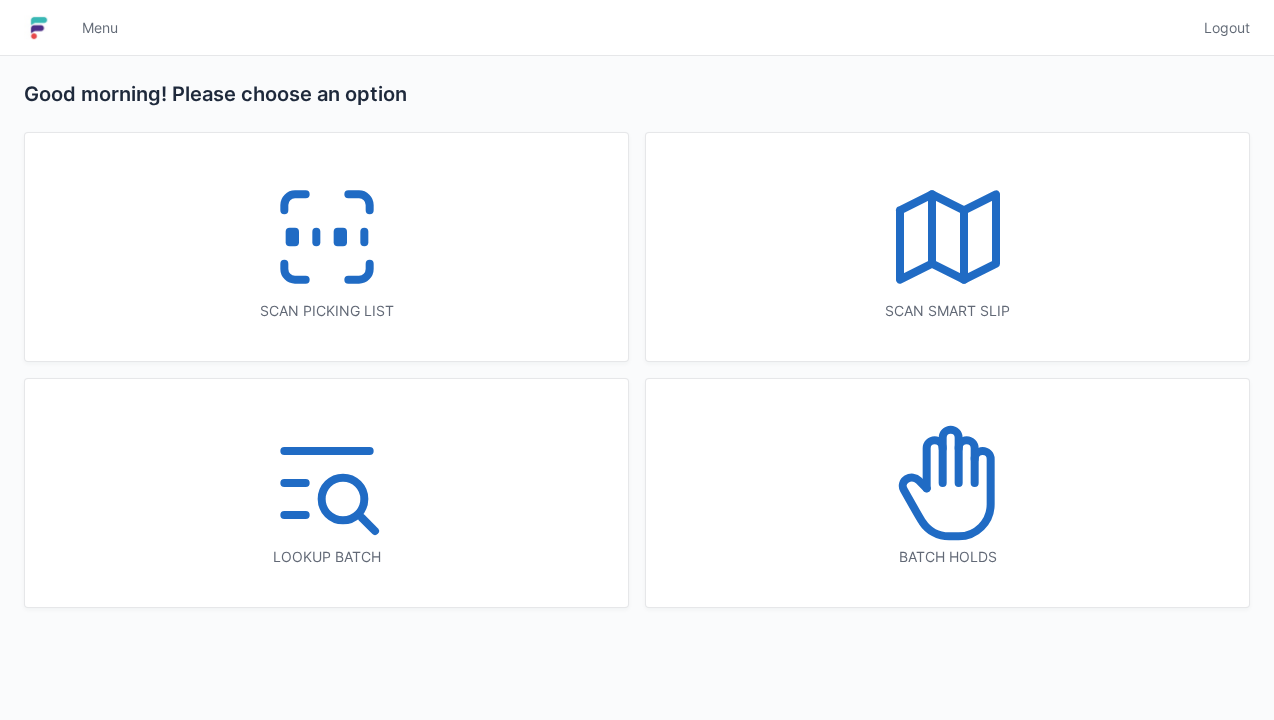 scroll, scrollTop: 0, scrollLeft: 0, axis: both 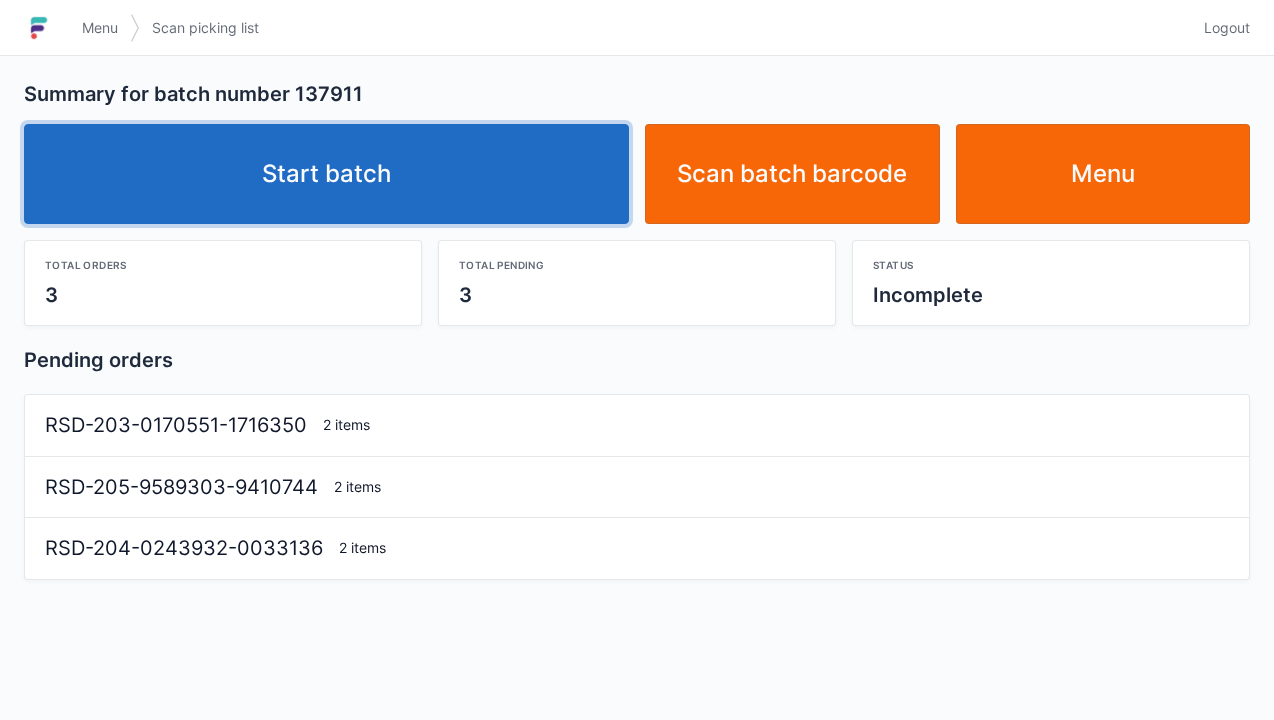 click on "Start batch" at bounding box center [326, 174] 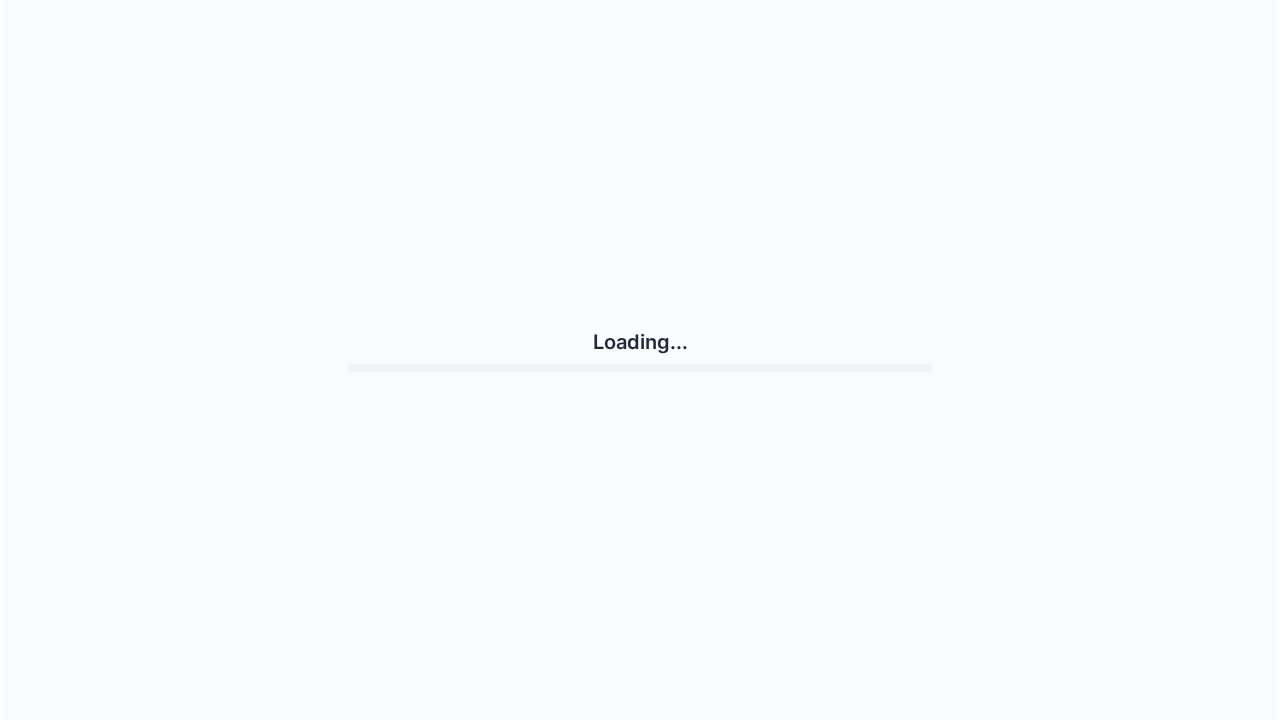 scroll, scrollTop: 0, scrollLeft: 0, axis: both 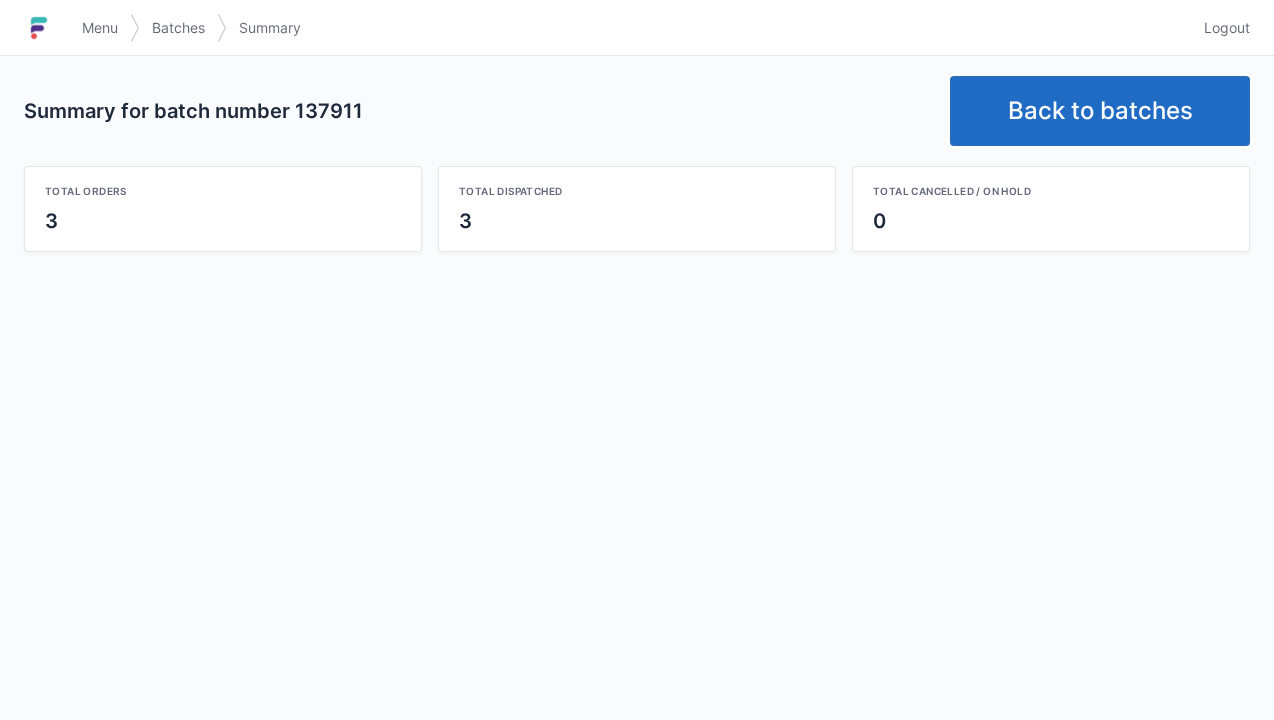 click on "Back to batches" at bounding box center (1100, 111) 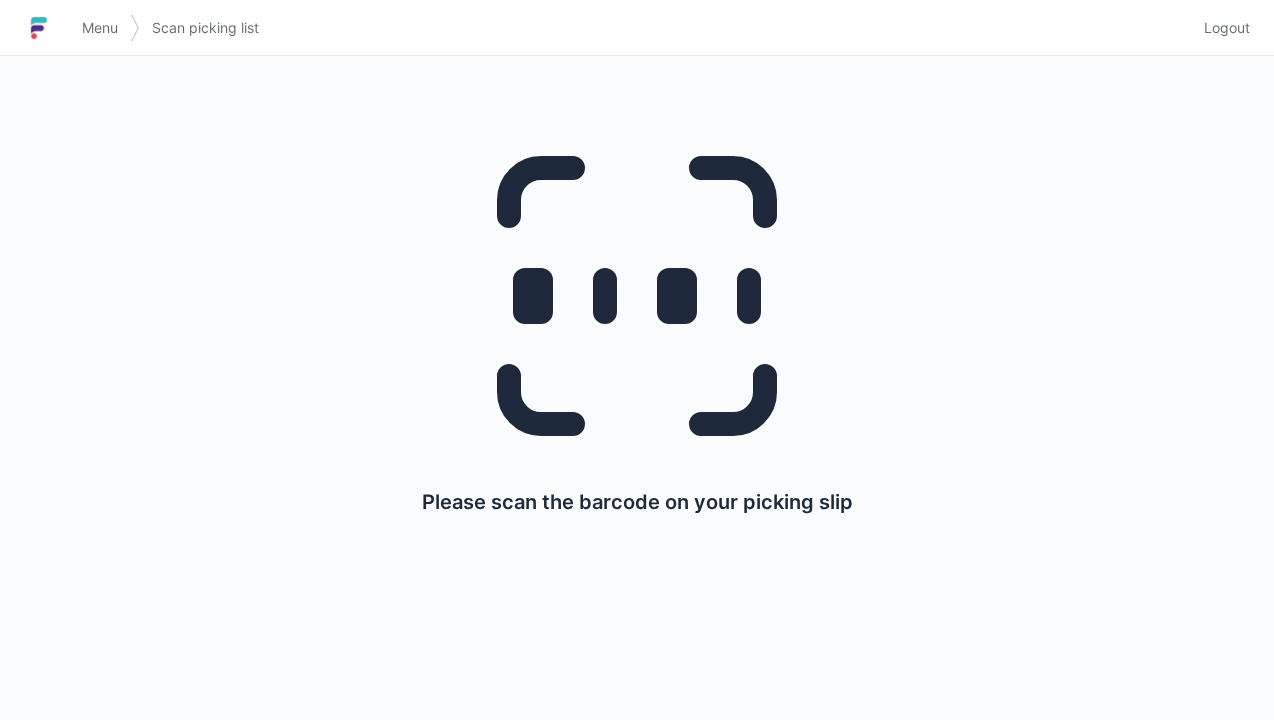 scroll, scrollTop: 0, scrollLeft: 0, axis: both 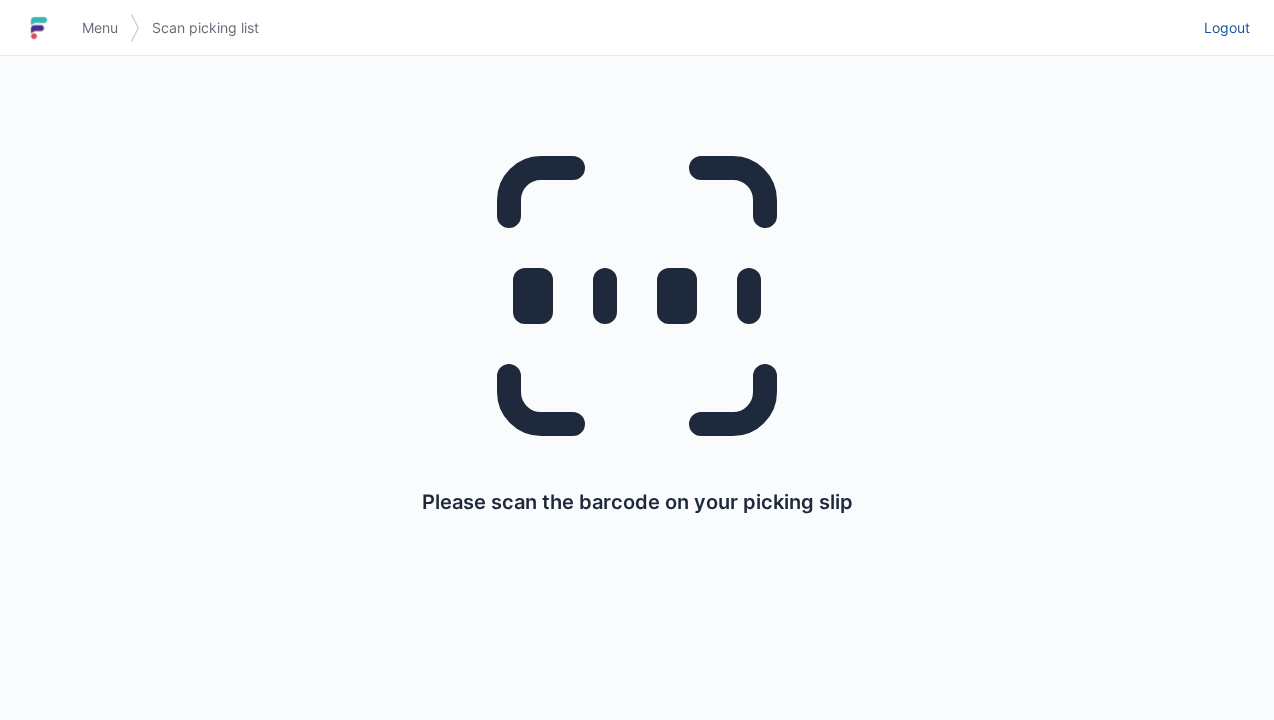 click on "Logout" at bounding box center [1227, 28] 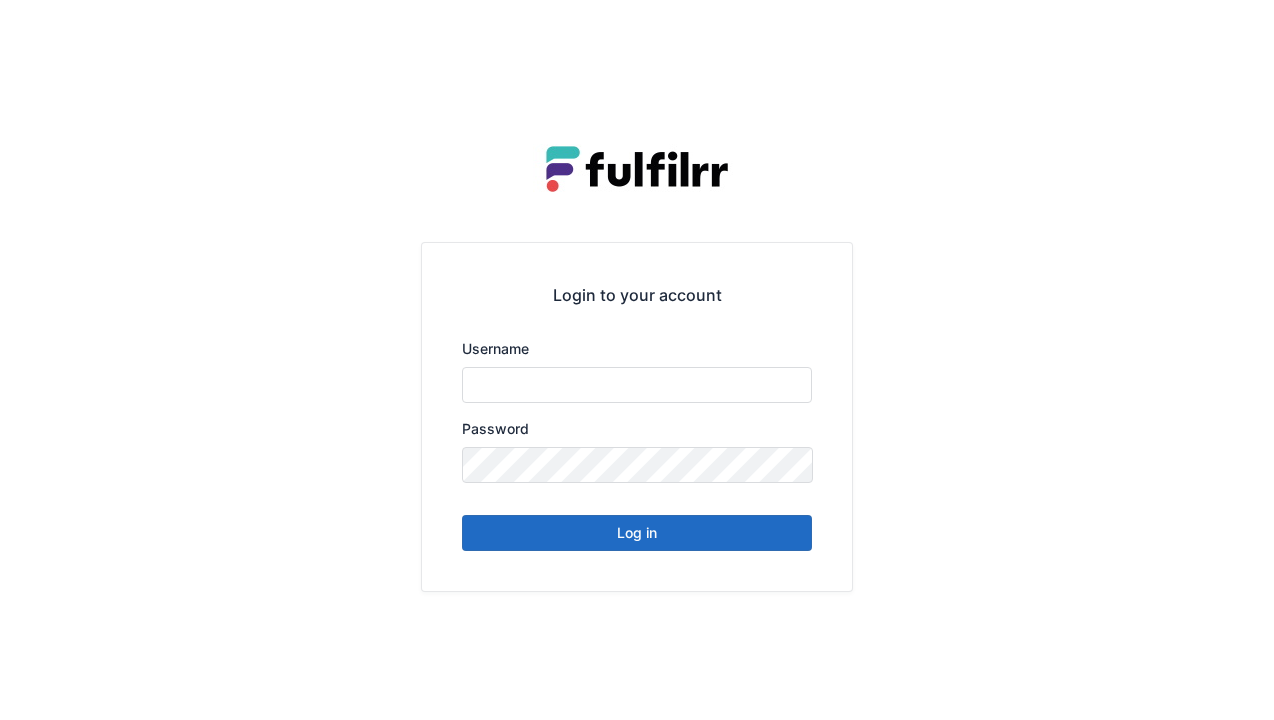 scroll, scrollTop: 0, scrollLeft: 0, axis: both 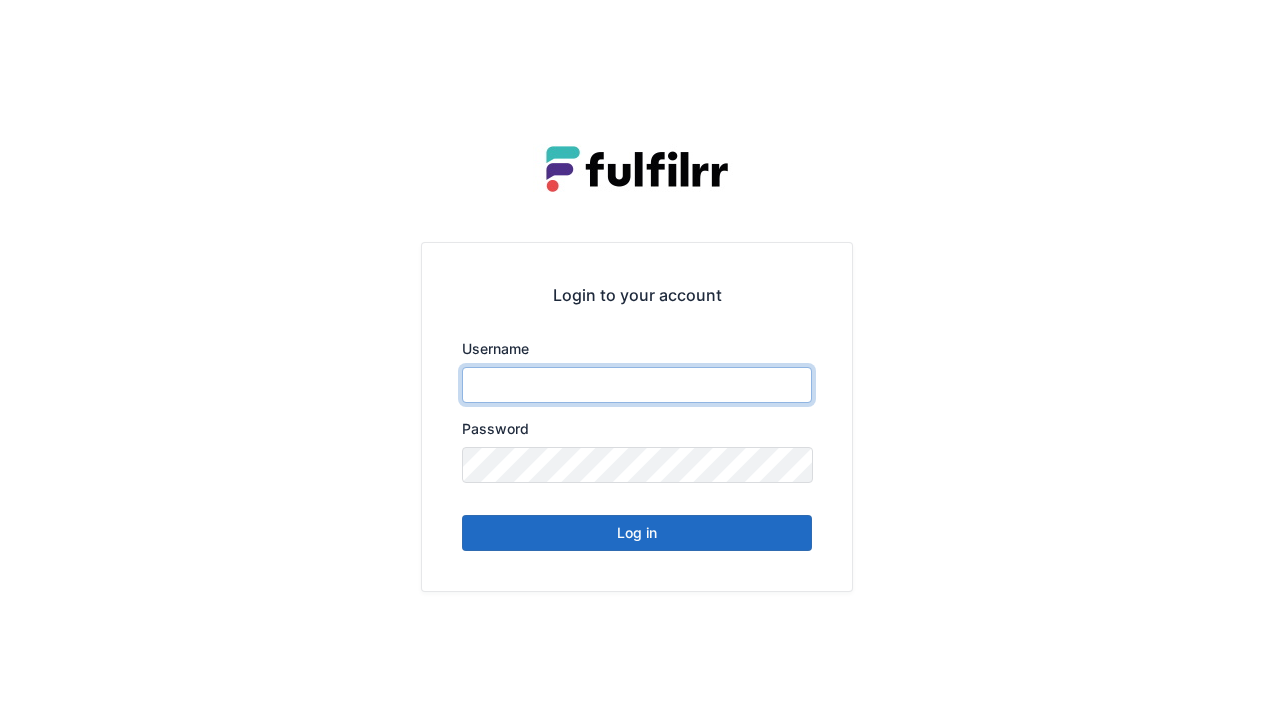 type on "******" 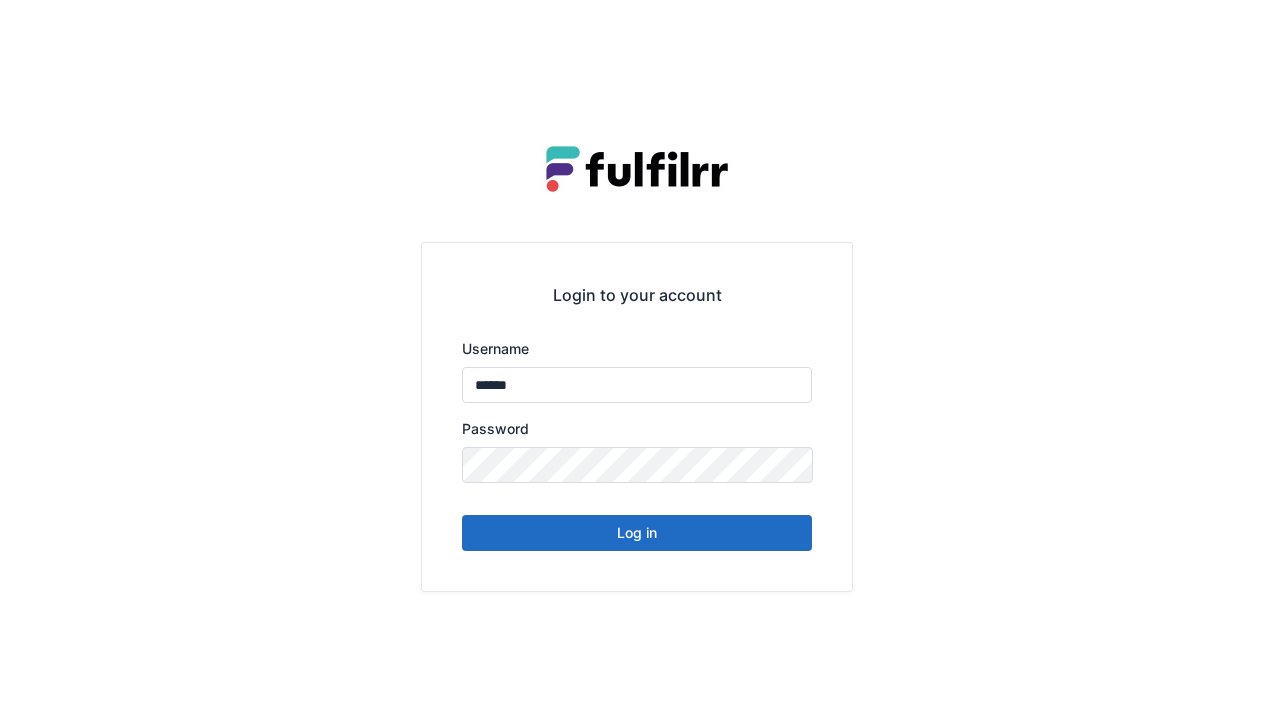 click on "Log in" at bounding box center [637, 533] 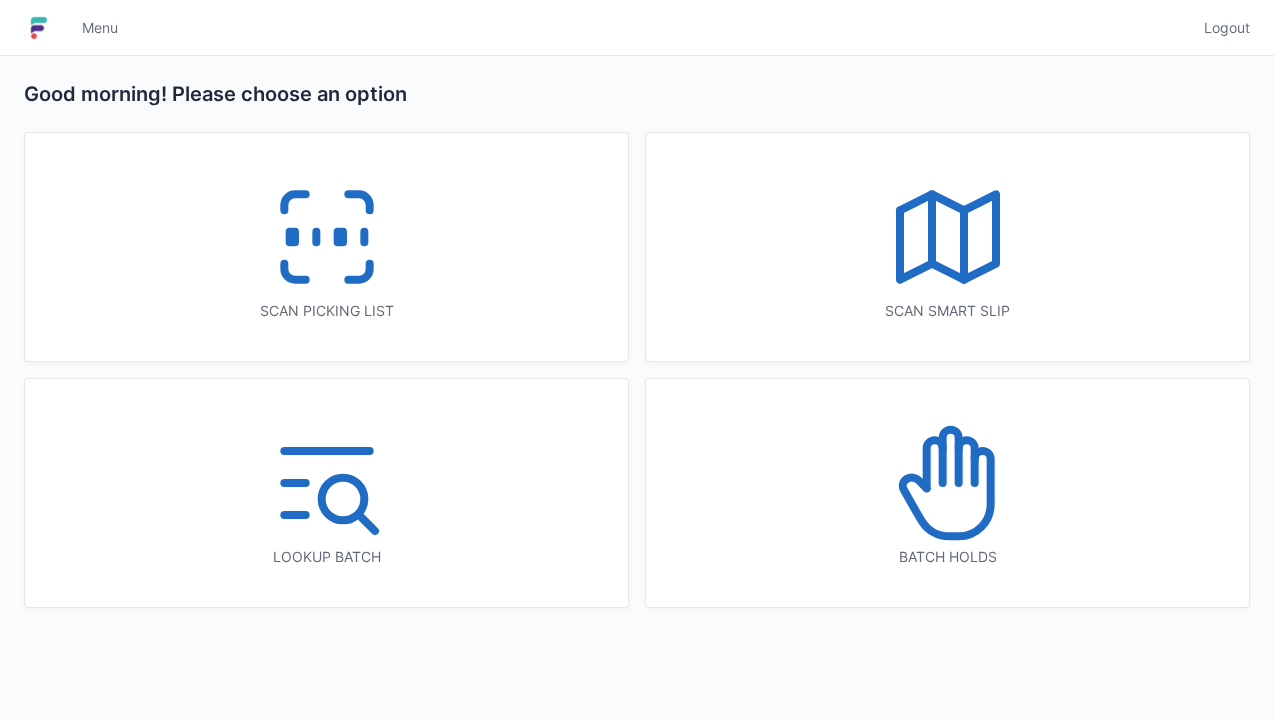 scroll, scrollTop: 0, scrollLeft: 0, axis: both 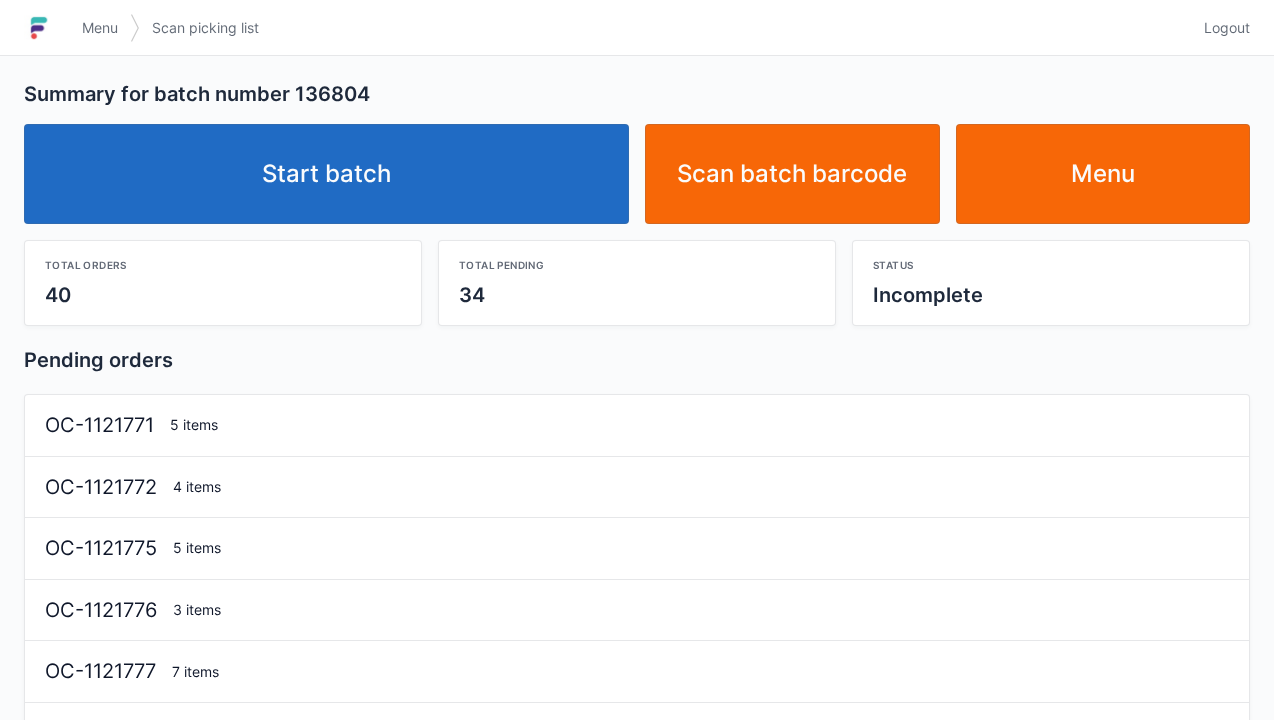 click on "Start batch" at bounding box center (326, 174) 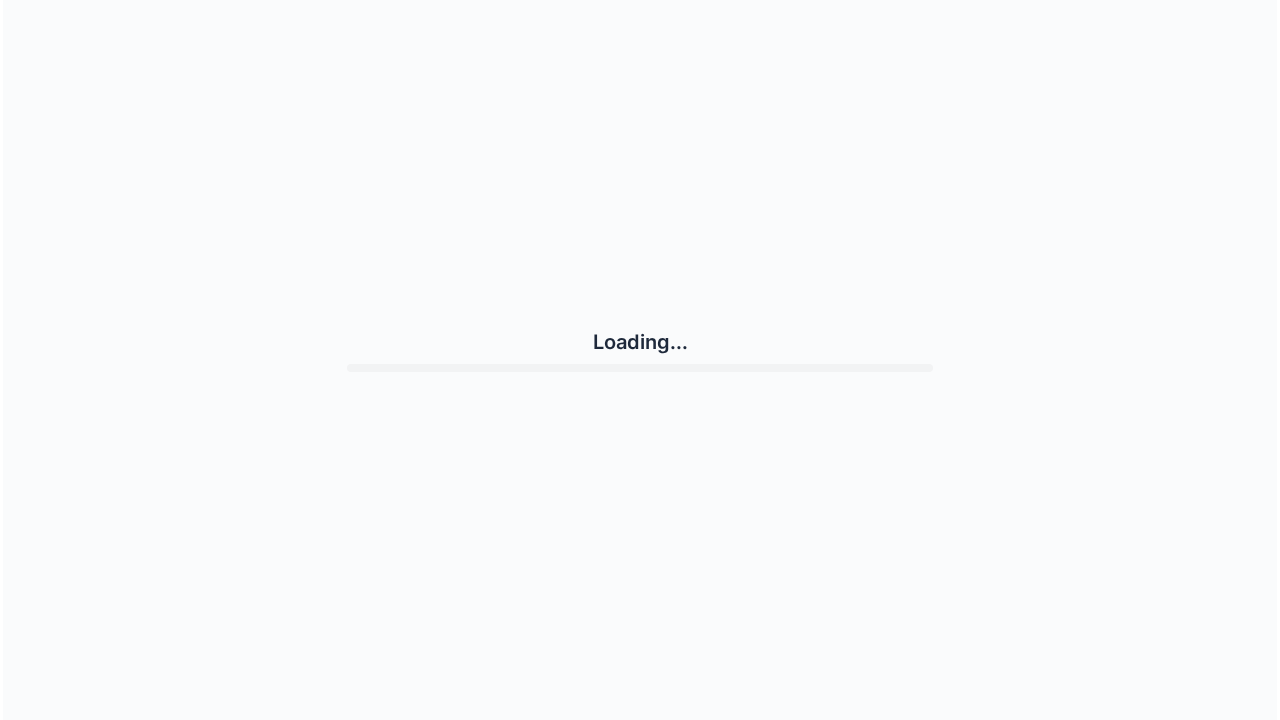 scroll, scrollTop: 0, scrollLeft: 0, axis: both 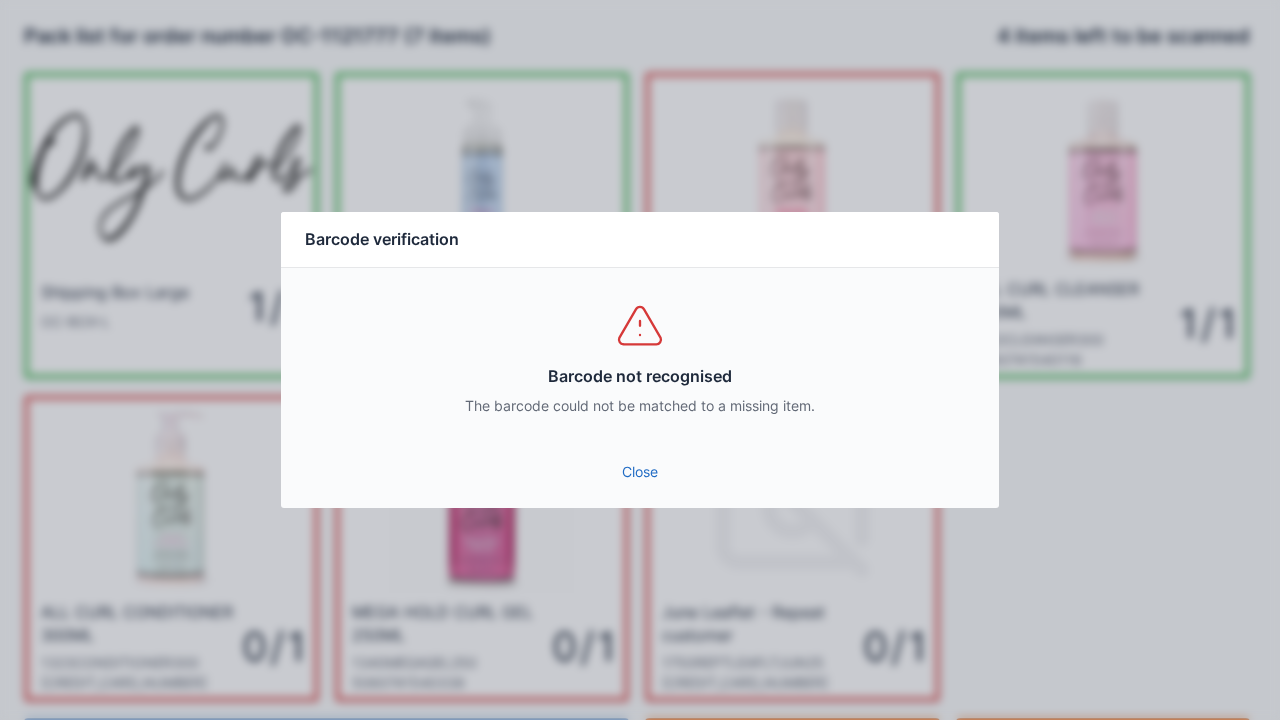 click on "Close" at bounding box center [640, 472] 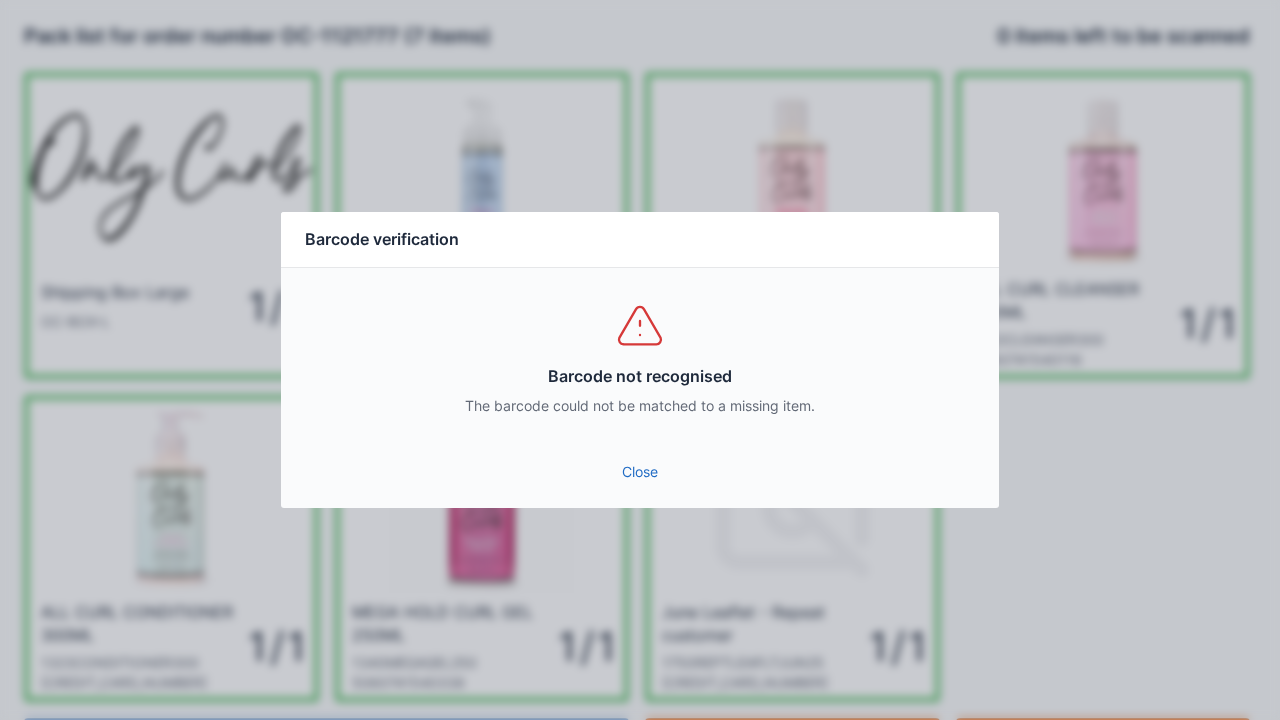 click on "Barcode not recognised The barcode could not be matched to a missing item." at bounding box center [640, 358] 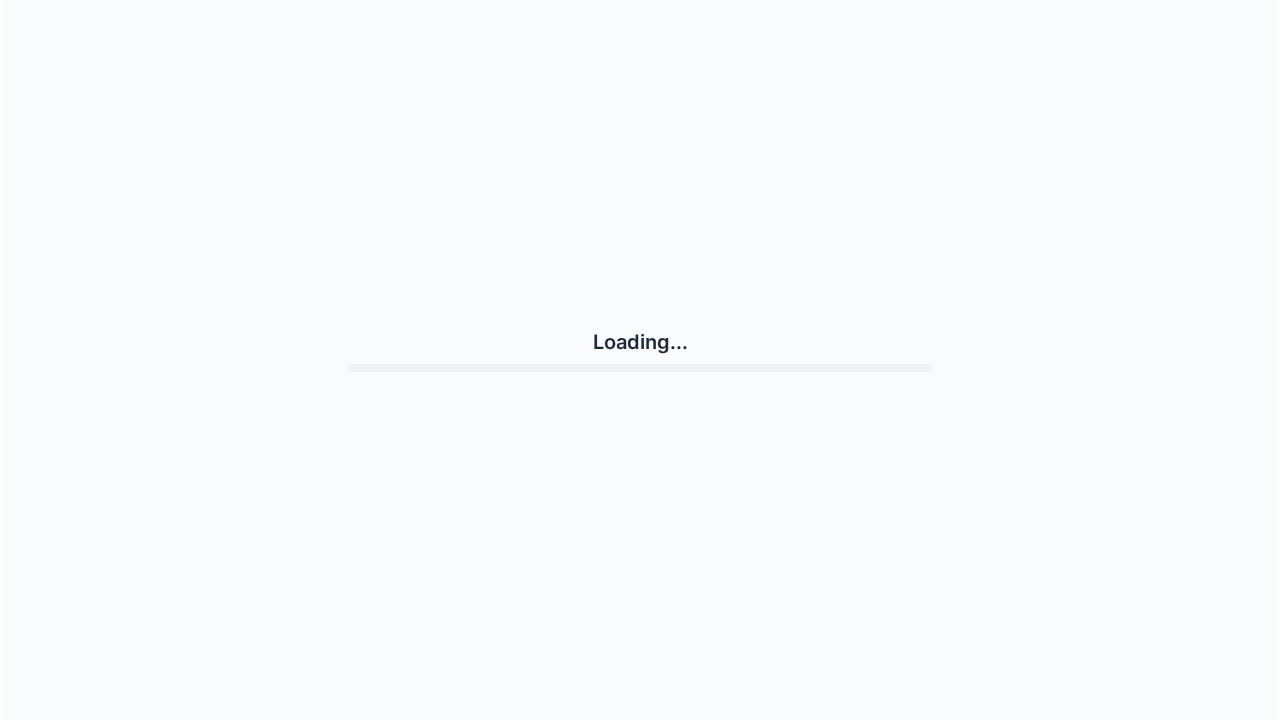 scroll, scrollTop: 0, scrollLeft: 0, axis: both 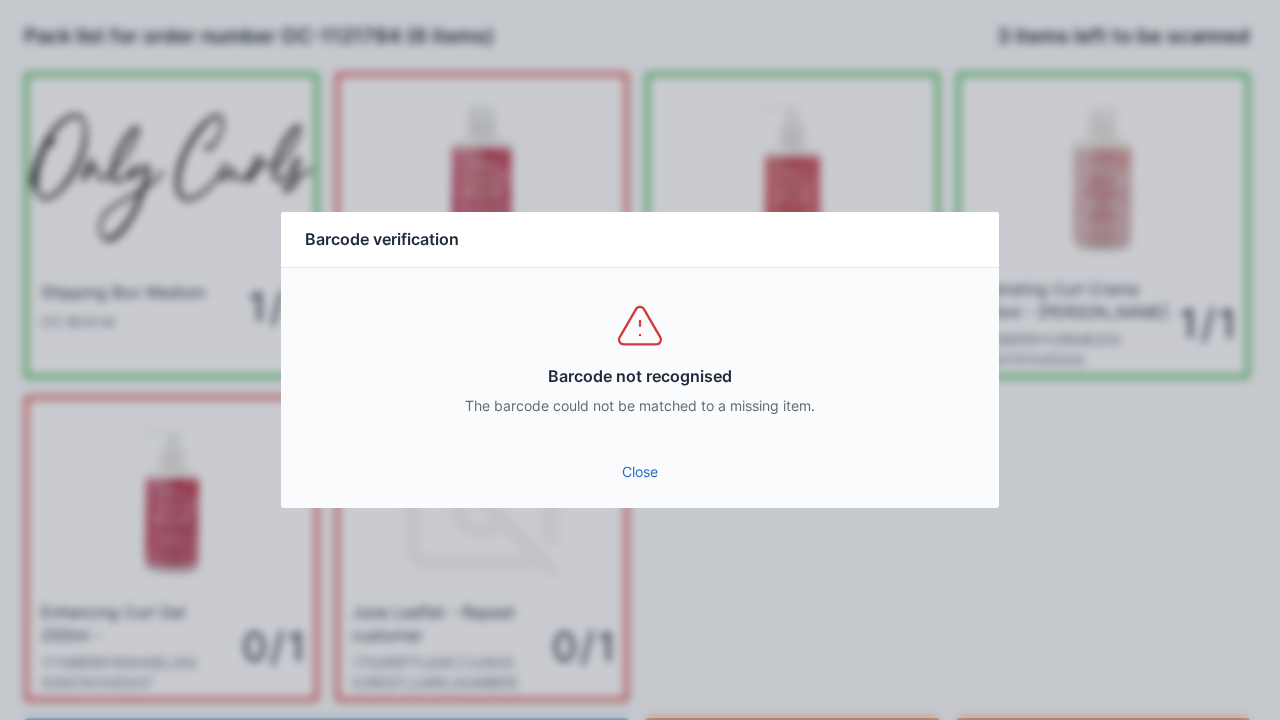 click on "Close" at bounding box center (640, 472) 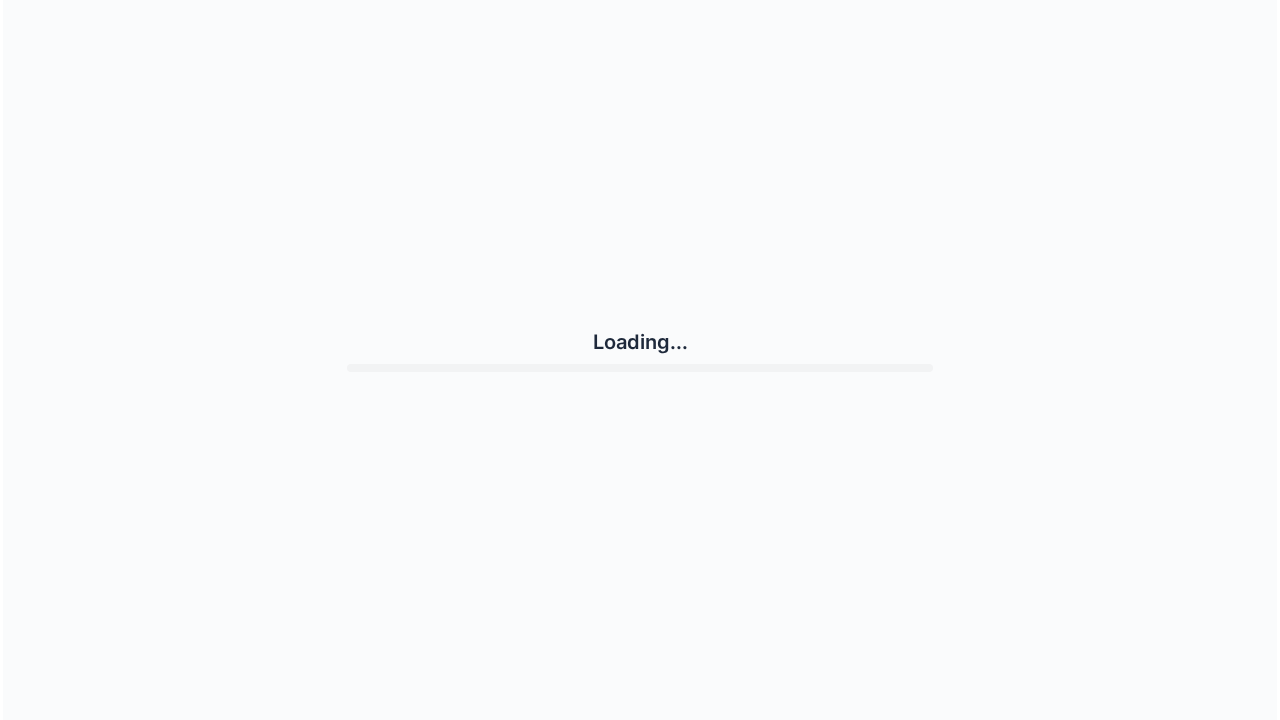 scroll, scrollTop: 0, scrollLeft: 0, axis: both 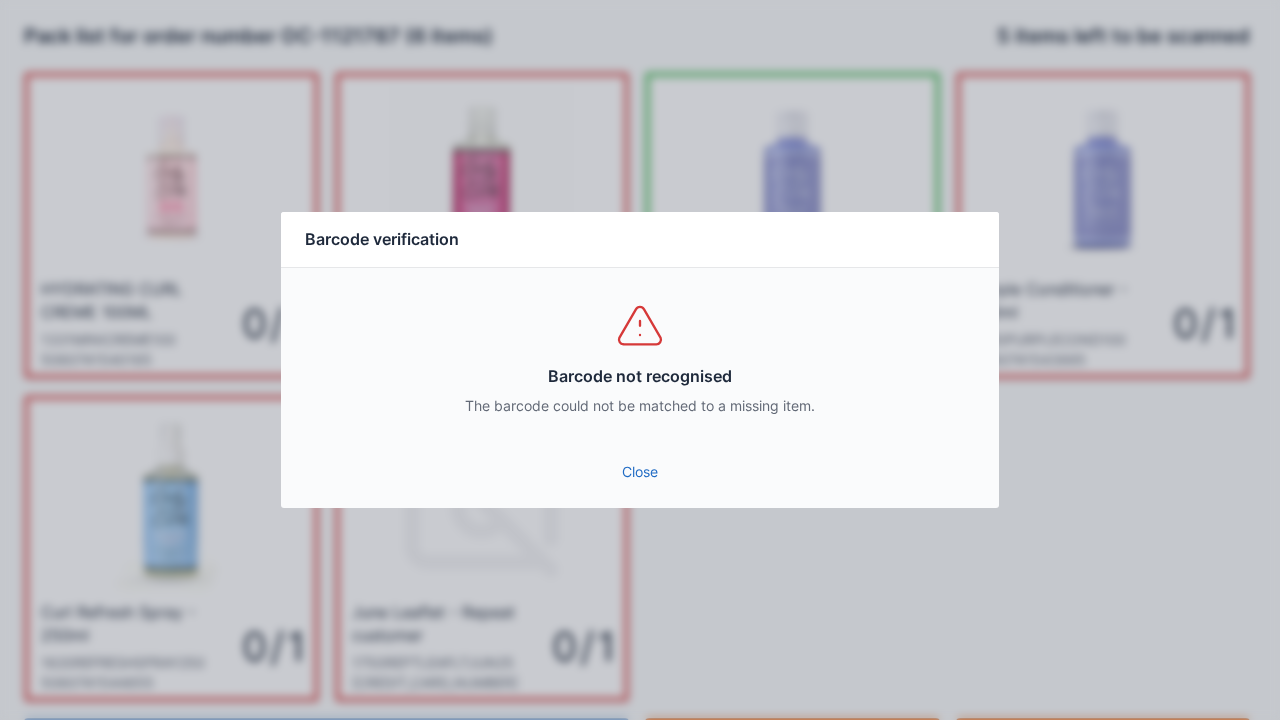 click on "Close" at bounding box center (640, 472) 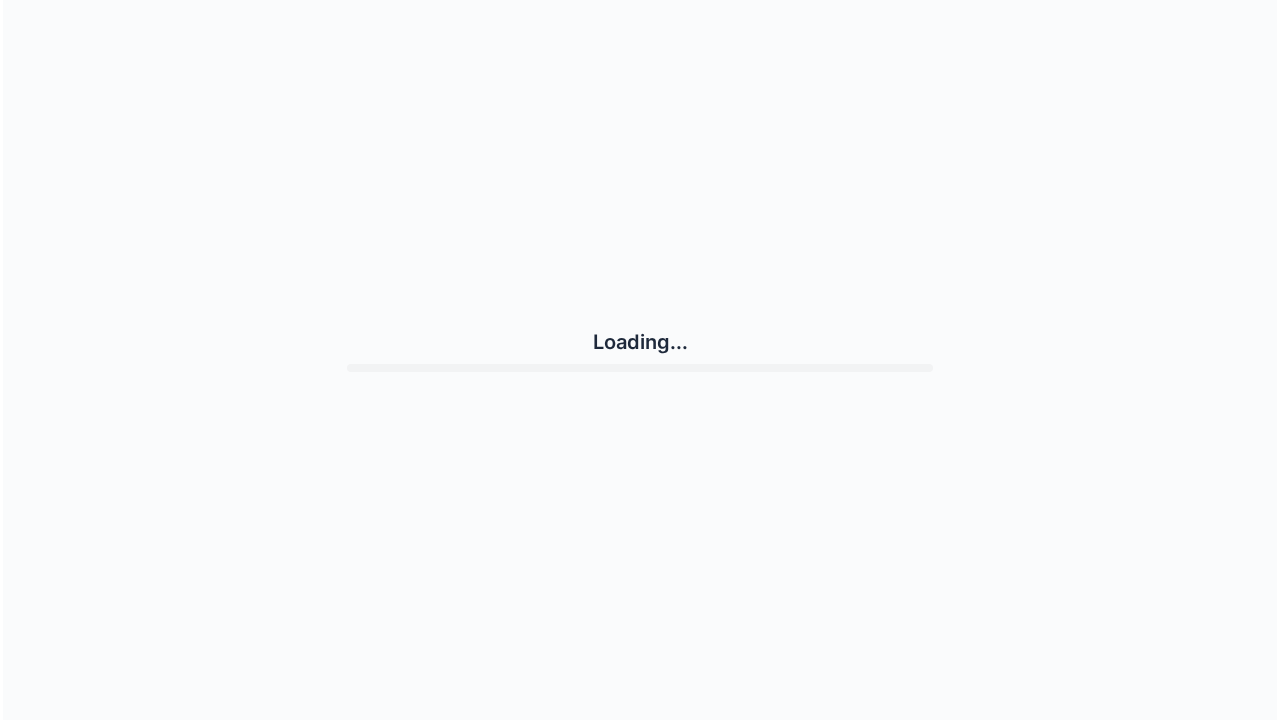 scroll, scrollTop: 0, scrollLeft: 0, axis: both 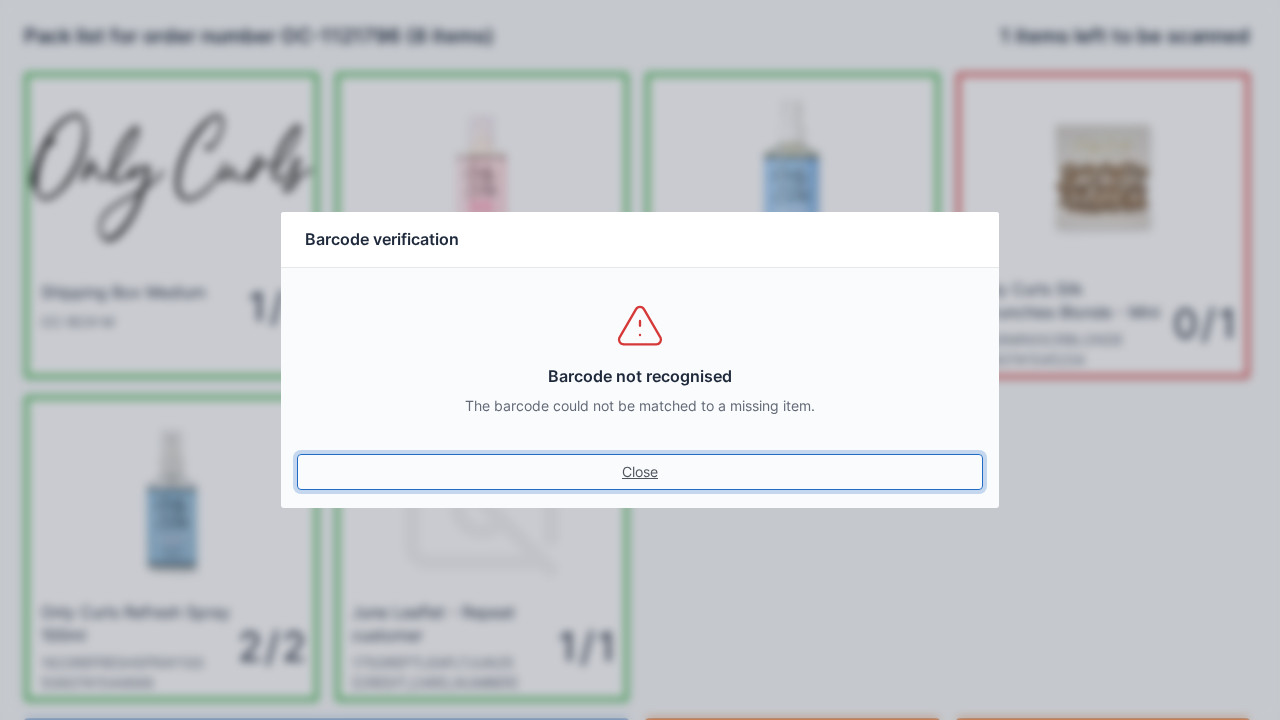 click on "Close" at bounding box center (640, 472) 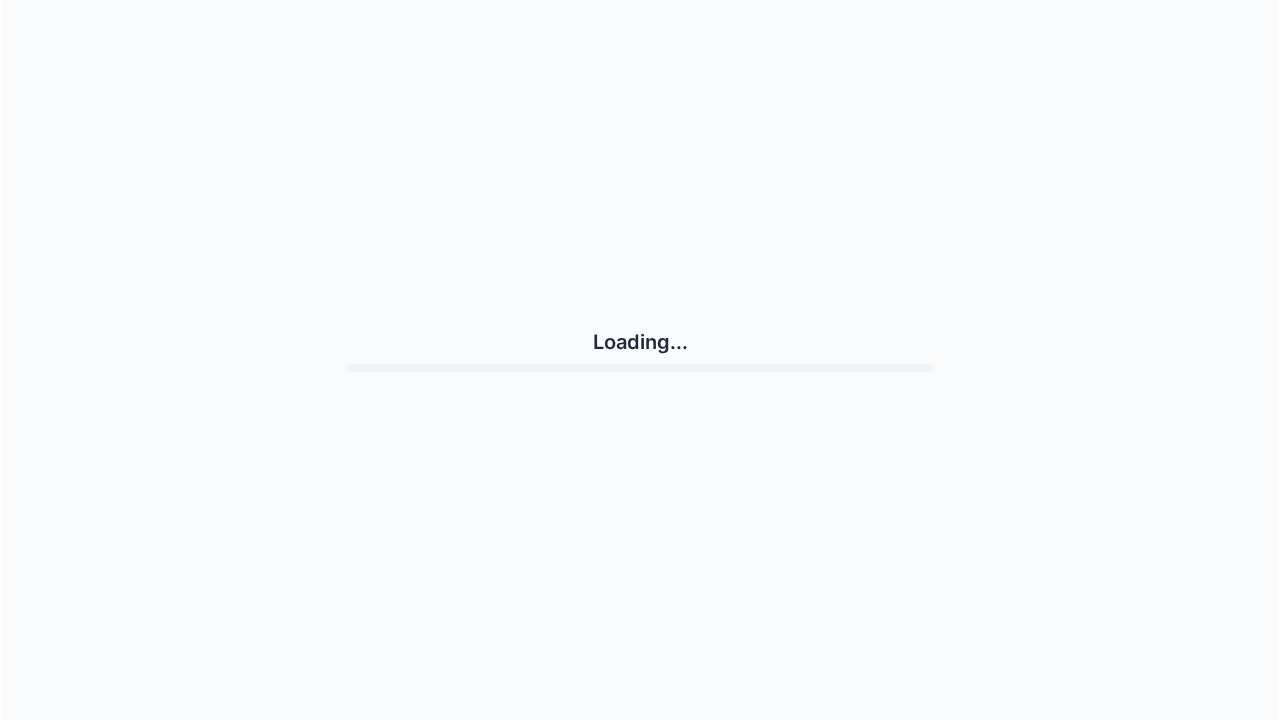 scroll, scrollTop: 0, scrollLeft: 0, axis: both 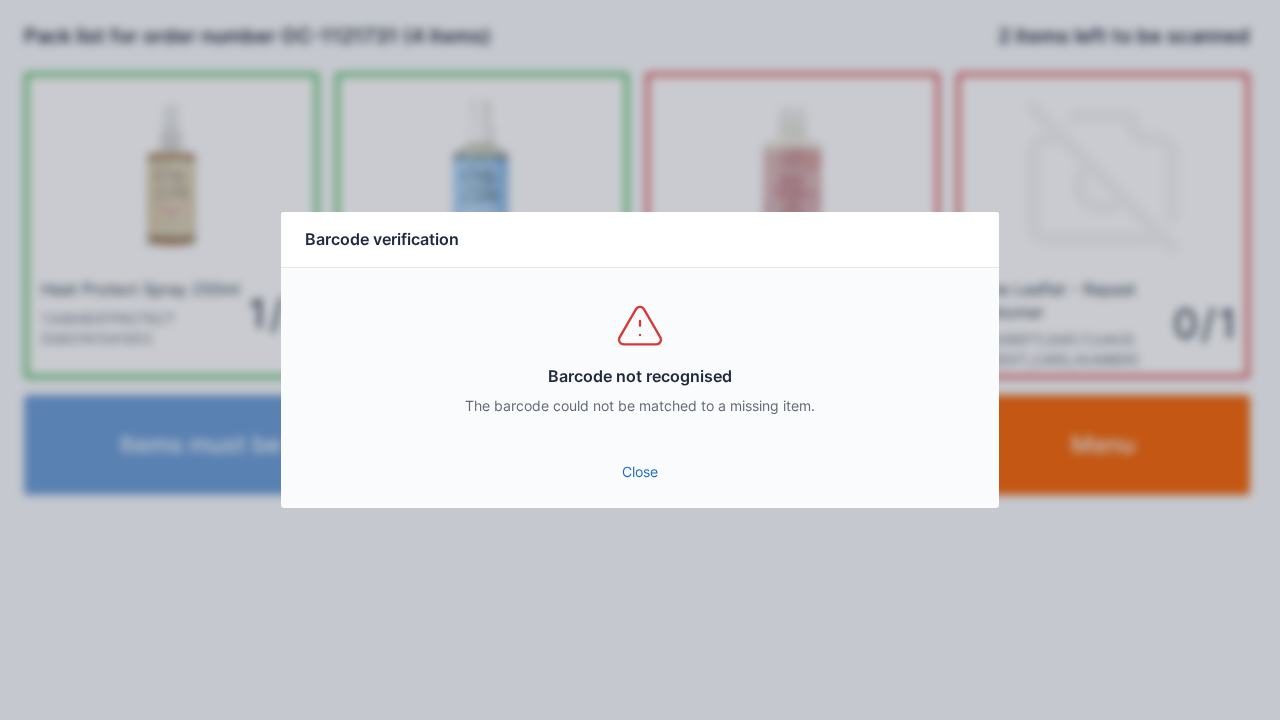 click on "Close" at bounding box center [640, 472] 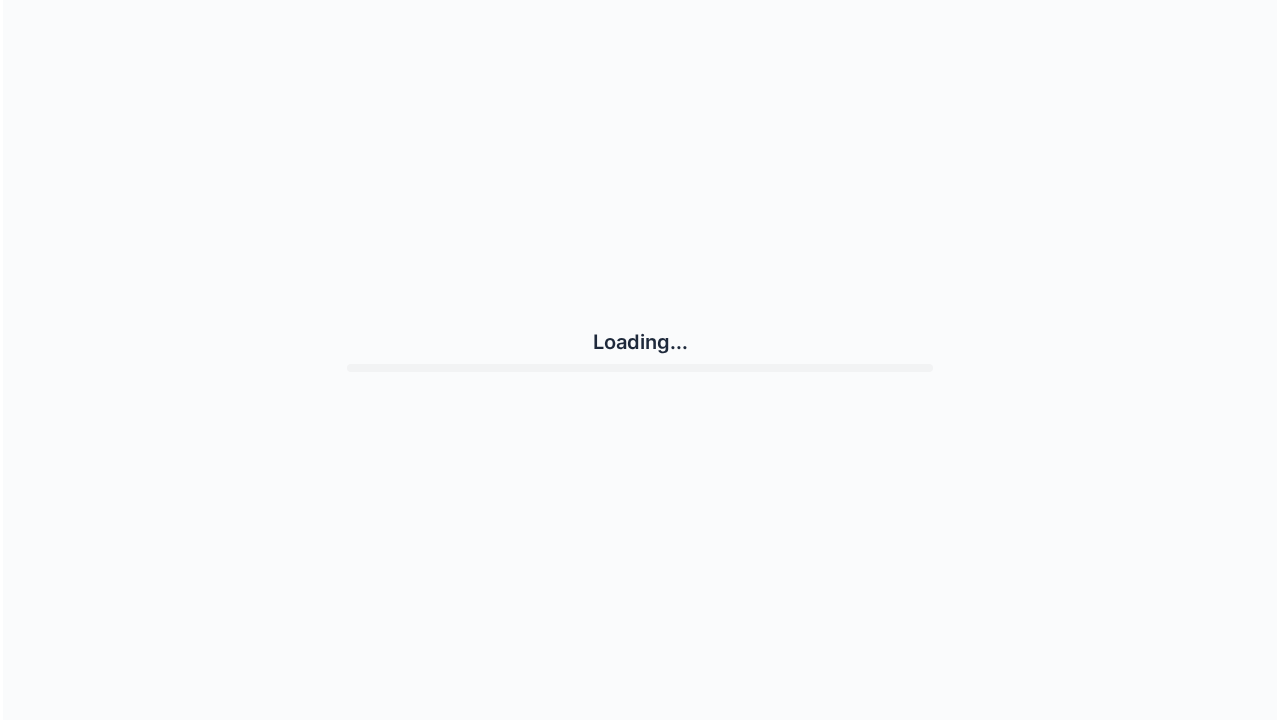 scroll, scrollTop: 0, scrollLeft: 0, axis: both 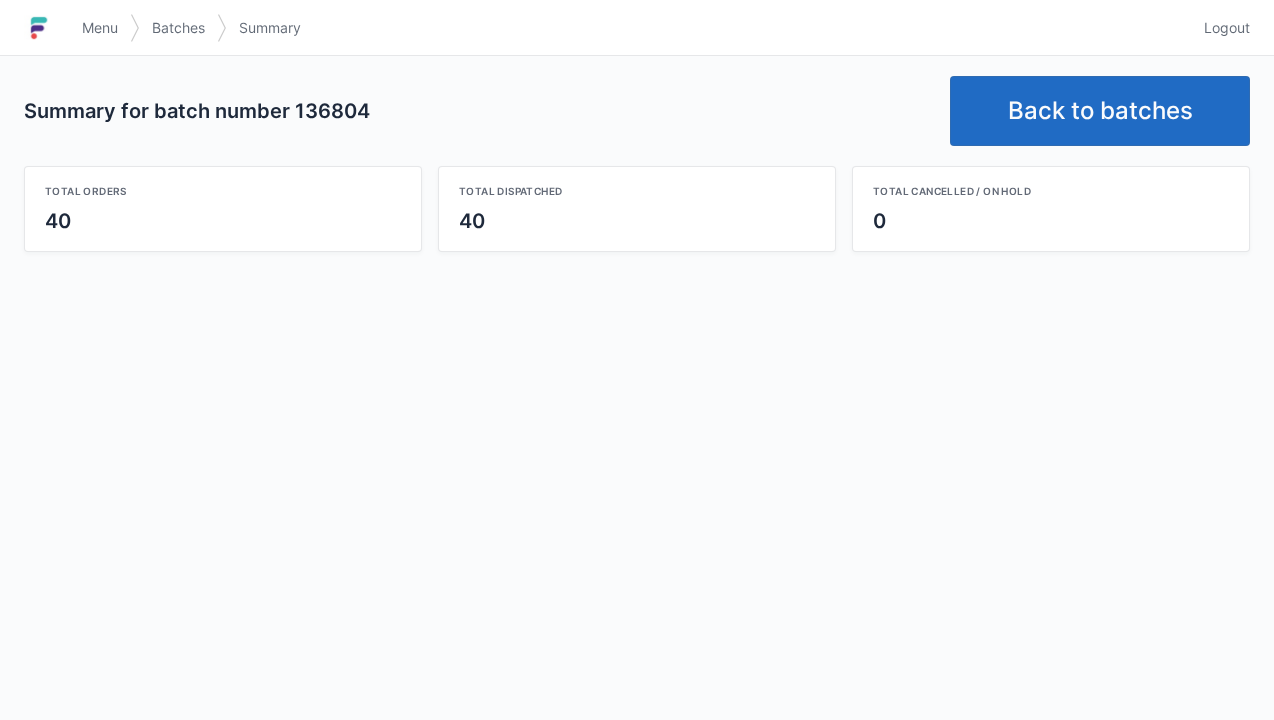 click on "Back to batches" at bounding box center (1100, 111) 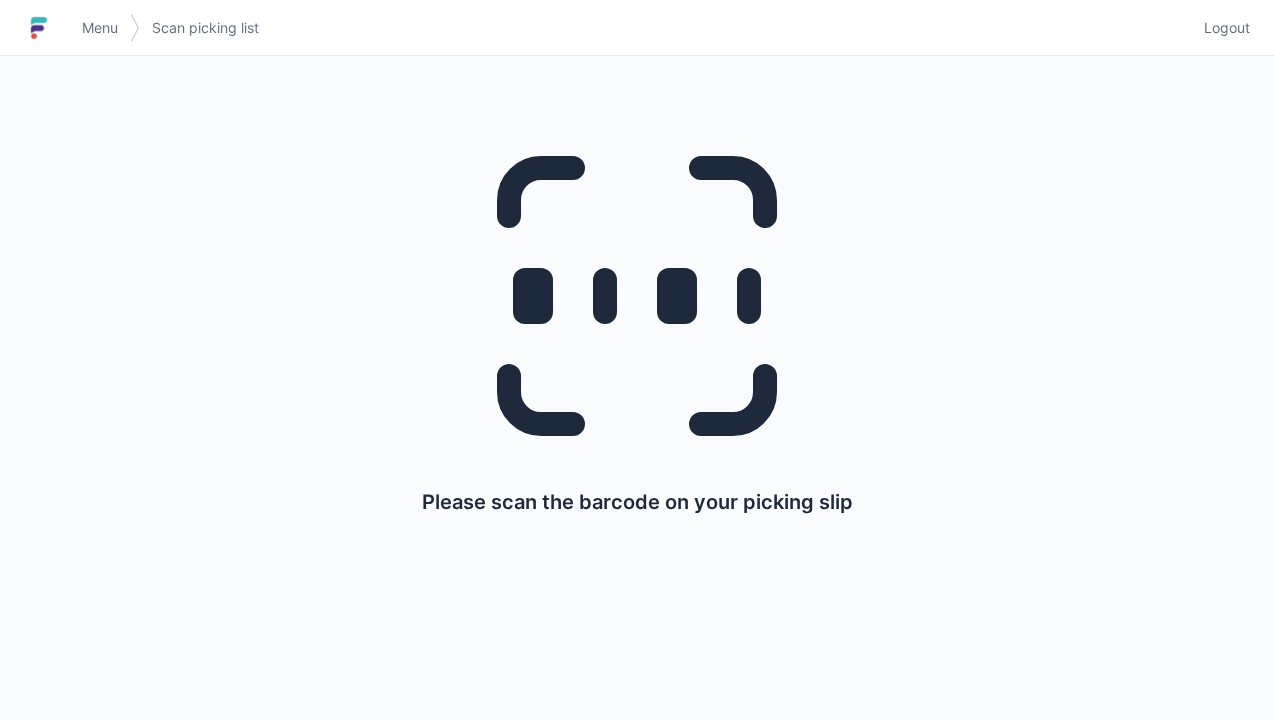 click on "Please scan the barcode on your picking slip" at bounding box center [637, 314] 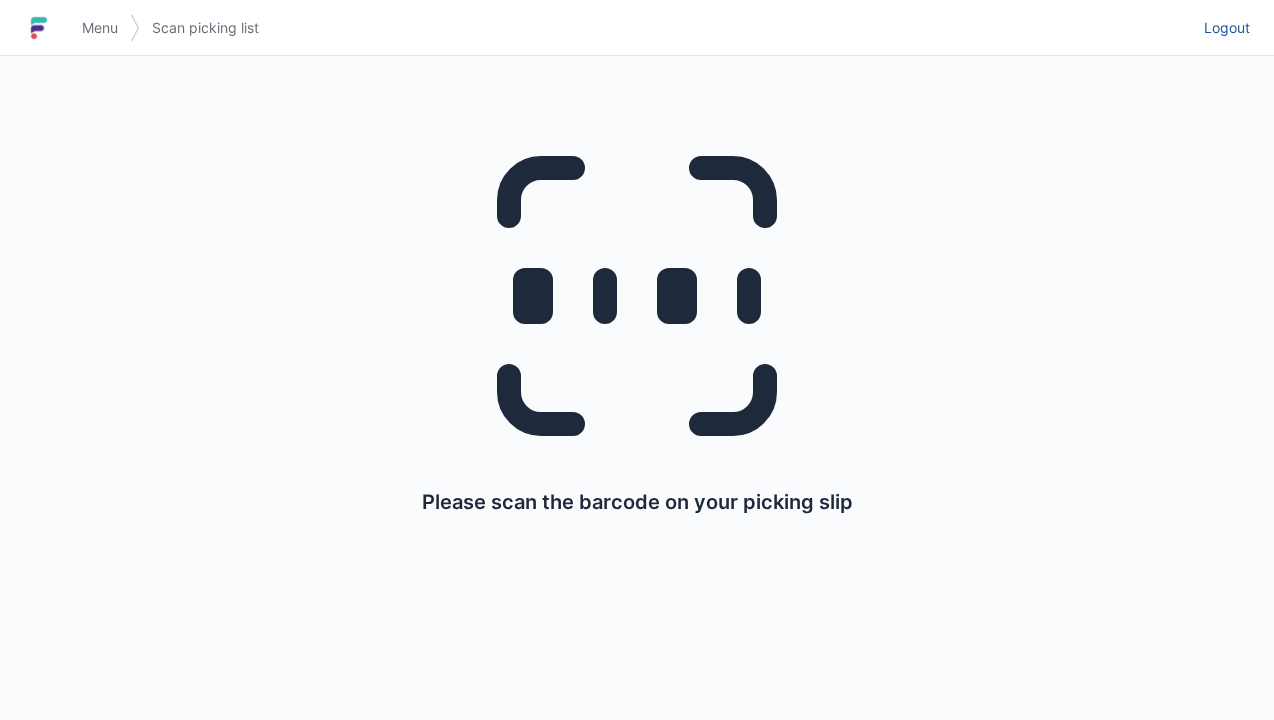 click on "Logout" at bounding box center [1227, 28] 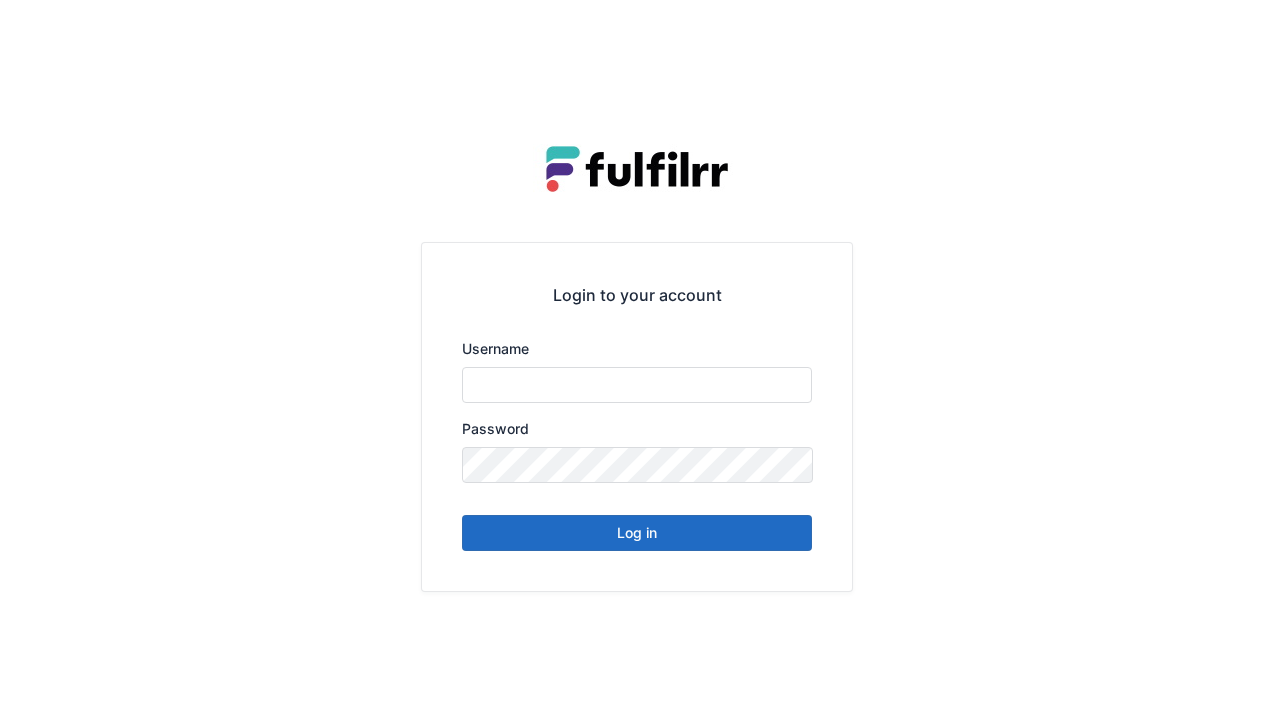 scroll, scrollTop: 0, scrollLeft: 0, axis: both 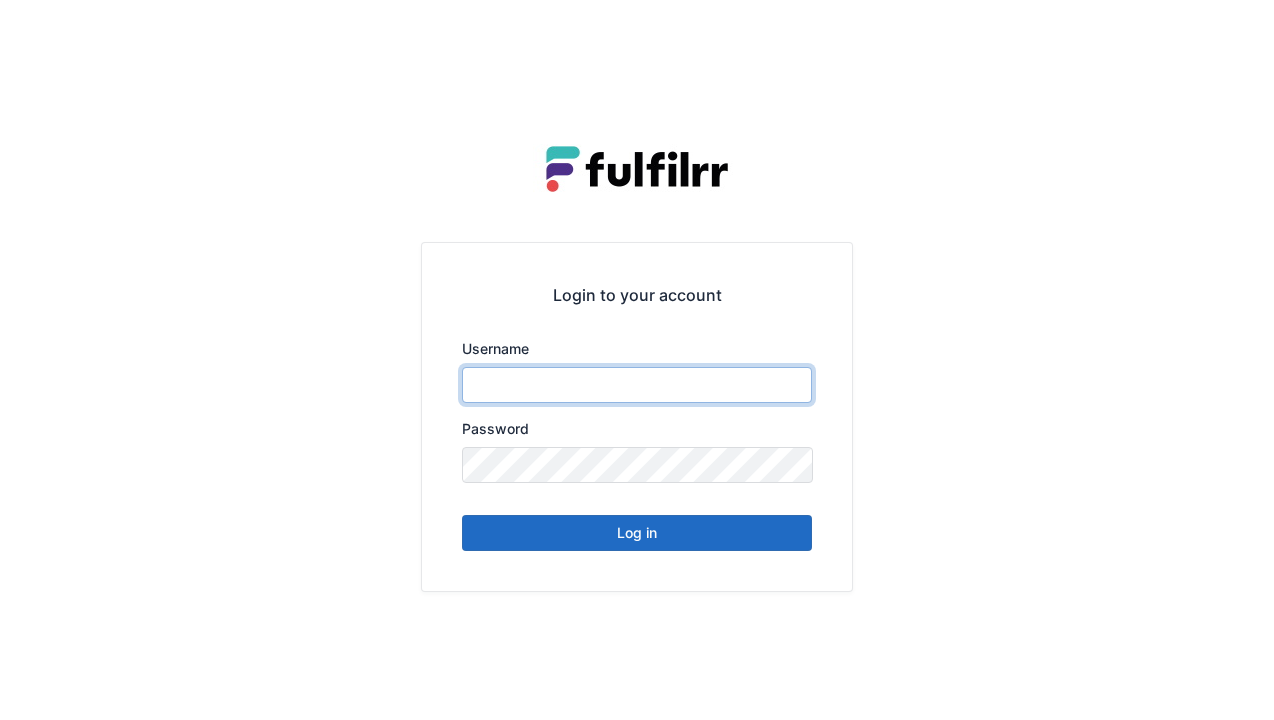 type on "******" 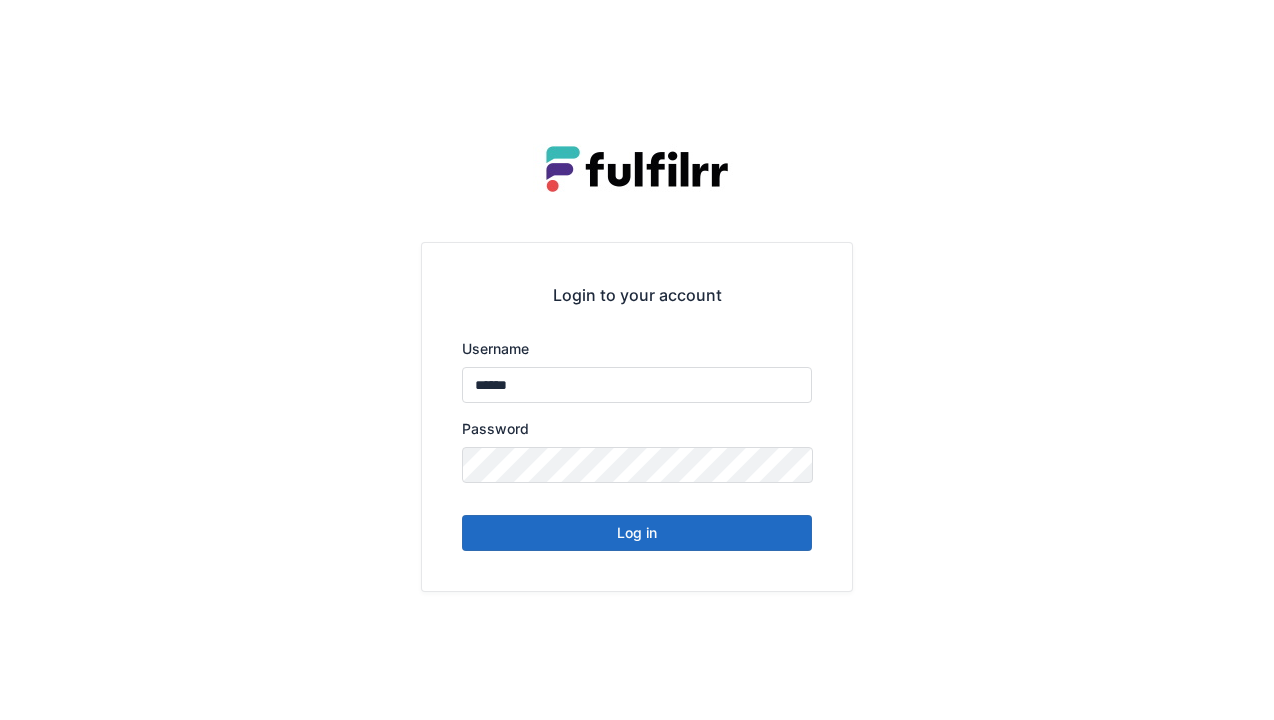 click on "Log in" at bounding box center (637, 533) 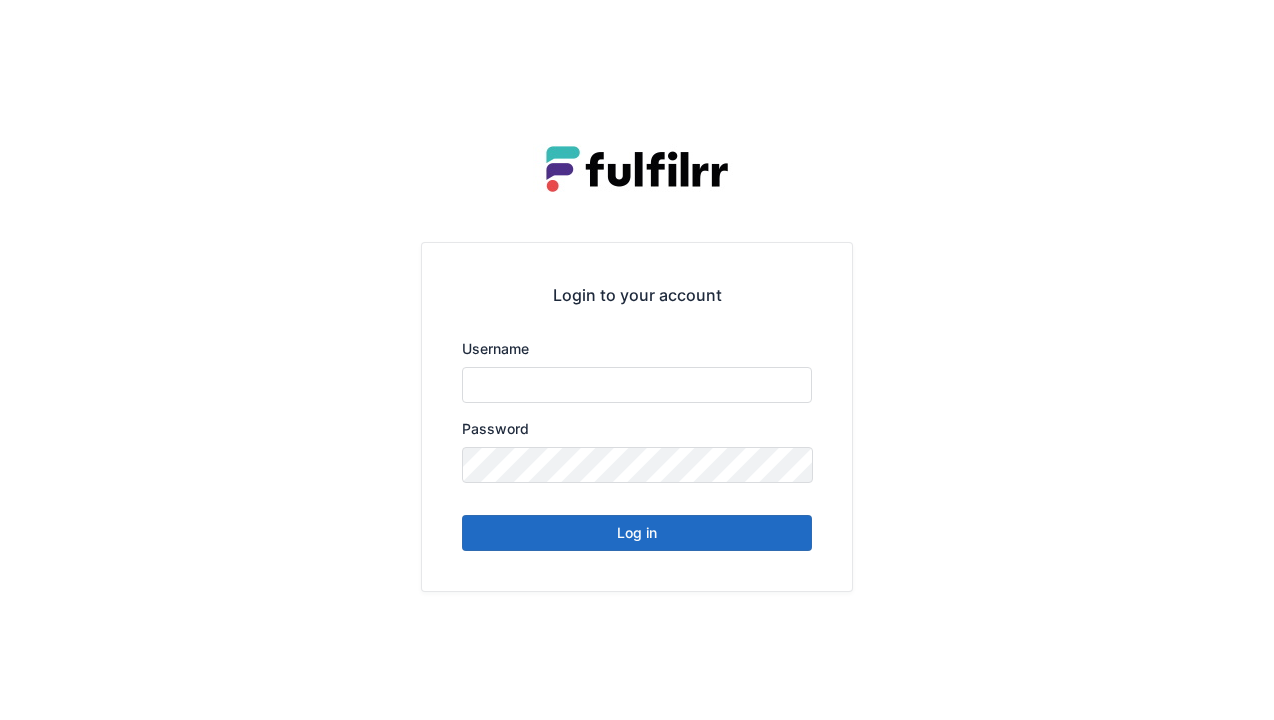 scroll, scrollTop: 0, scrollLeft: 0, axis: both 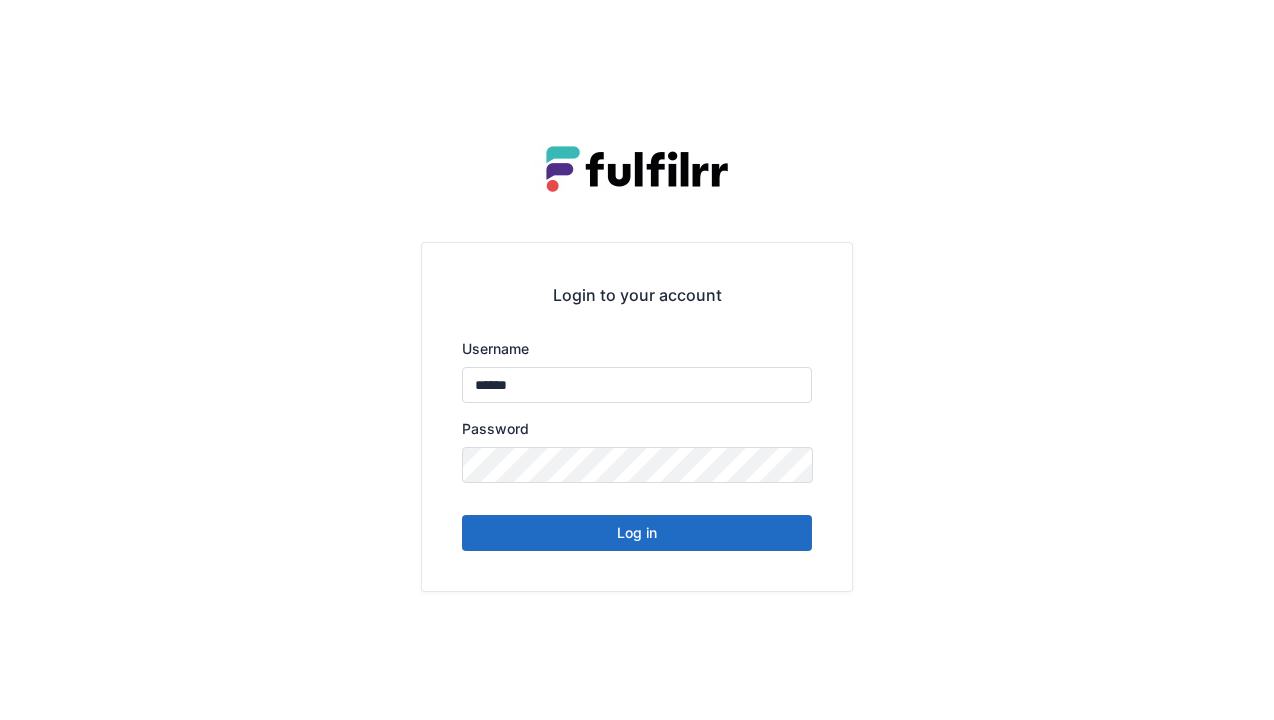 click on "Log in" at bounding box center [637, 533] 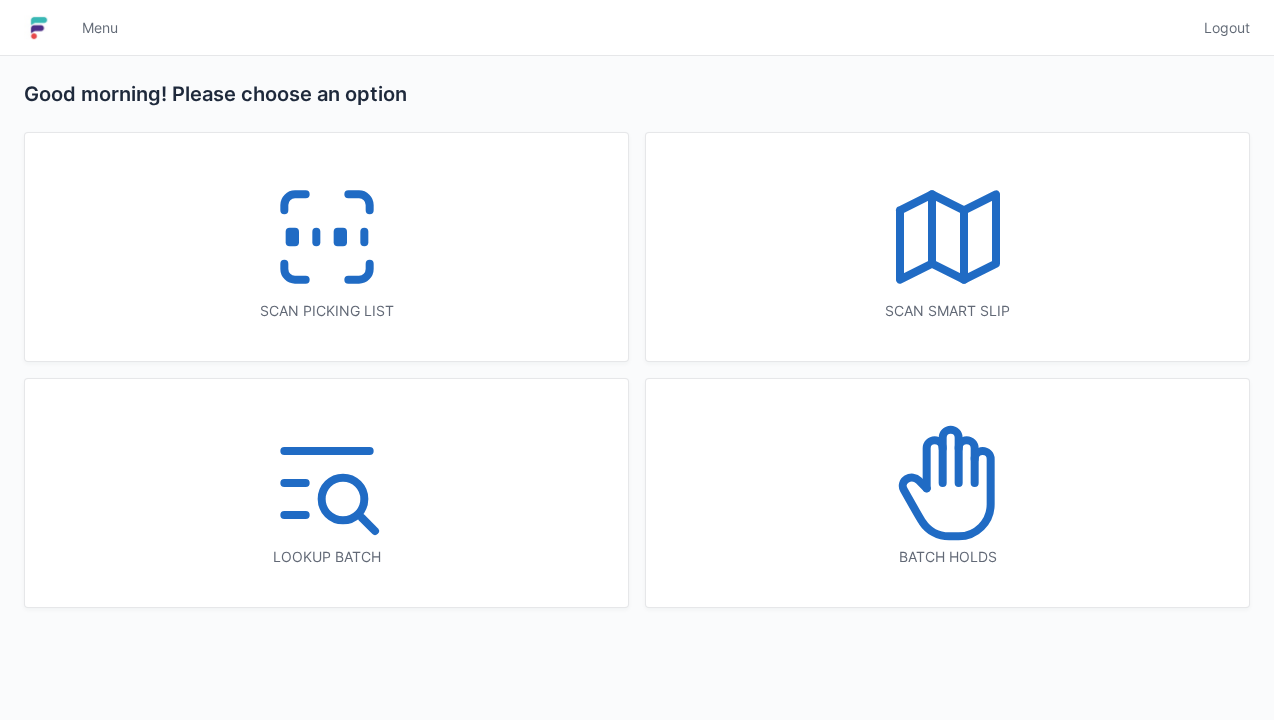 scroll, scrollTop: 0, scrollLeft: 0, axis: both 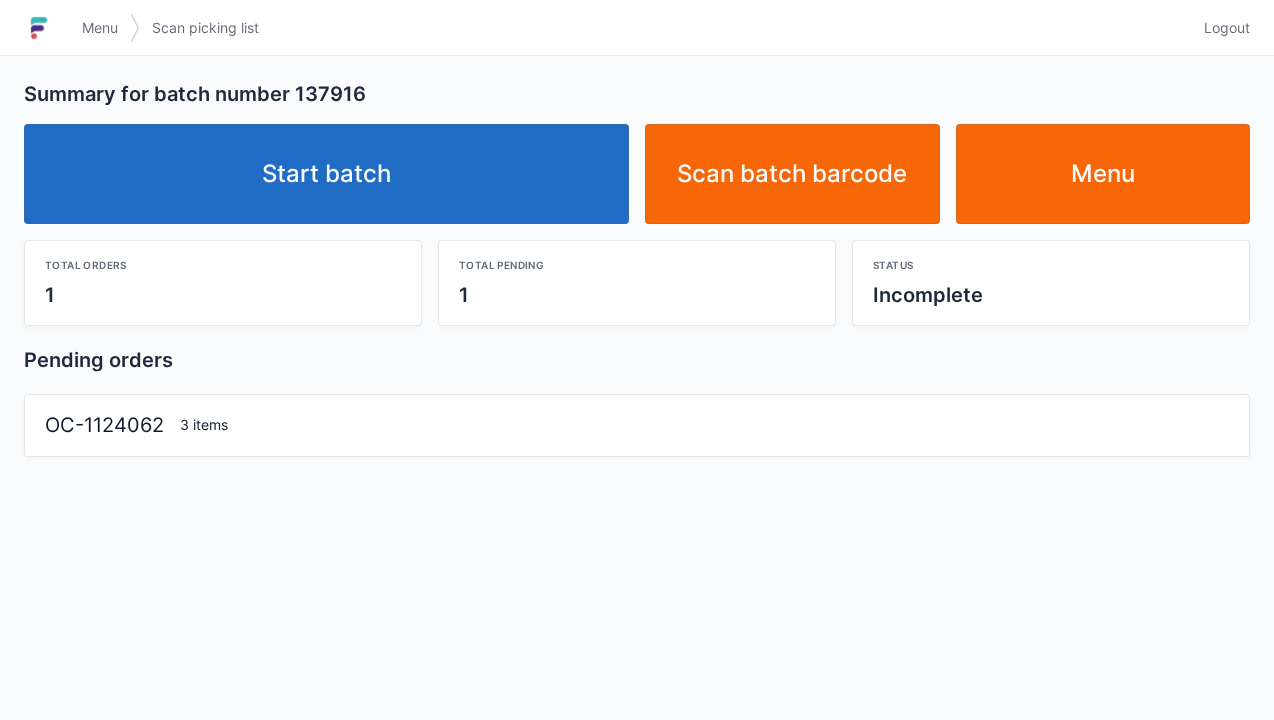 click on "Start batch" at bounding box center [326, 174] 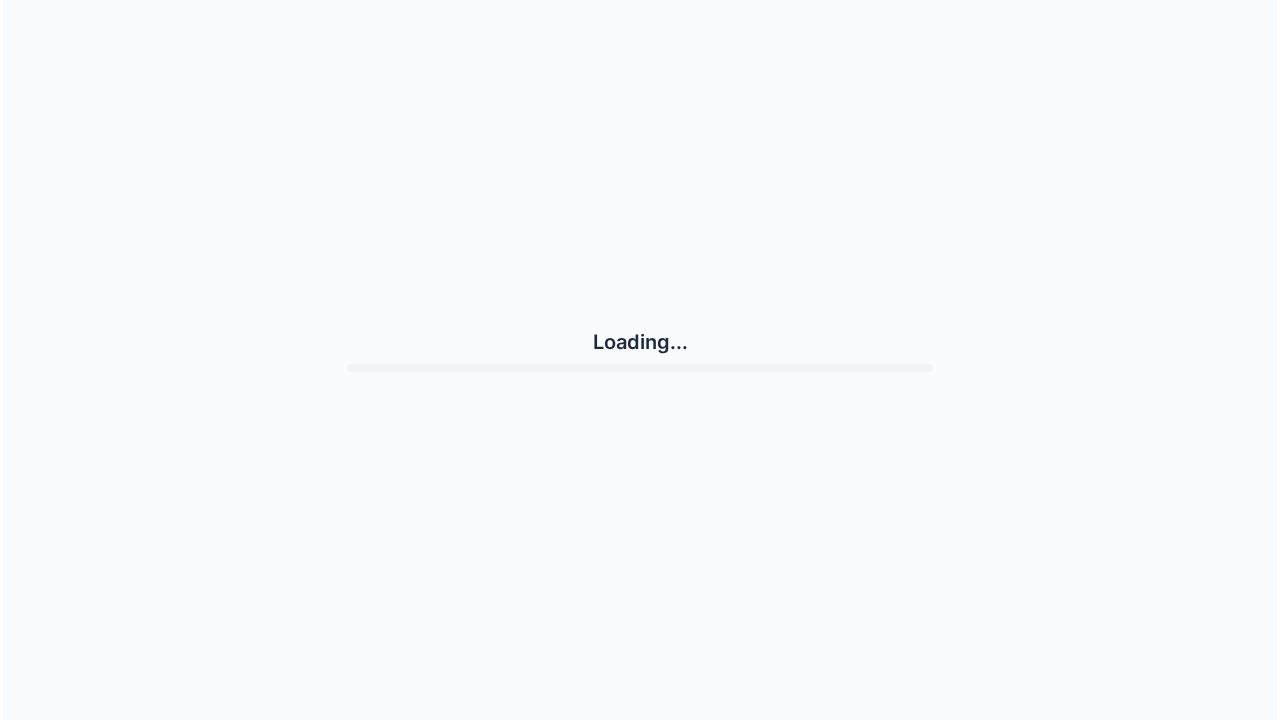 scroll, scrollTop: 0, scrollLeft: 0, axis: both 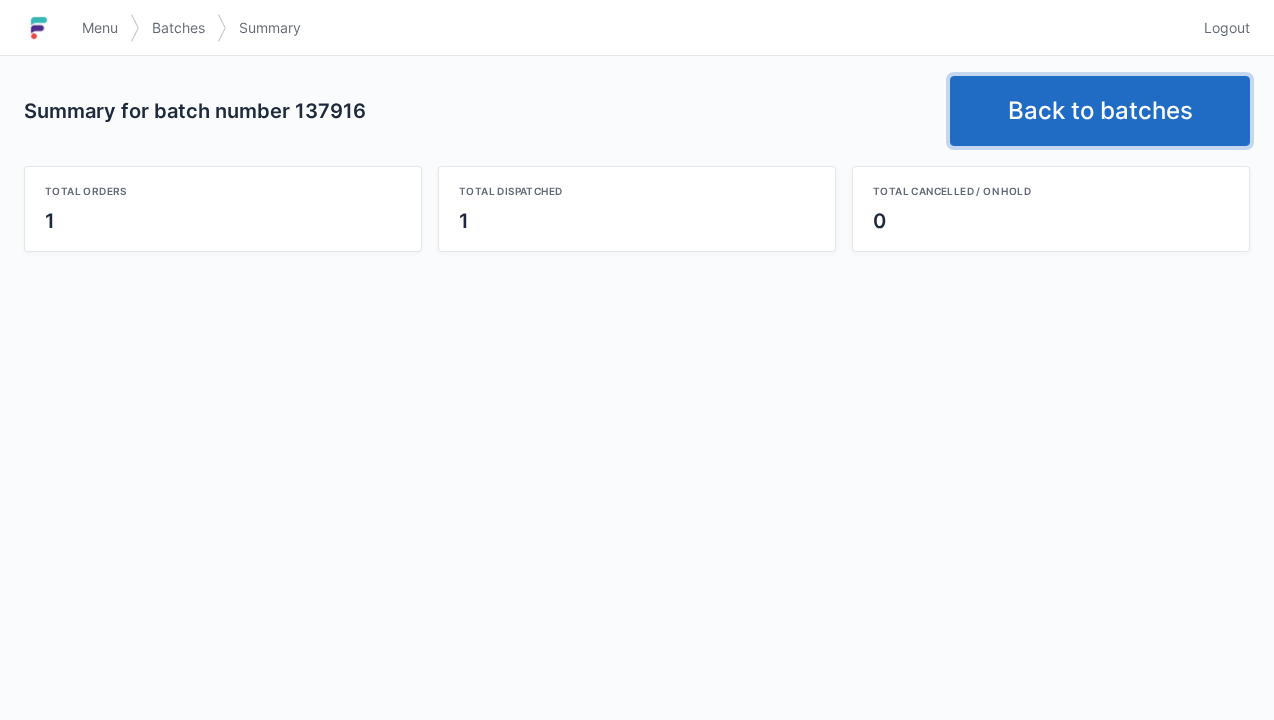 click on "Back to batches" at bounding box center [1100, 111] 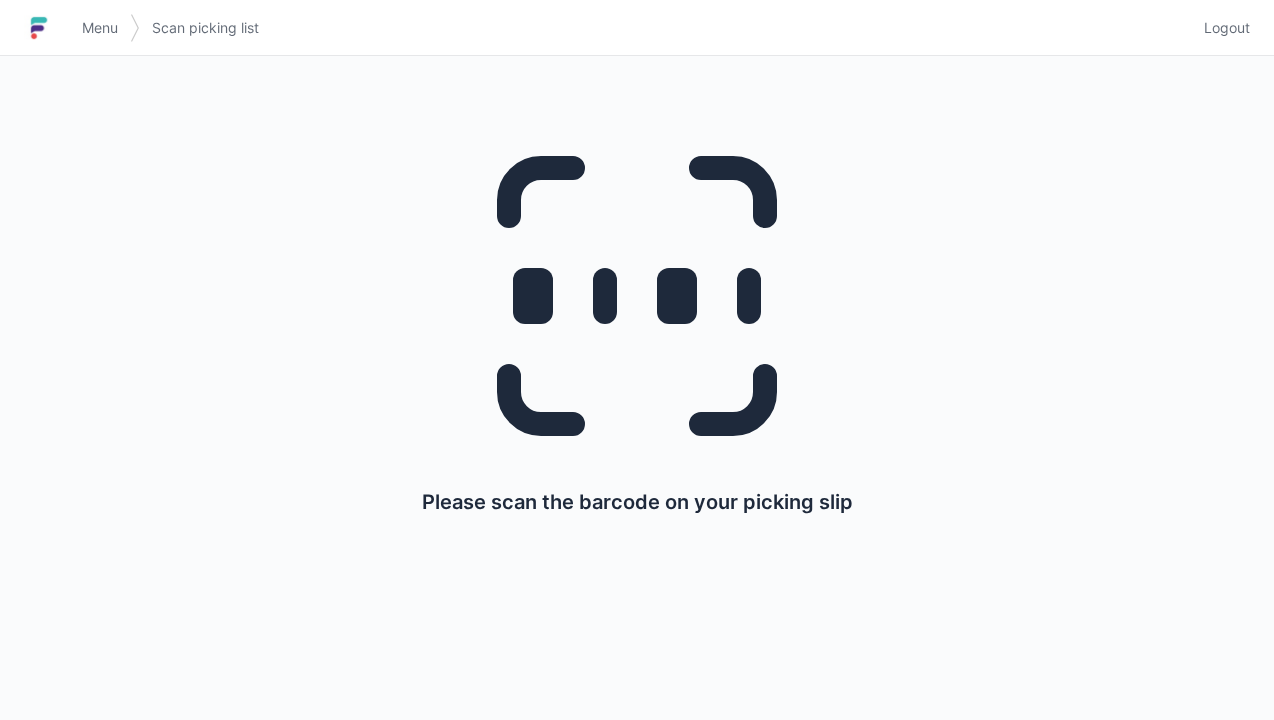 scroll, scrollTop: 0, scrollLeft: 0, axis: both 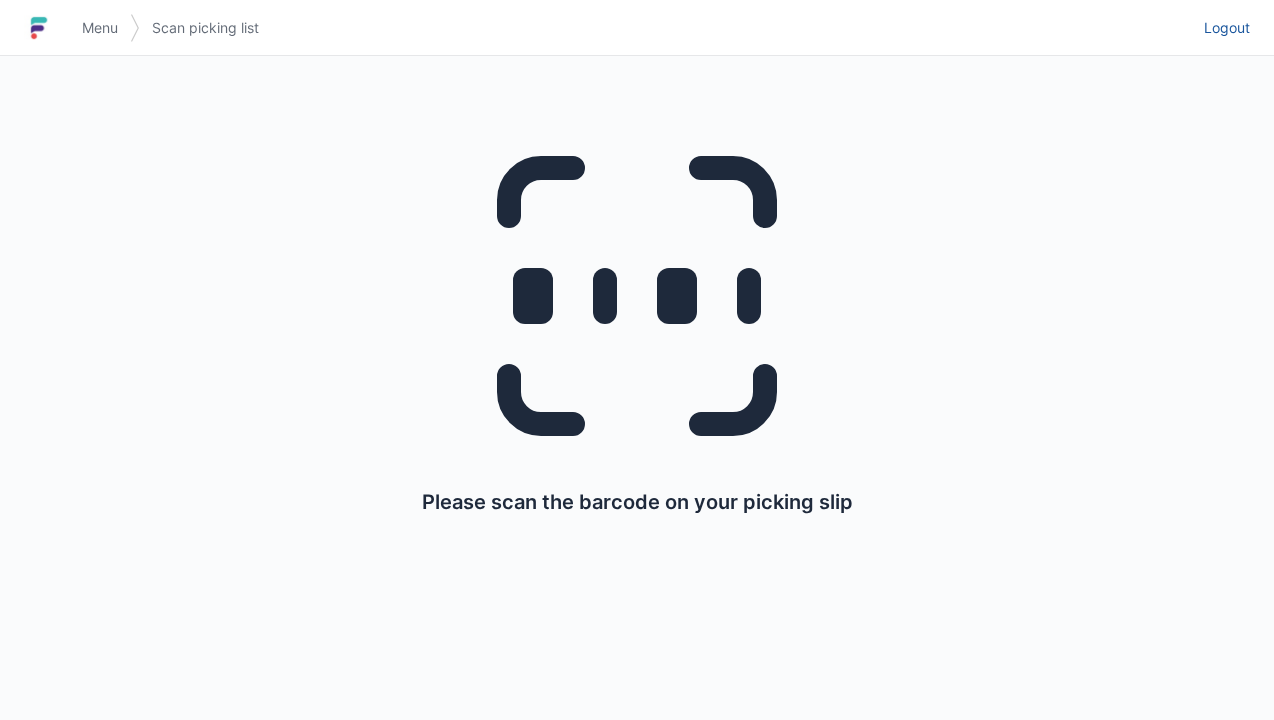 click on "Logout" at bounding box center (1227, 28) 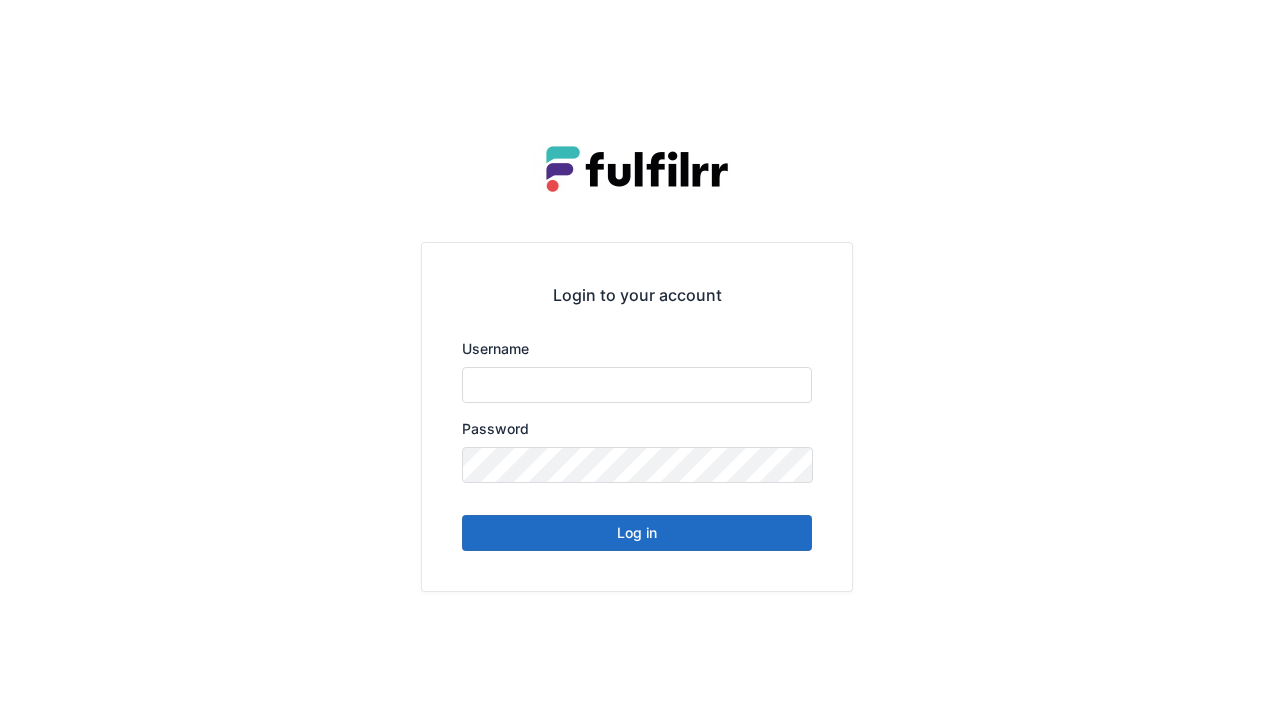 scroll, scrollTop: 0, scrollLeft: 0, axis: both 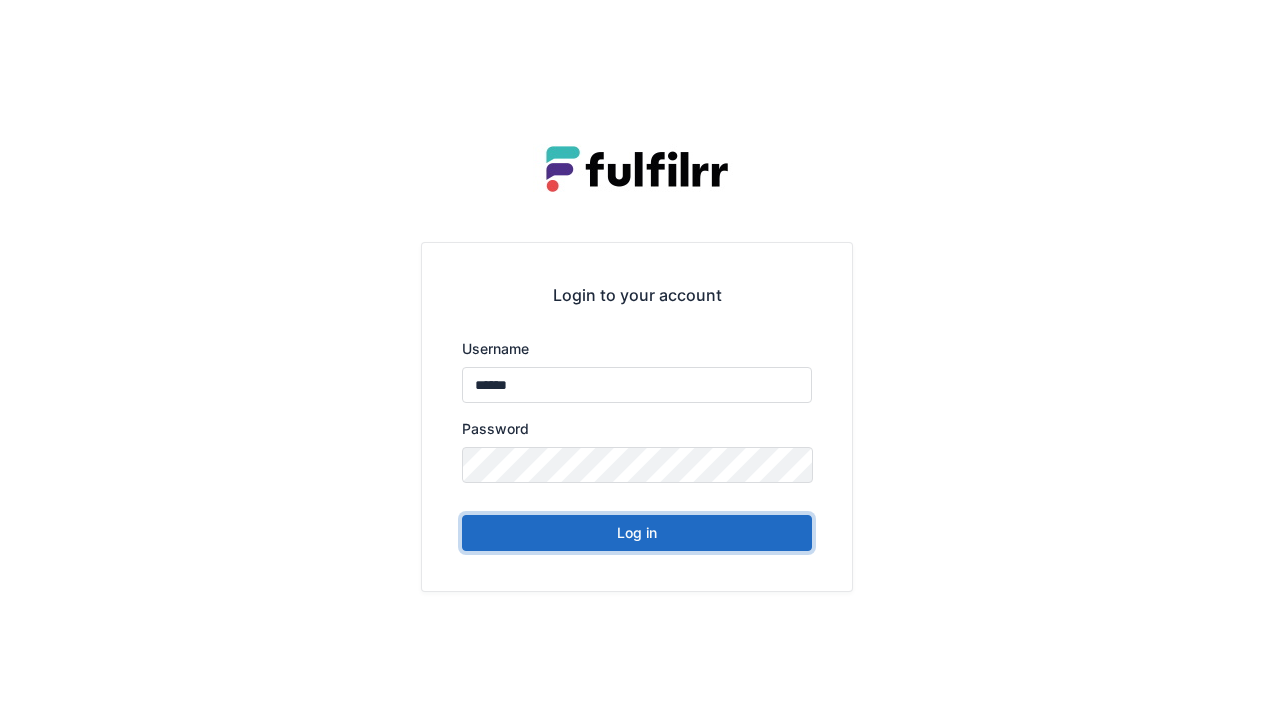 click on "Log in" at bounding box center (637, 533) 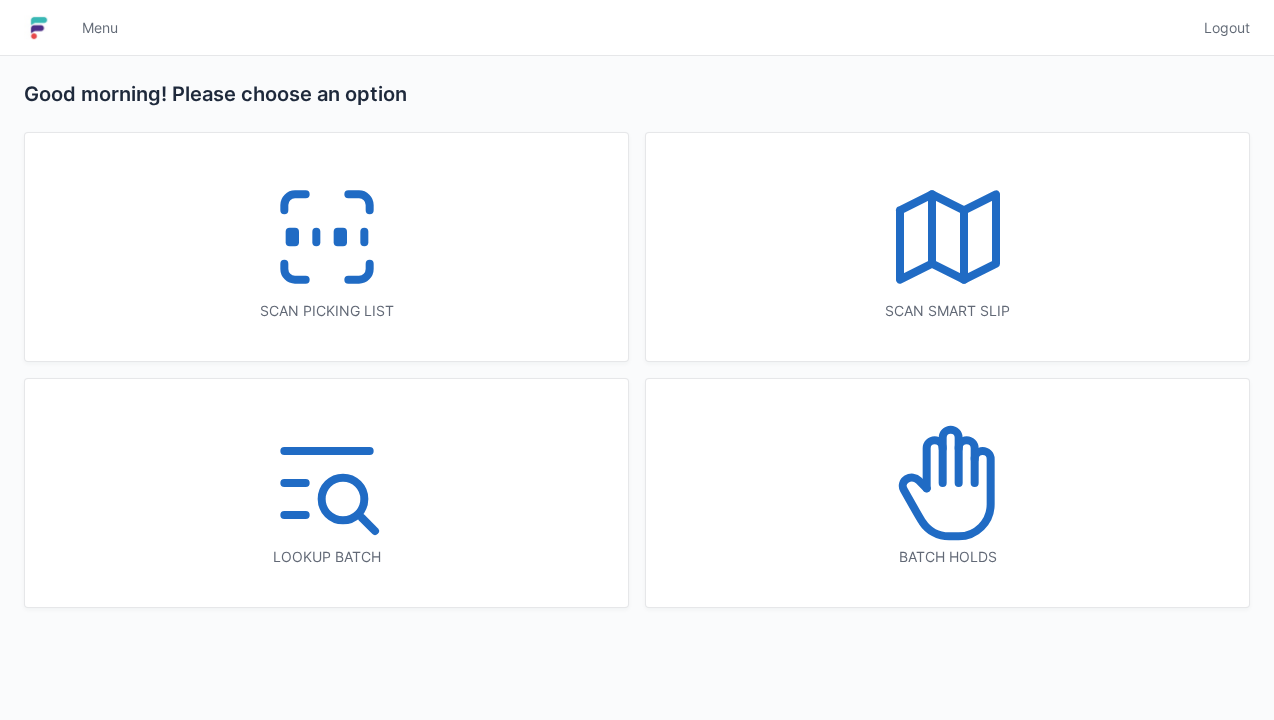 scroll, scrollTop: 0, scrollLeft: 0, axis: both 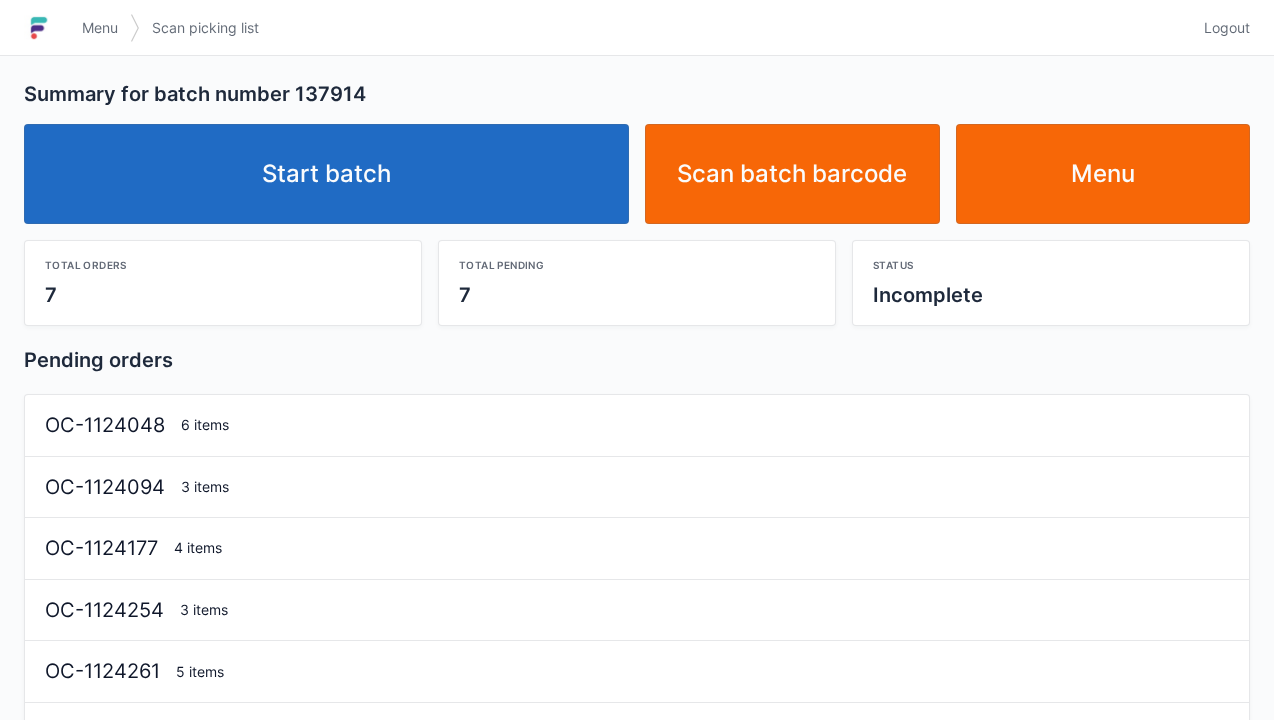 click on "Start batch" at bounding box center (326, 174) 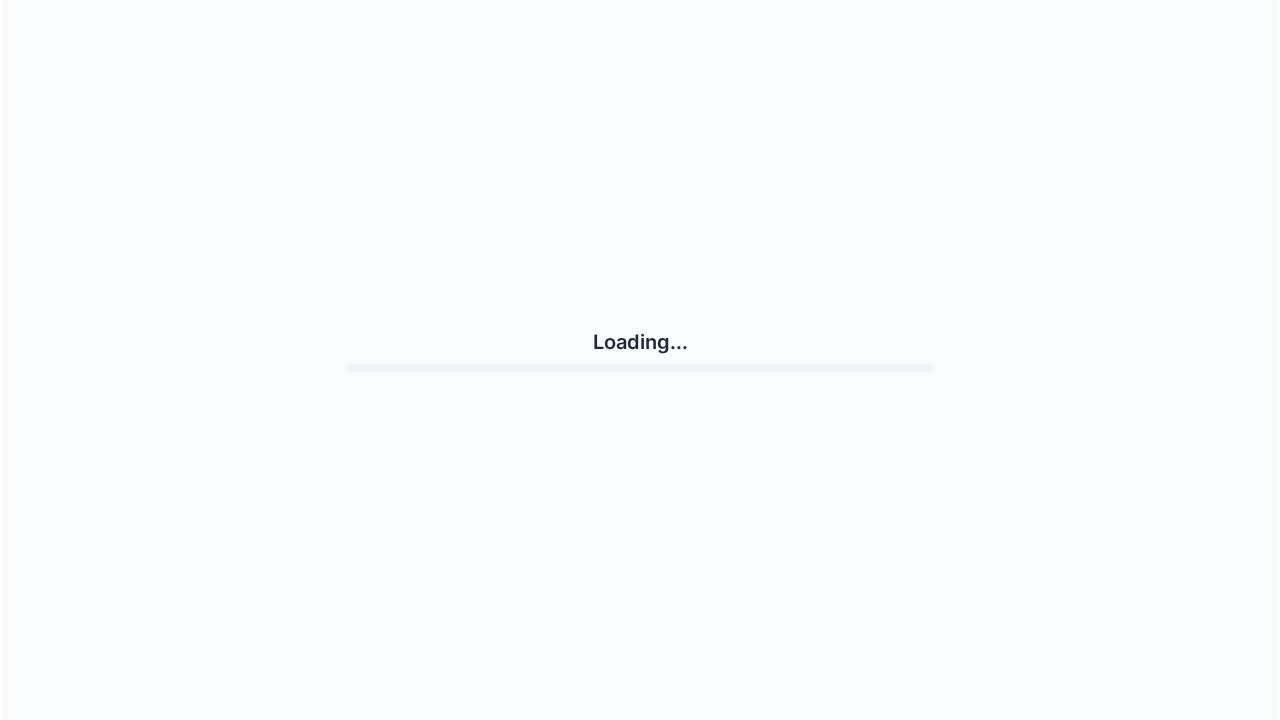 scroll, scrollTop: 0, scrollLeft: 0, axis: both 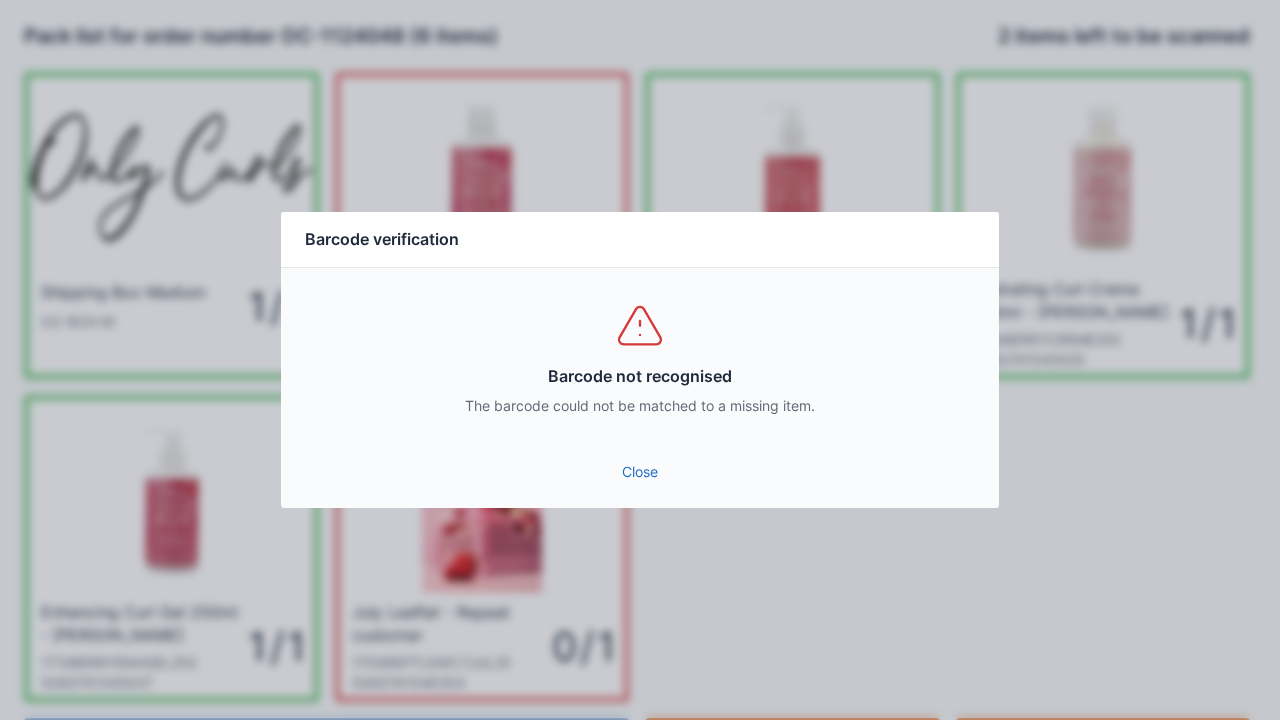 click on "Close" at bounding box center (640, 472) 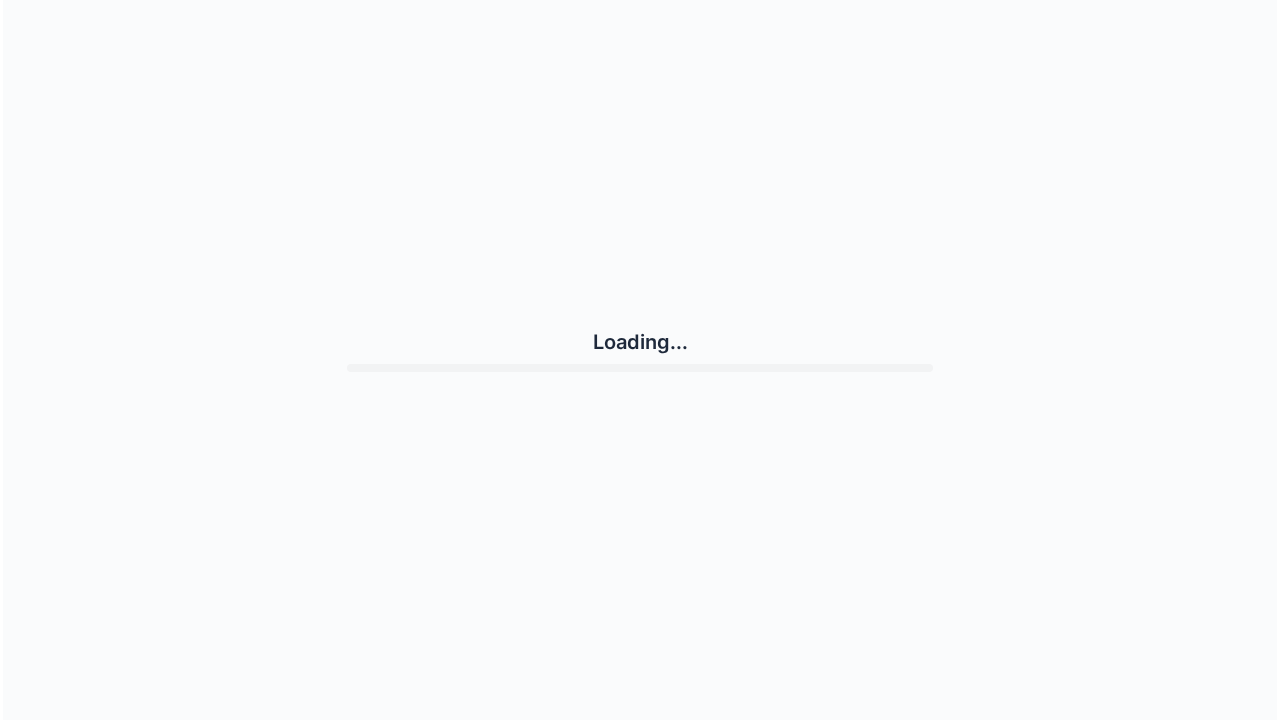 scroll, scrollTop: 0, scrollLeft: 0, axis: both 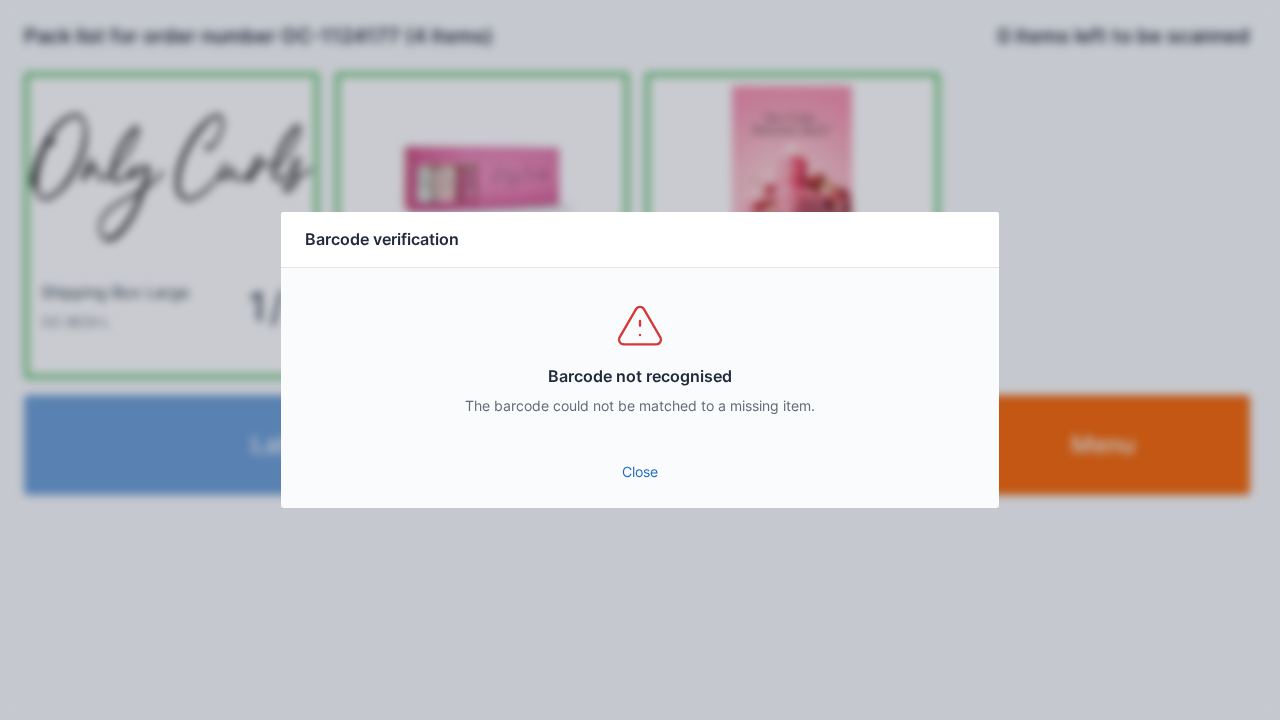 click on "Close" at bounding box center [640, 472] 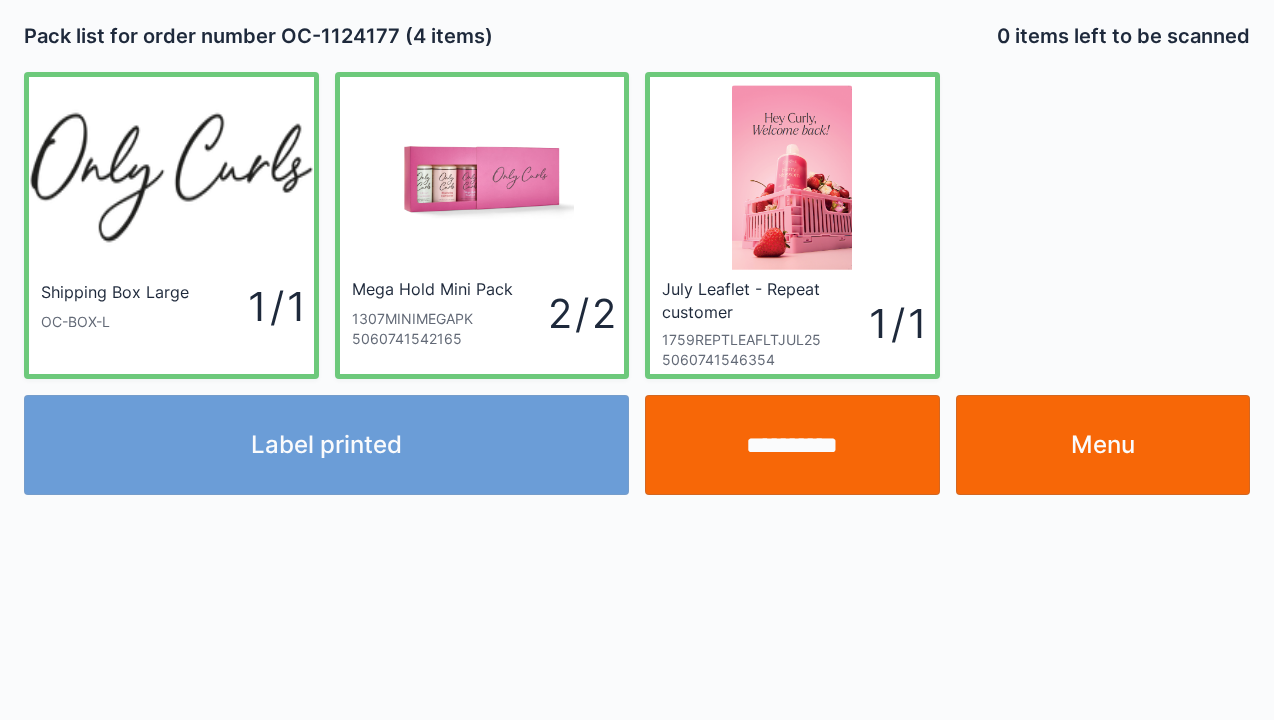 click on "Menu" at bounding box center (1103, 445) 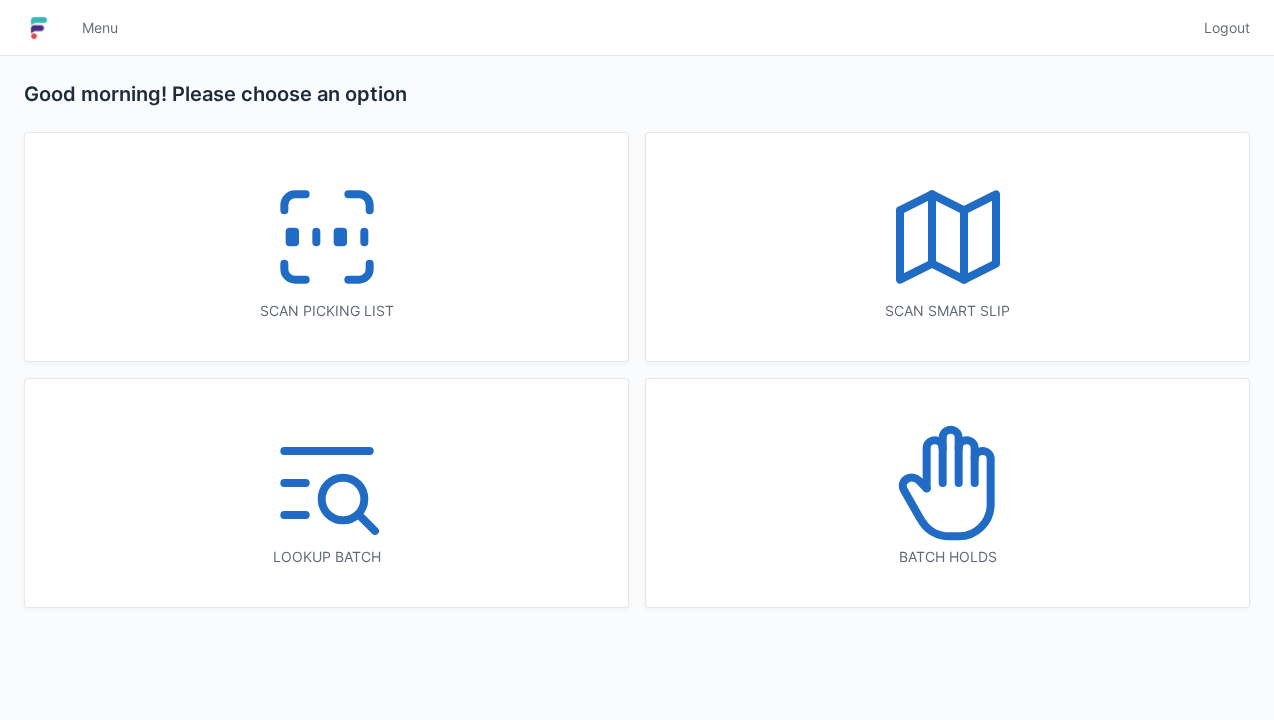 scroll, scrollTop: 0, scrollLeft: 0, axis: both 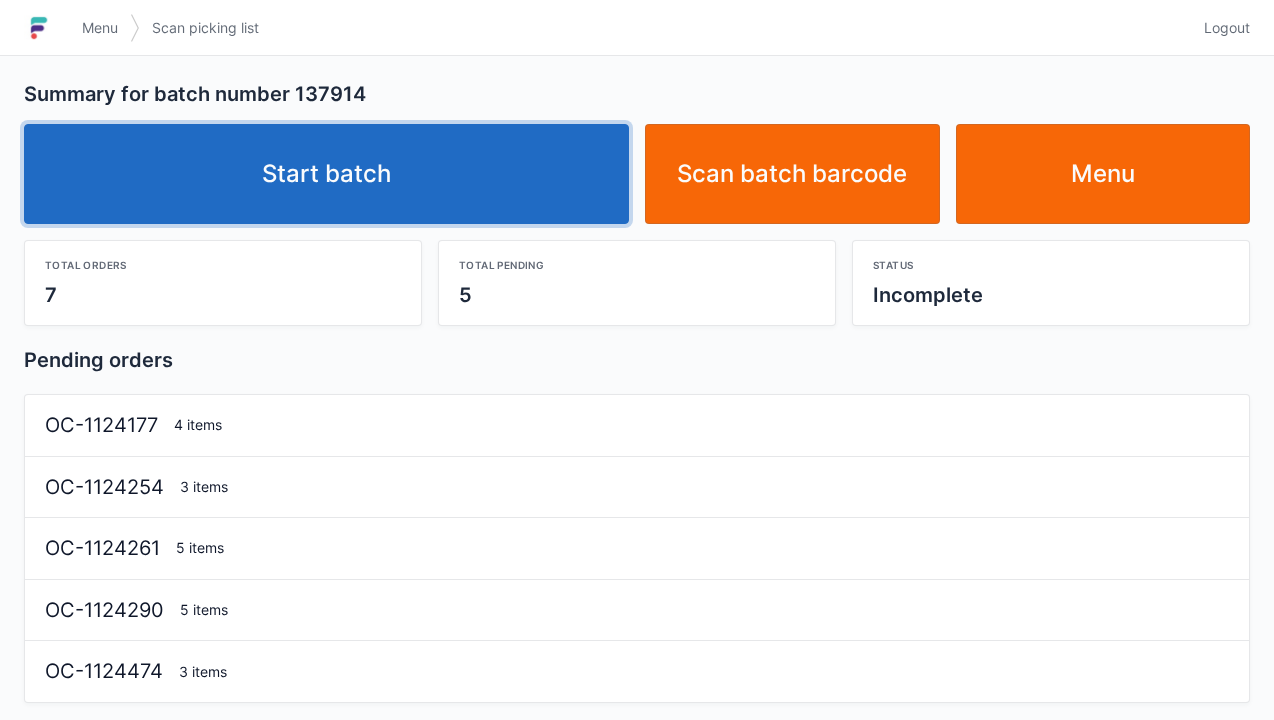 click on "Start batch" at bounding box center [326, 174] 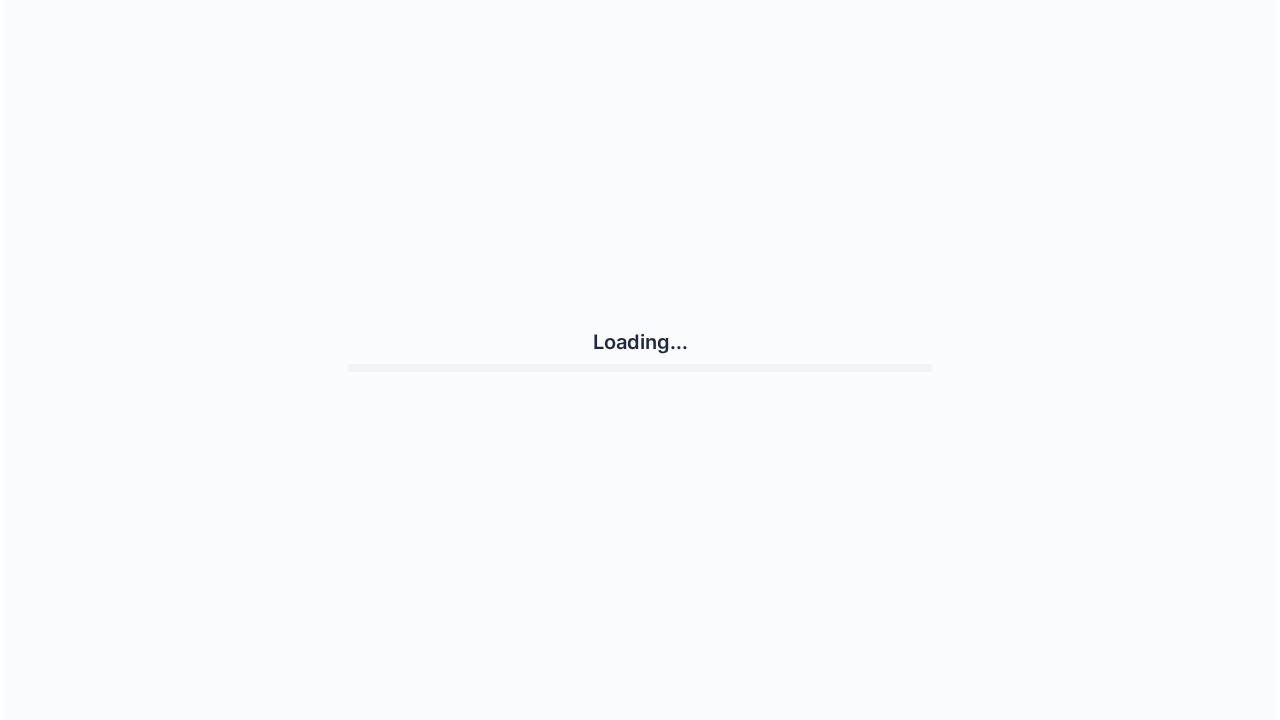 scroll, scrollTop: 0, scrollLeft: 0, axis: both 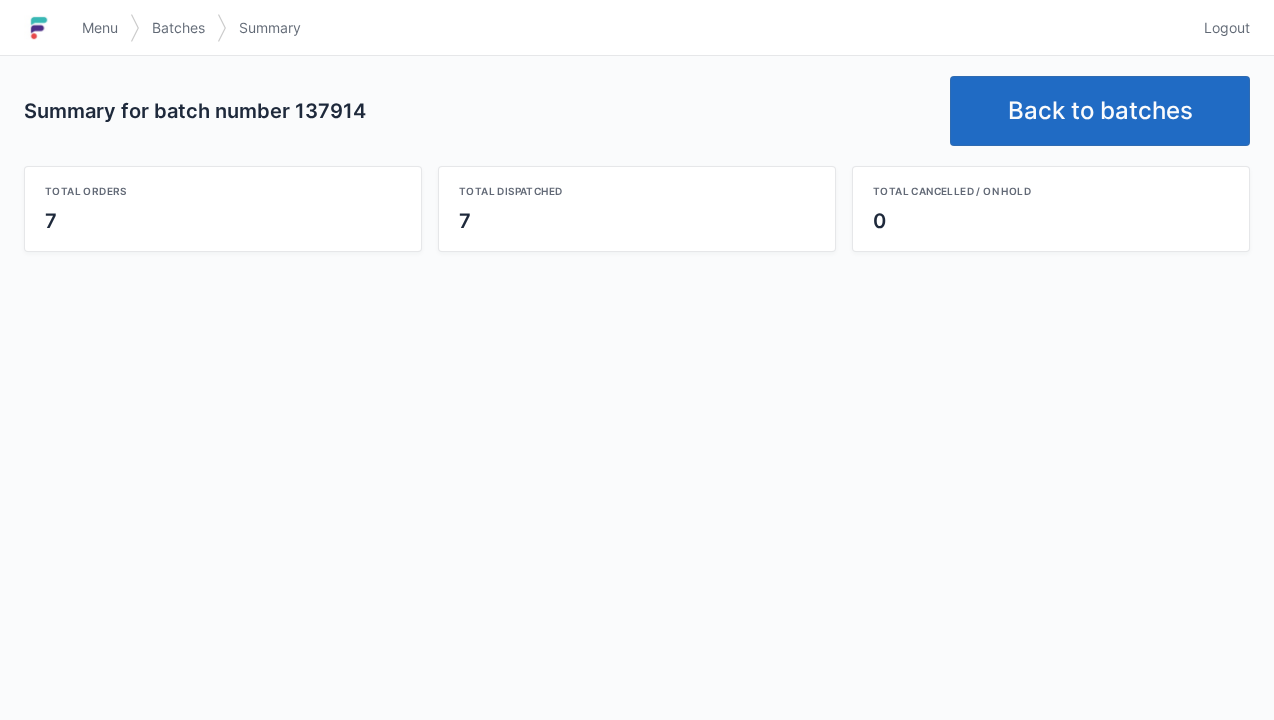 click on "Back to batches" at bounding box center [1100, 111] 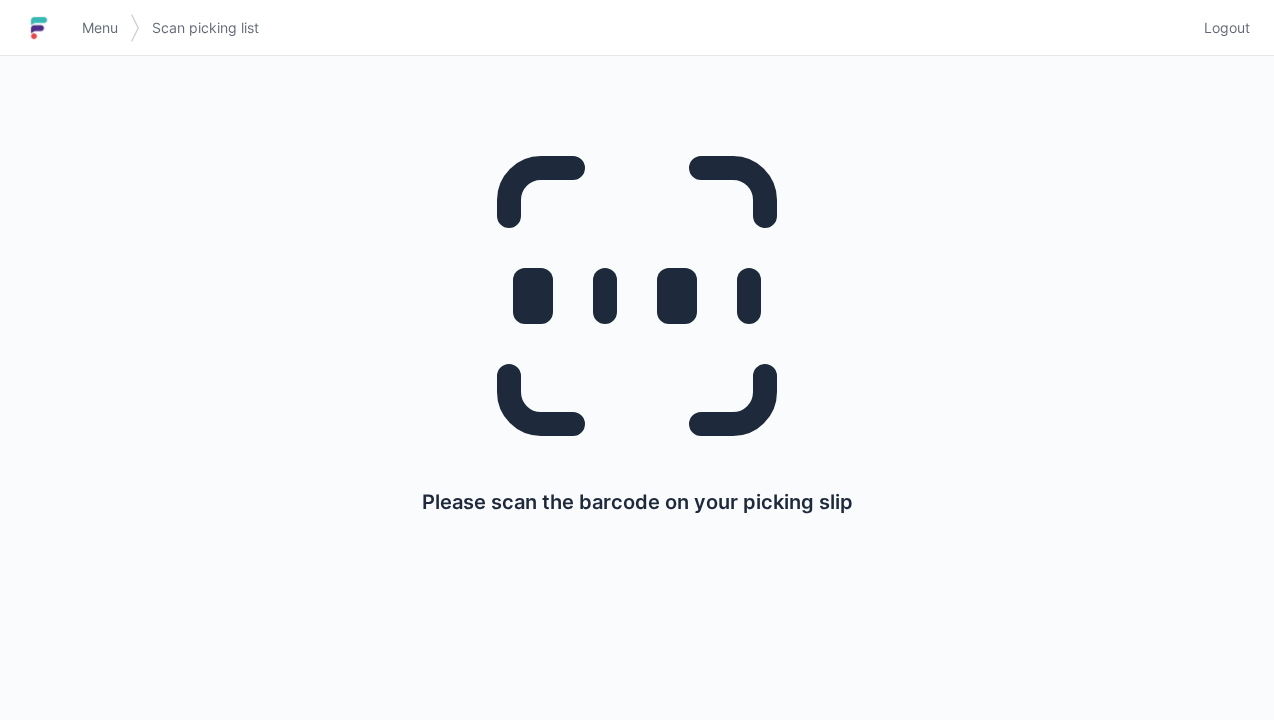 scroll, scrollTop: 0, scrollLeft: 0, axis: both 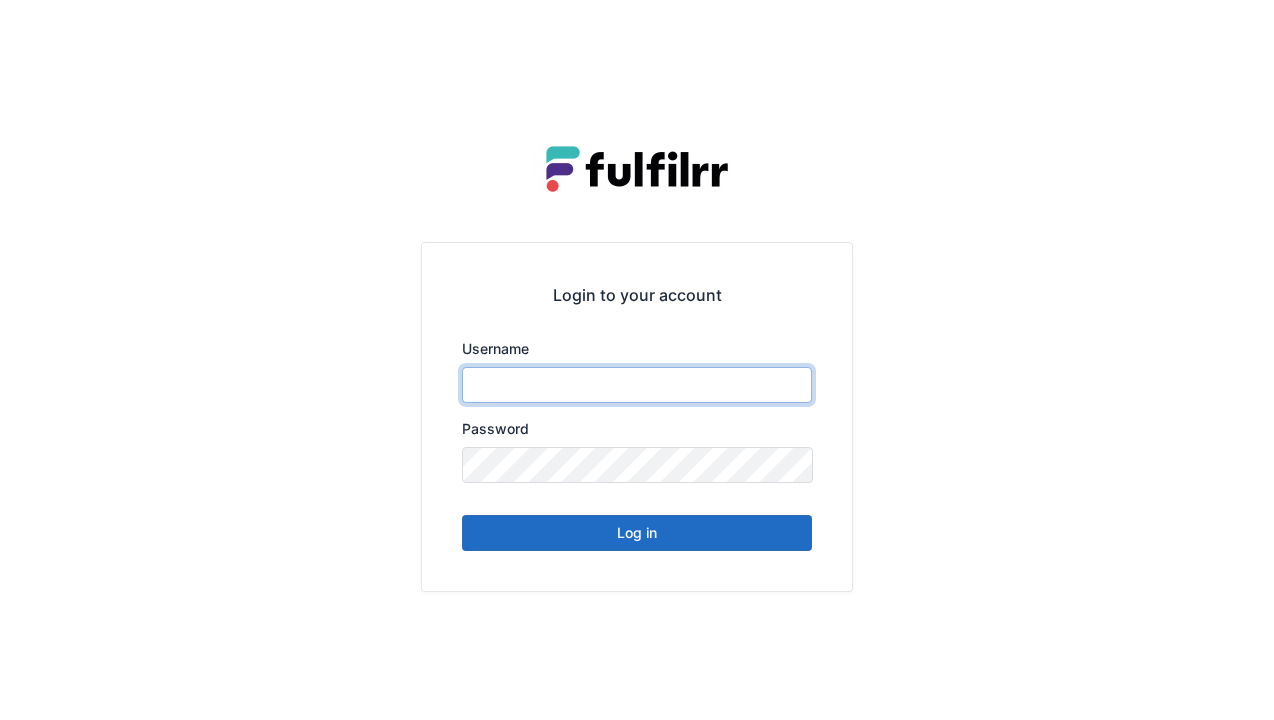 type on "******" 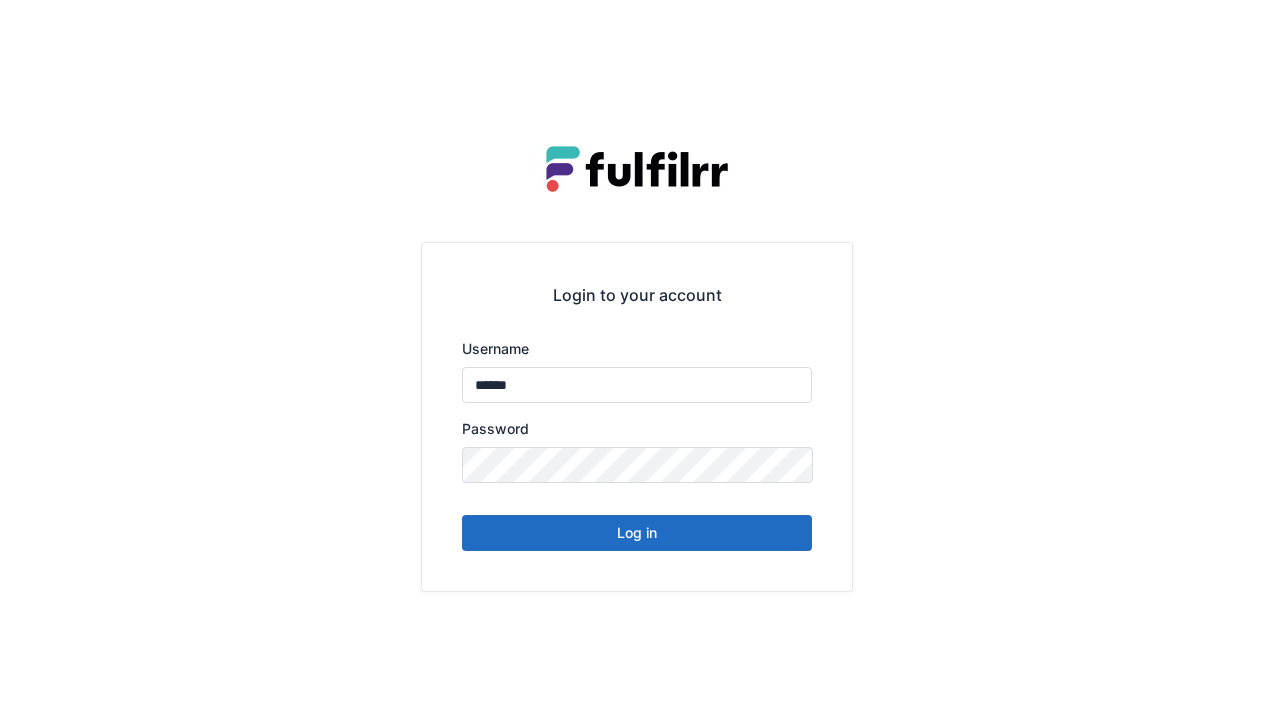 click on "Log in" at bounding box center [637, 533] 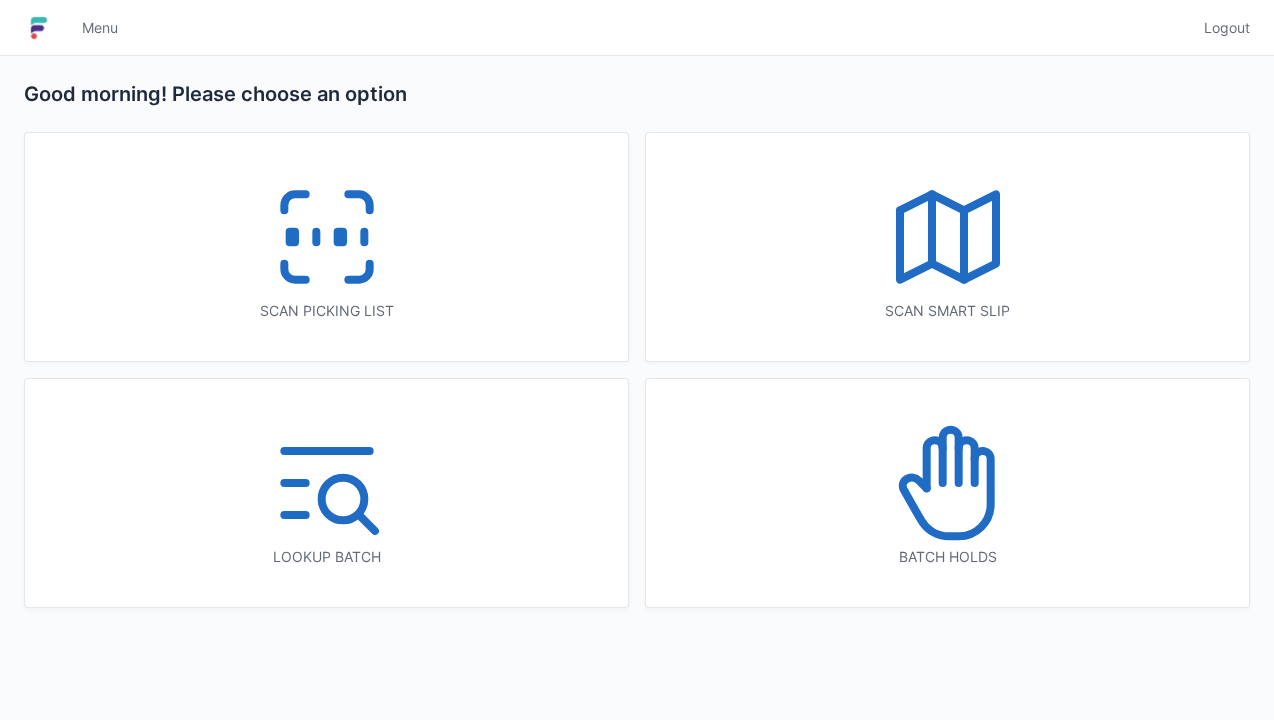 scroll, scrollTop: 0, scrollLeft: 0, axis: both 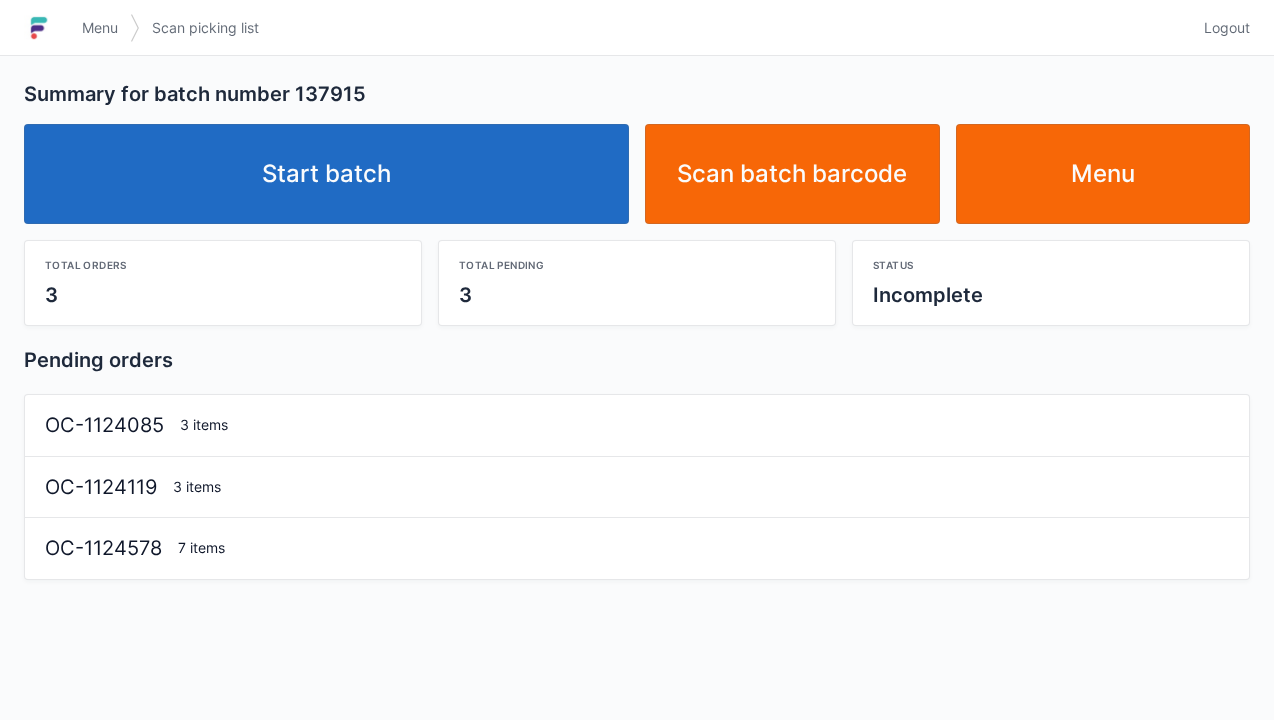 click on "Start batch" at bounding box center (326, 174) 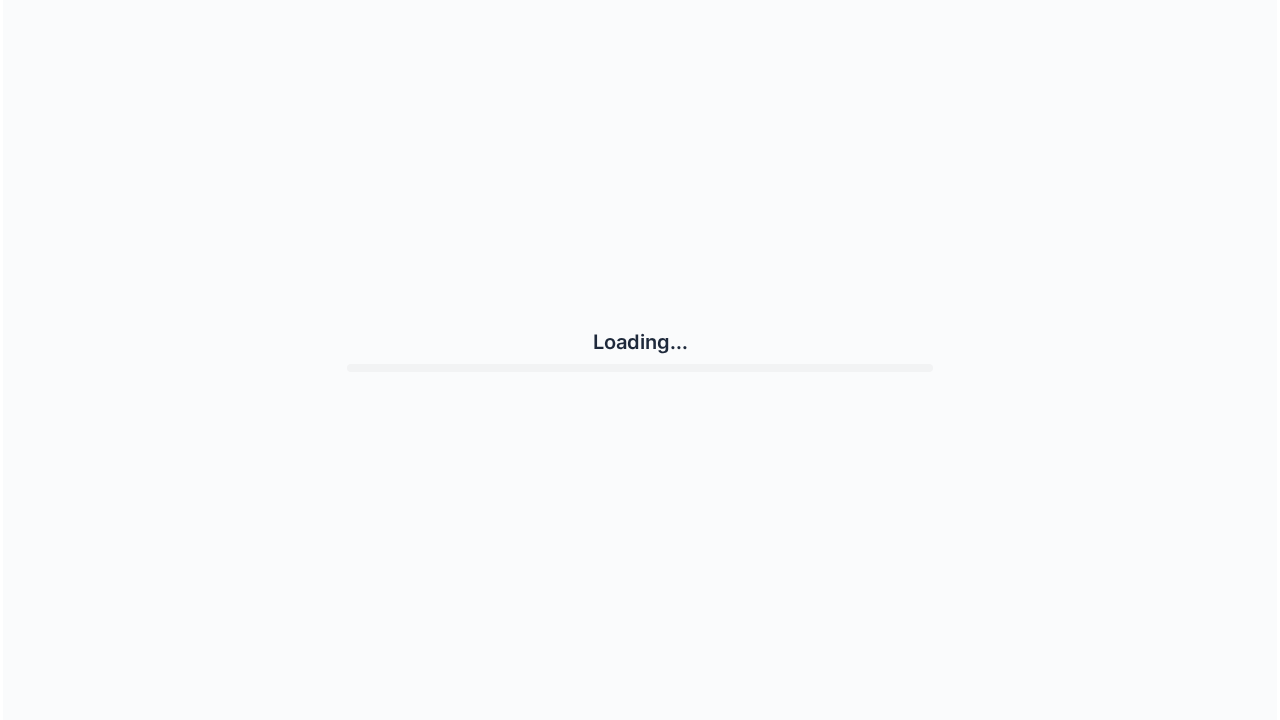 scroll, scrollTop: 0, scrollLeft: 0, axis: both 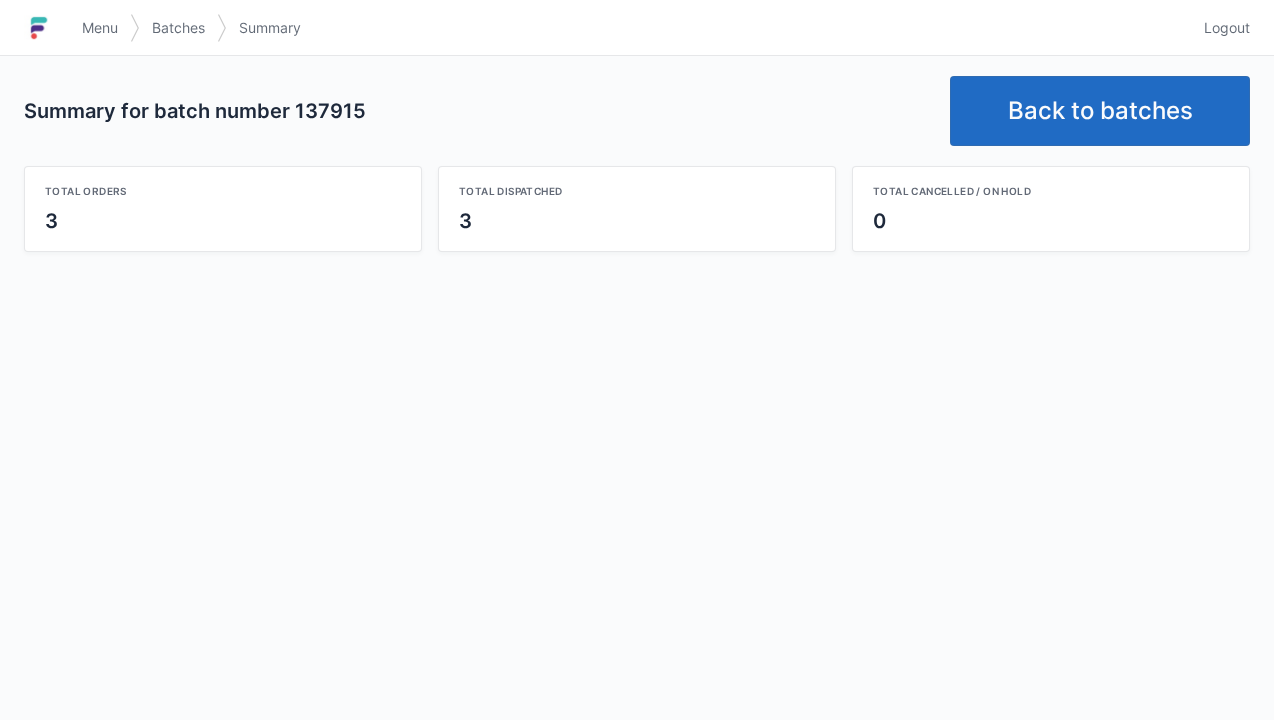 click on "Back to batches" at bounding box center (1100, 111) 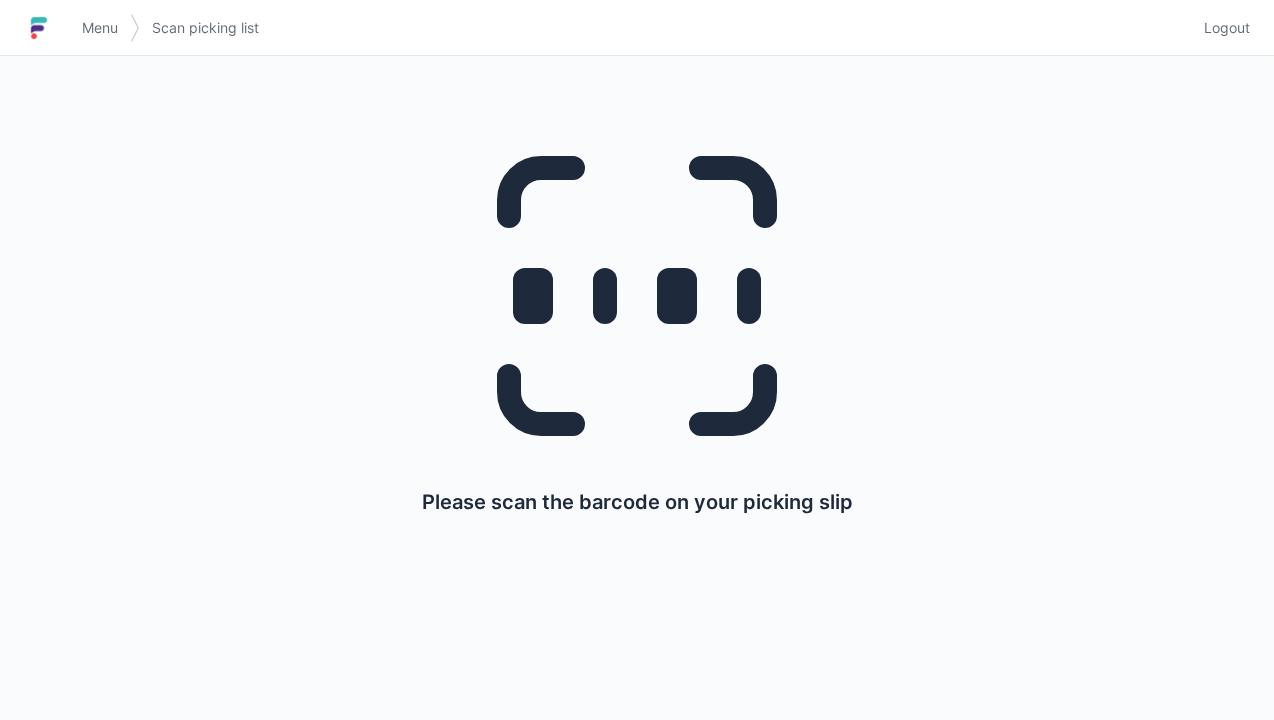 scroll, scrollTop: 0, scrollLeft: 0, axis: both 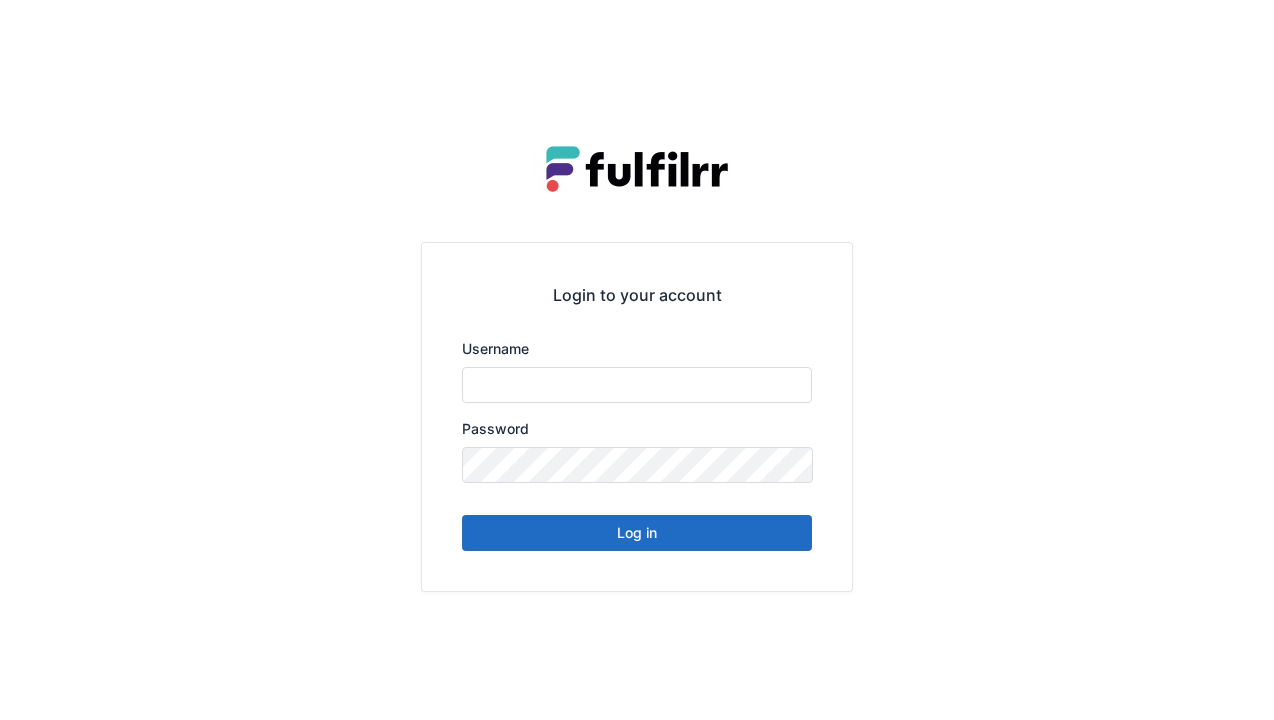 type on "******" 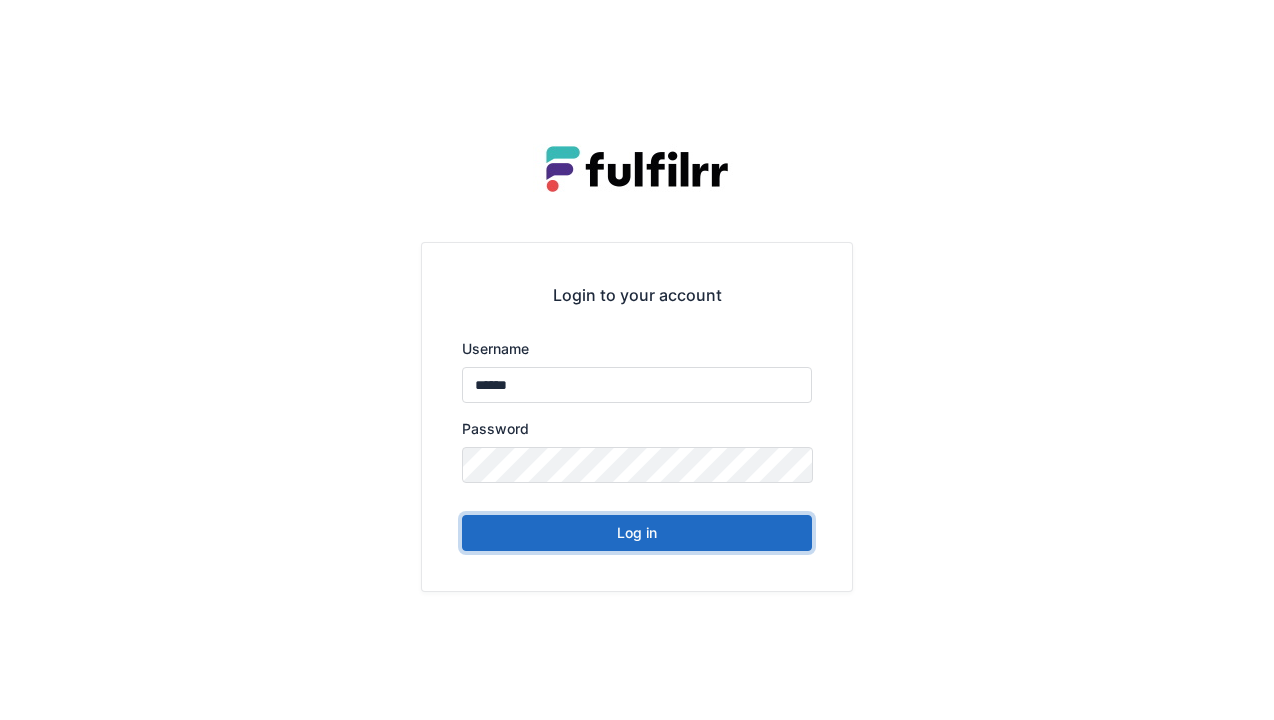 click on "Log in" at bounding box center (637, 533) 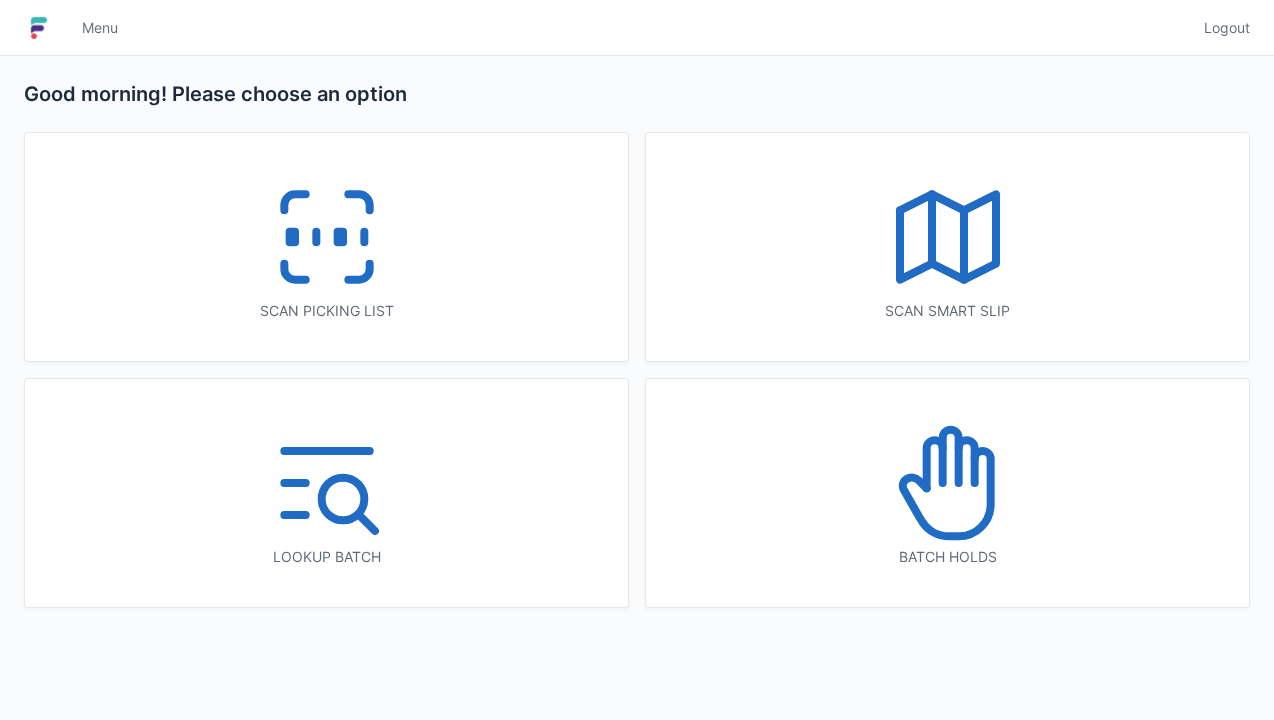 scroll, scrollTop: 0, scrollLeft: 0, axis: both 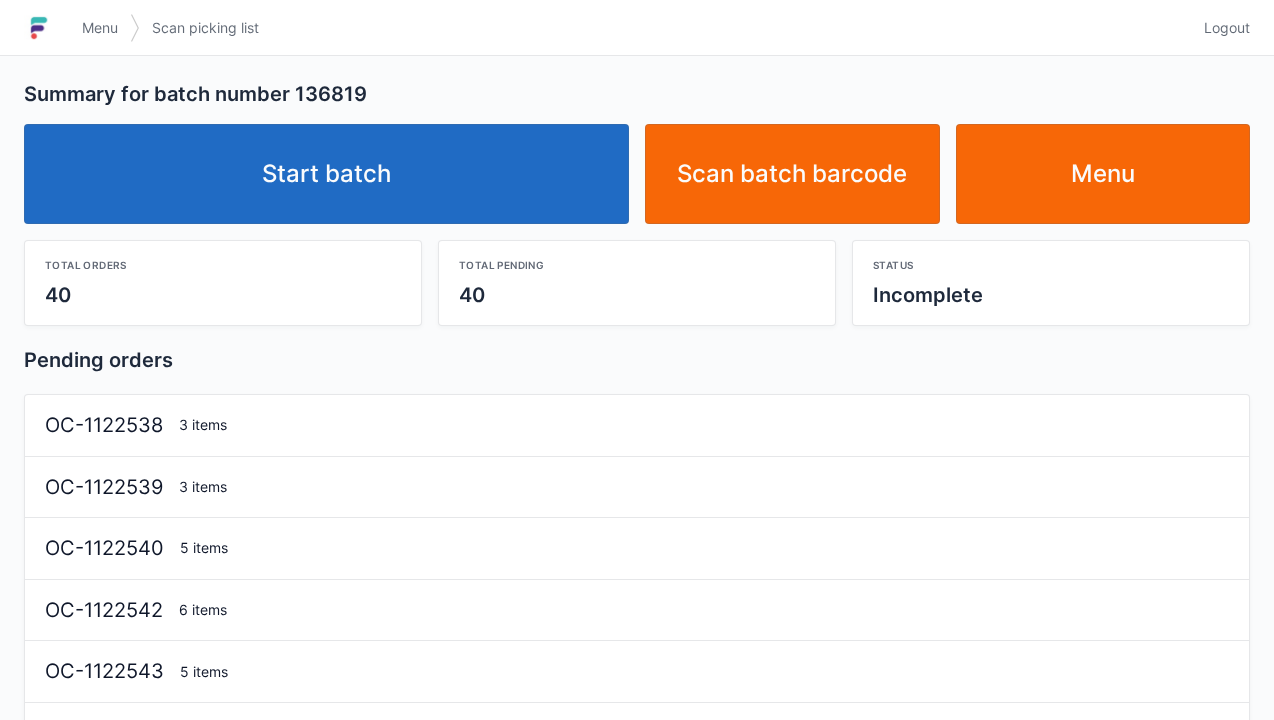 click on "Start batch" at bounding box center [326, 174] 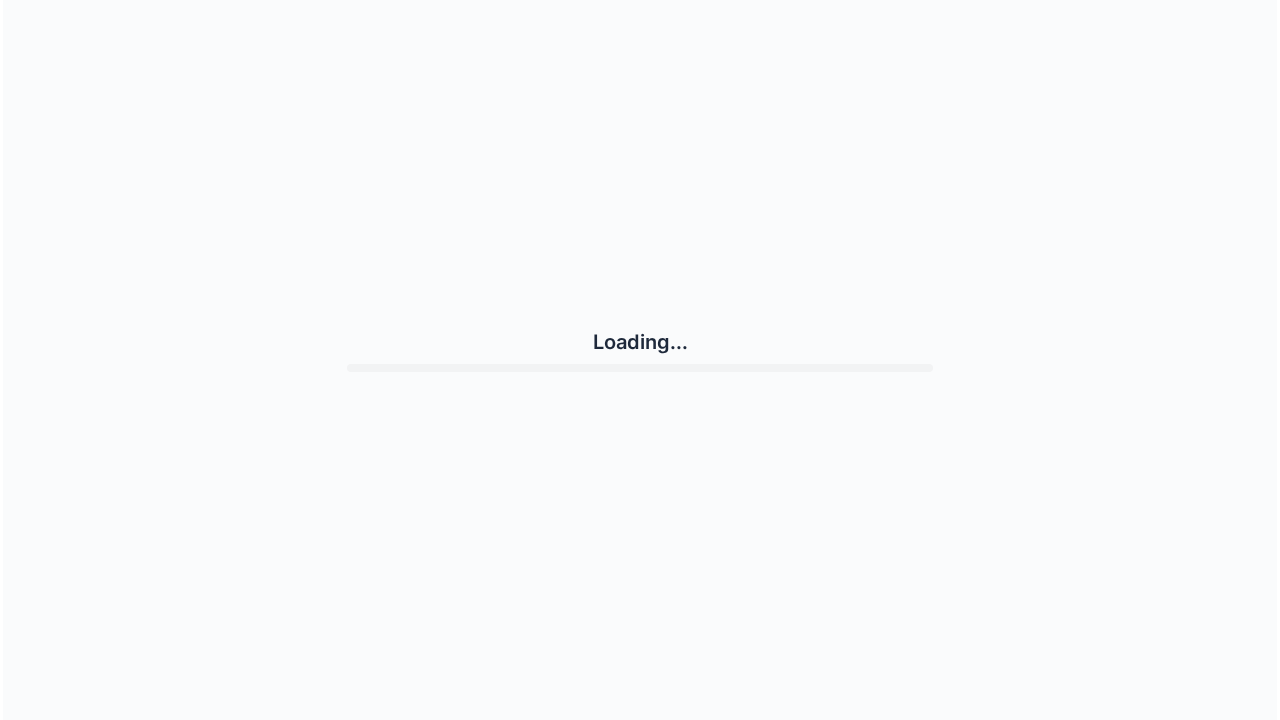 scroll, scrollTop: 0, scrollLeft: 0, axis: both 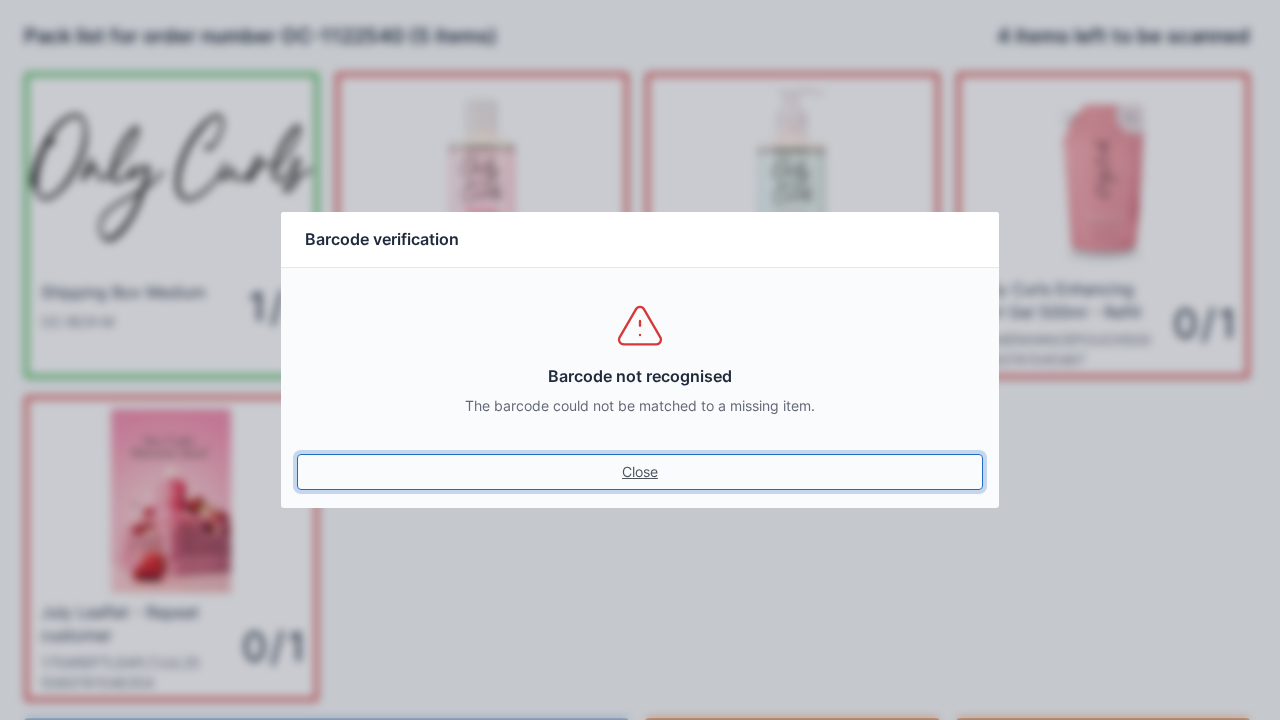 click on "Close" at bounding box center (640, 472) 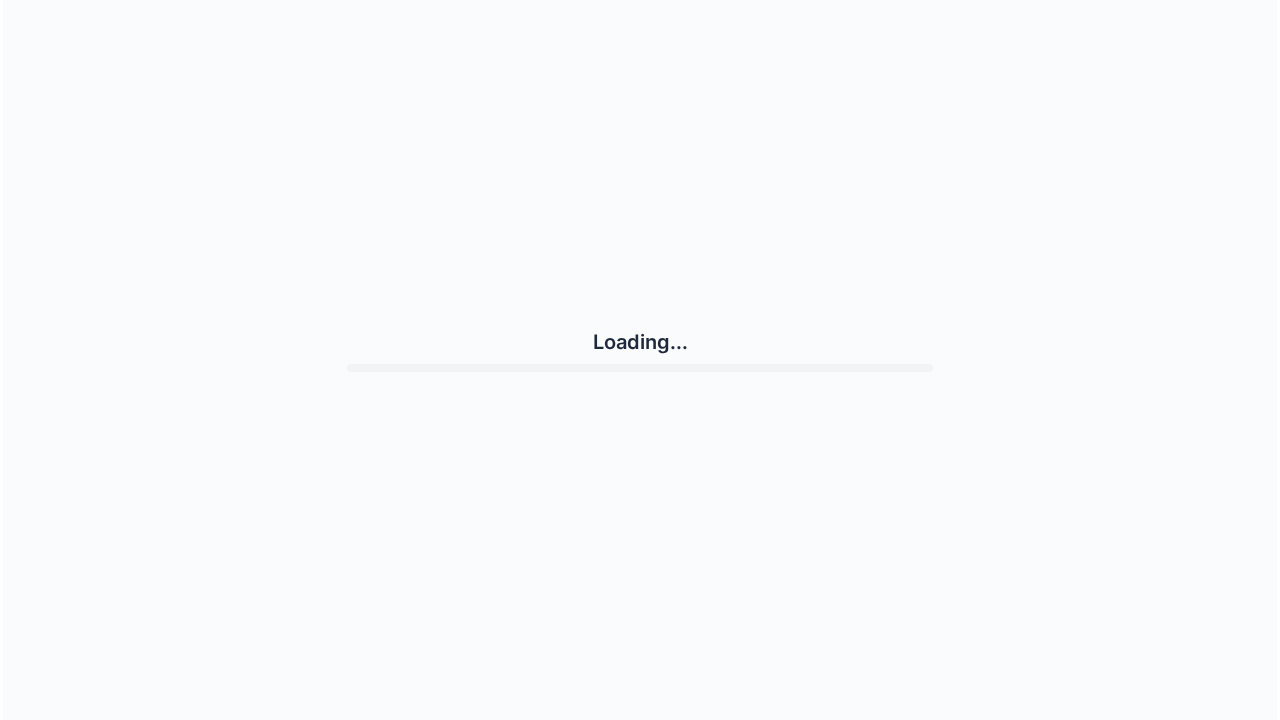 scroll, scrollTop: 0, scrollLeft: 0, axis: both 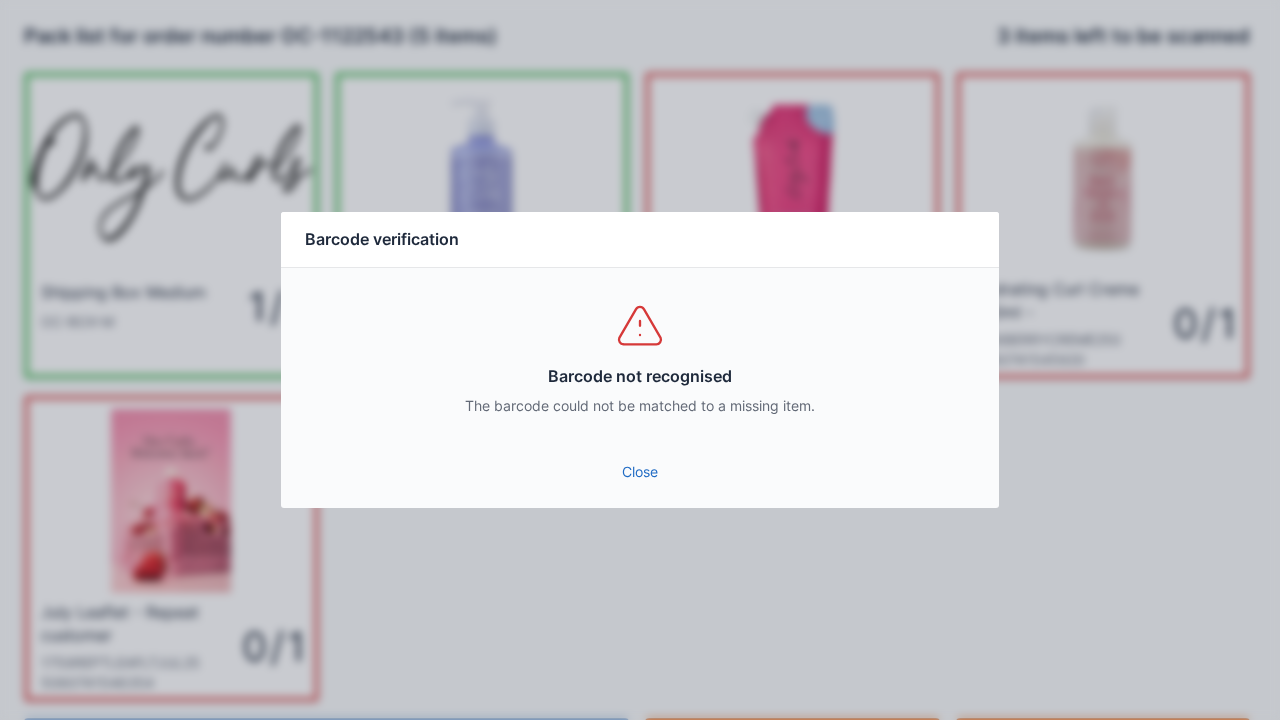 click on "Barcode not recognised The barcode could not be matched to a missing item." at bounding box center [640, 358] 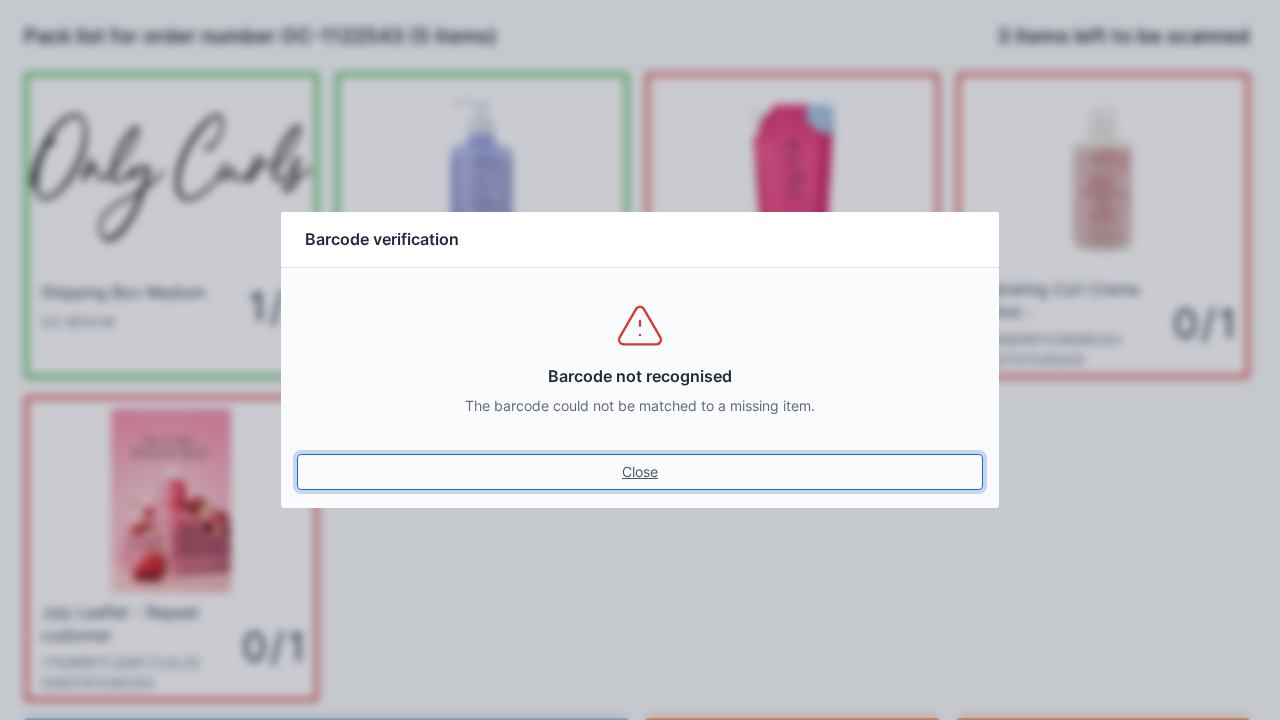 click on "Close" at bounding box center (640, 472) 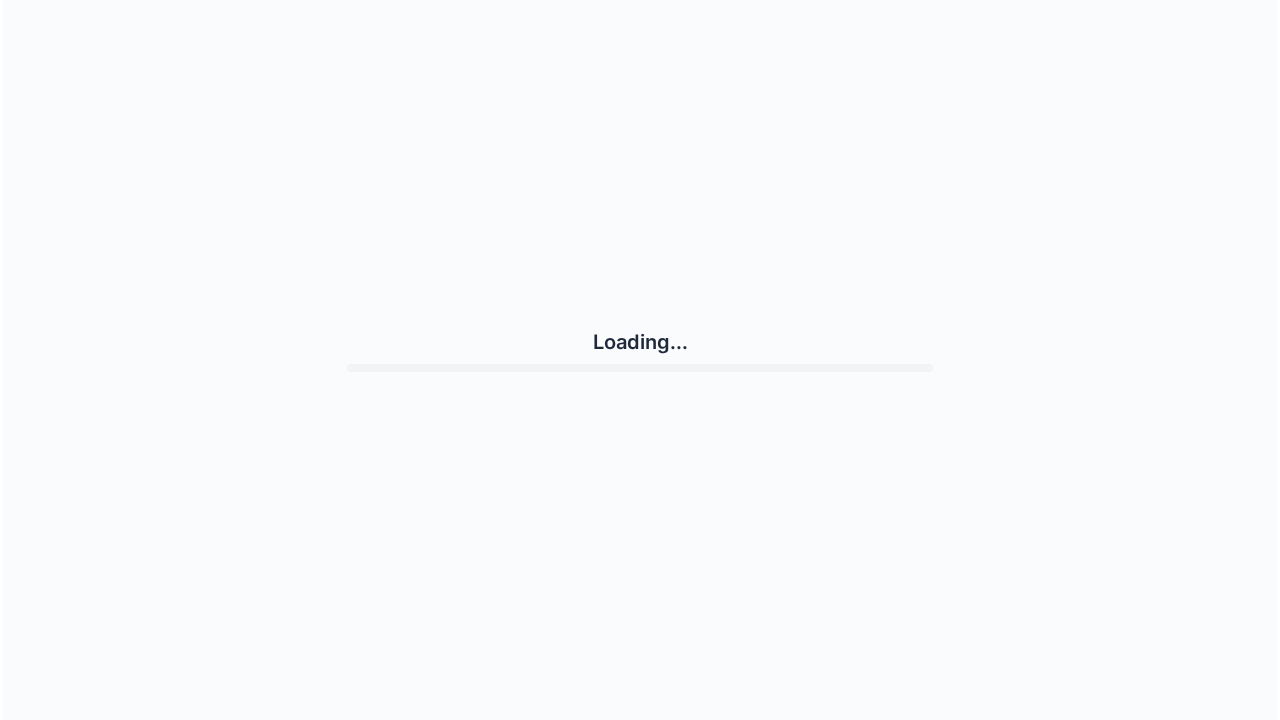 scroll, scrollTop: 0, scrollLeft: 0, axis: both 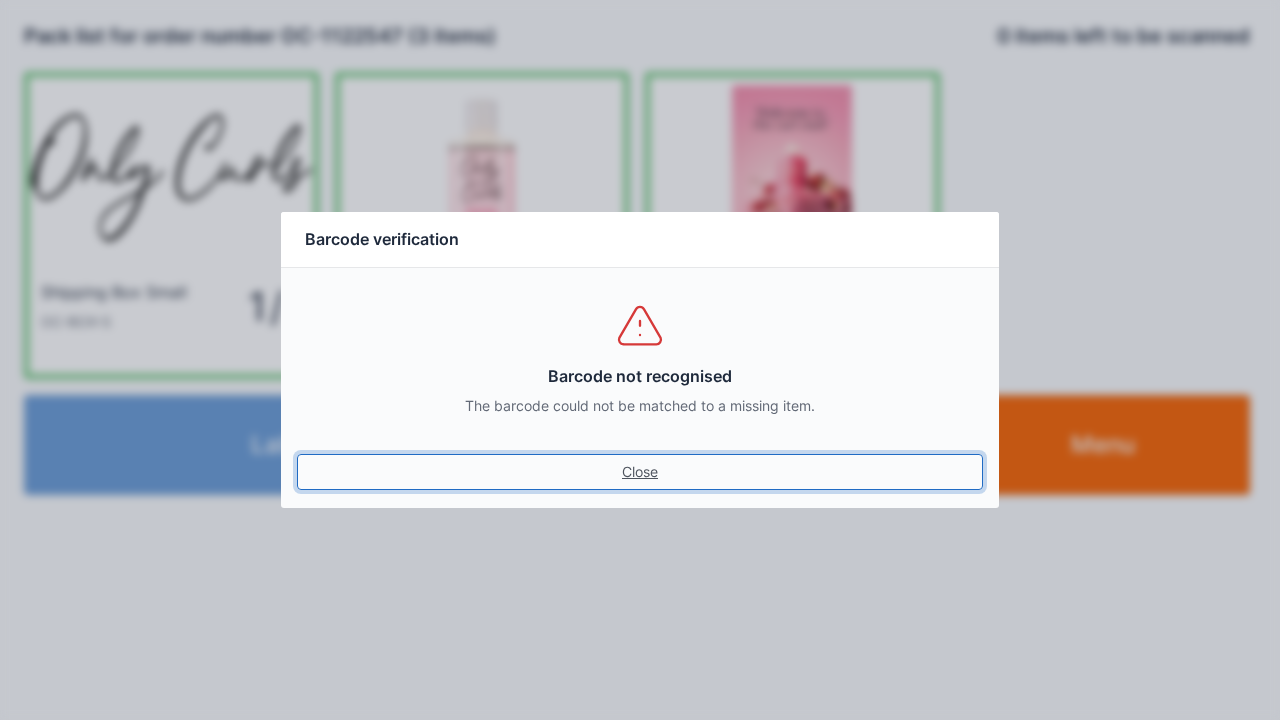 click on "Close" at bounding box center [640, 472] 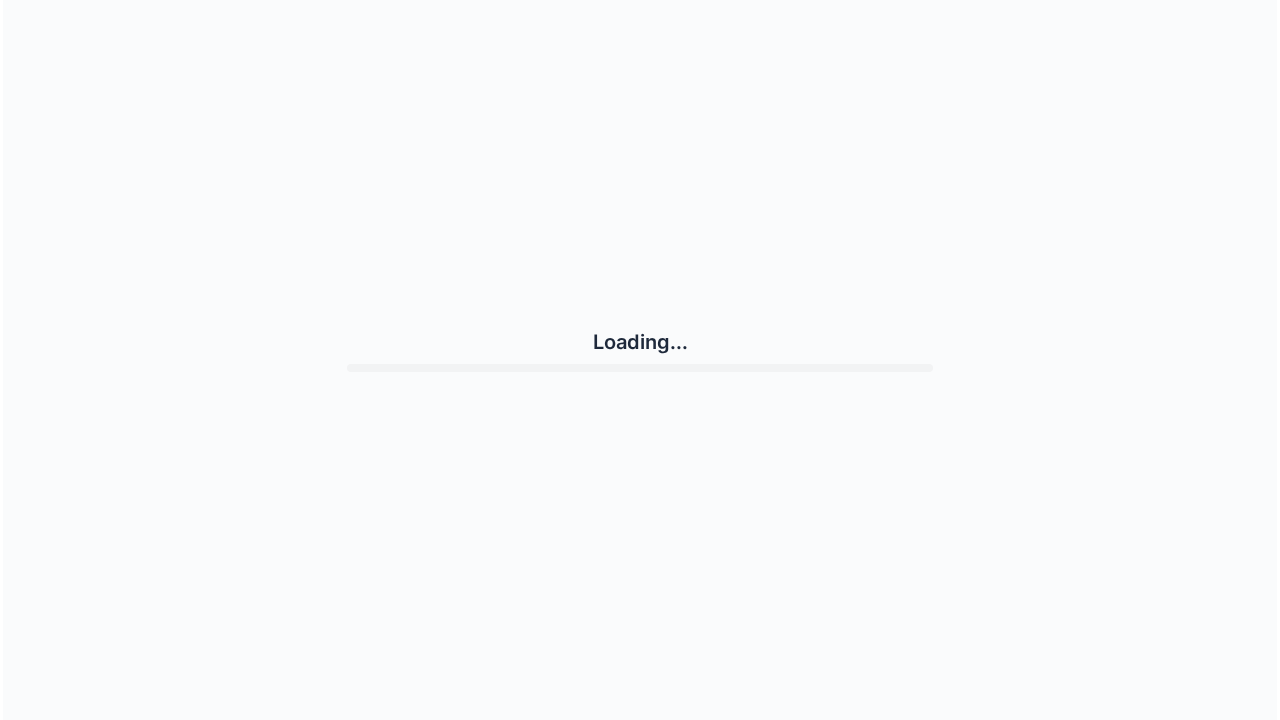 scroll, scrollTop: 0, scrollLeft: 0, axis: both 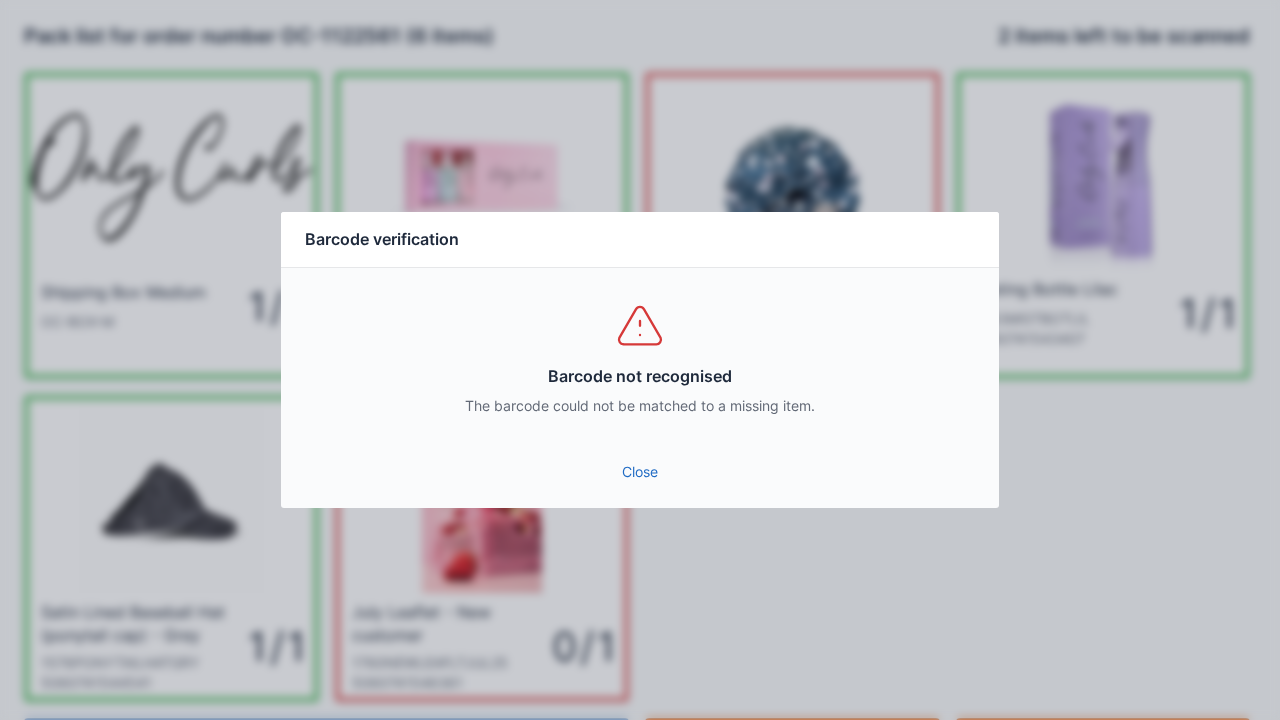 click on "Close" at bounding box center [640, 472] 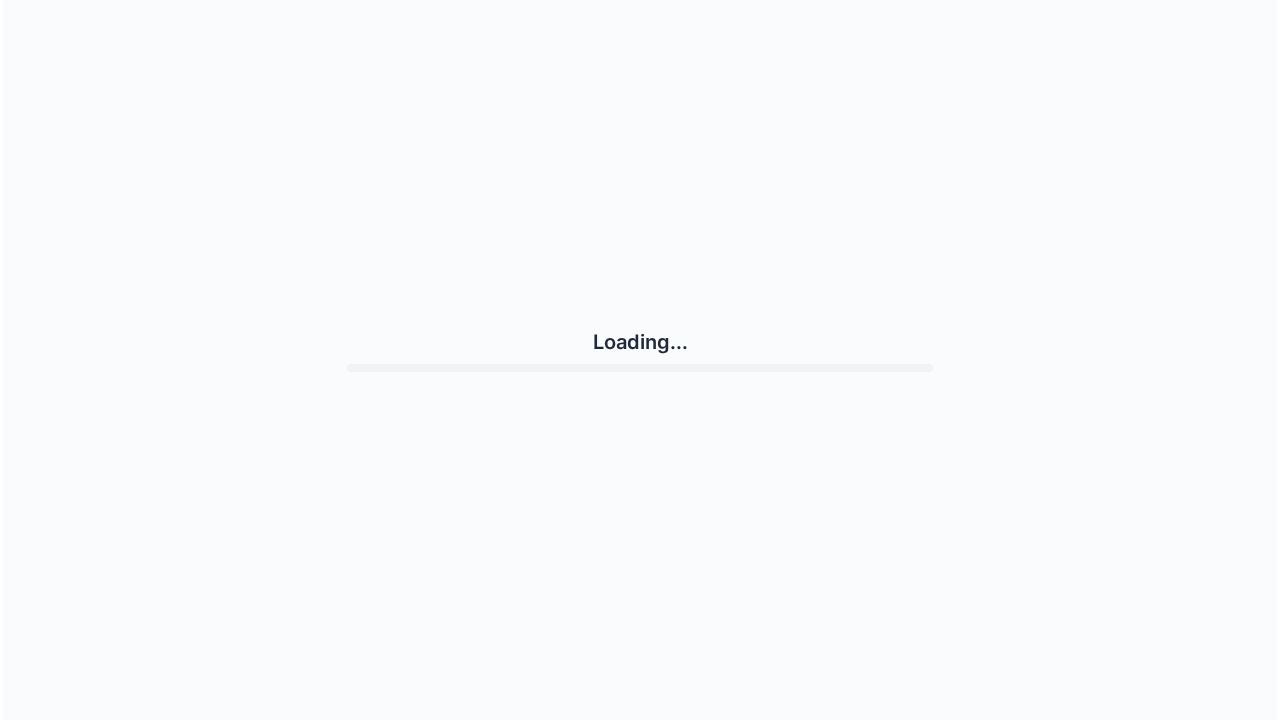 scroll, scrollTop: 0, scrollLeft: 0, axis: both 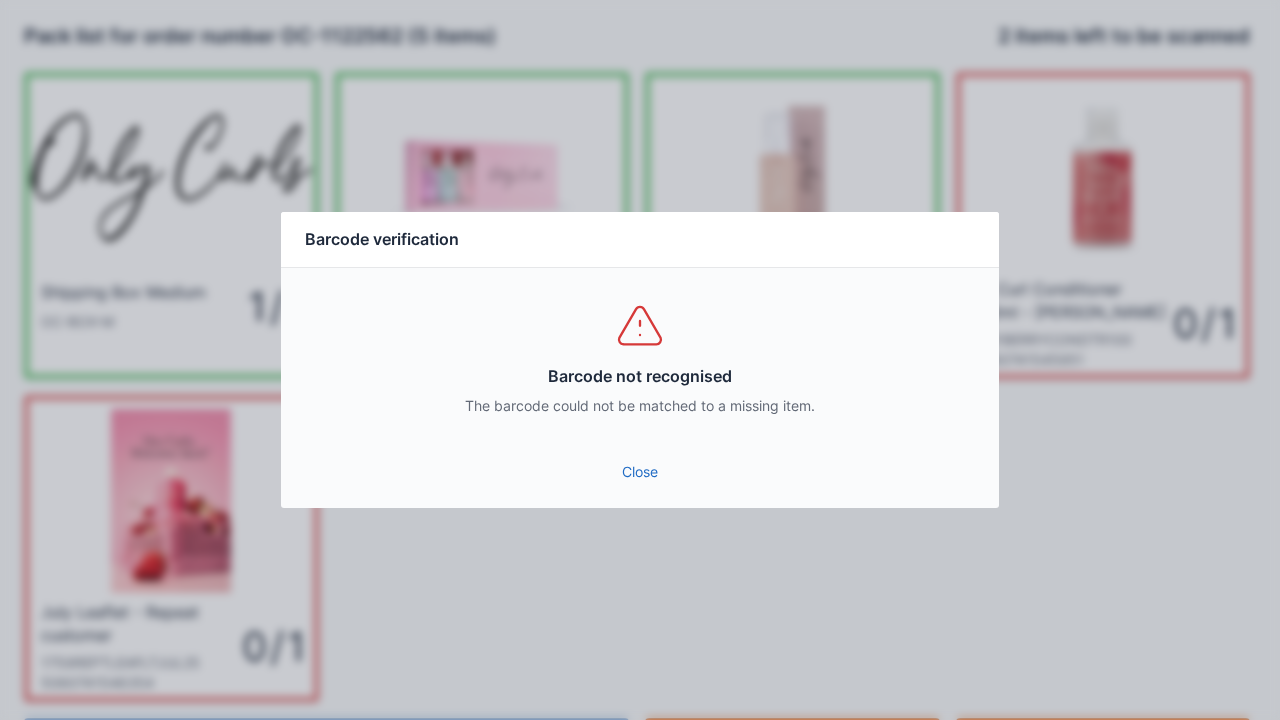 click on "Barcode not recognised The barcode could not be matched to a missing item." at bounding box center [640, 358] 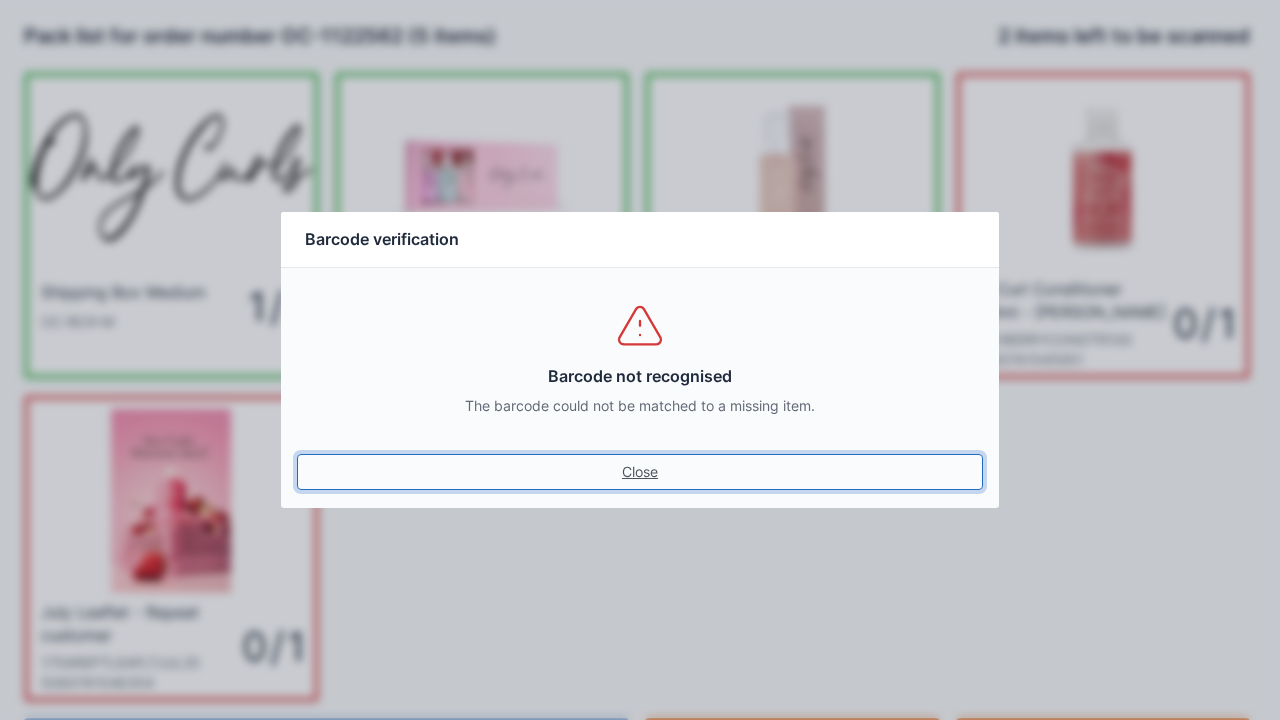 click on "Close" at bounding box center (640, 472) 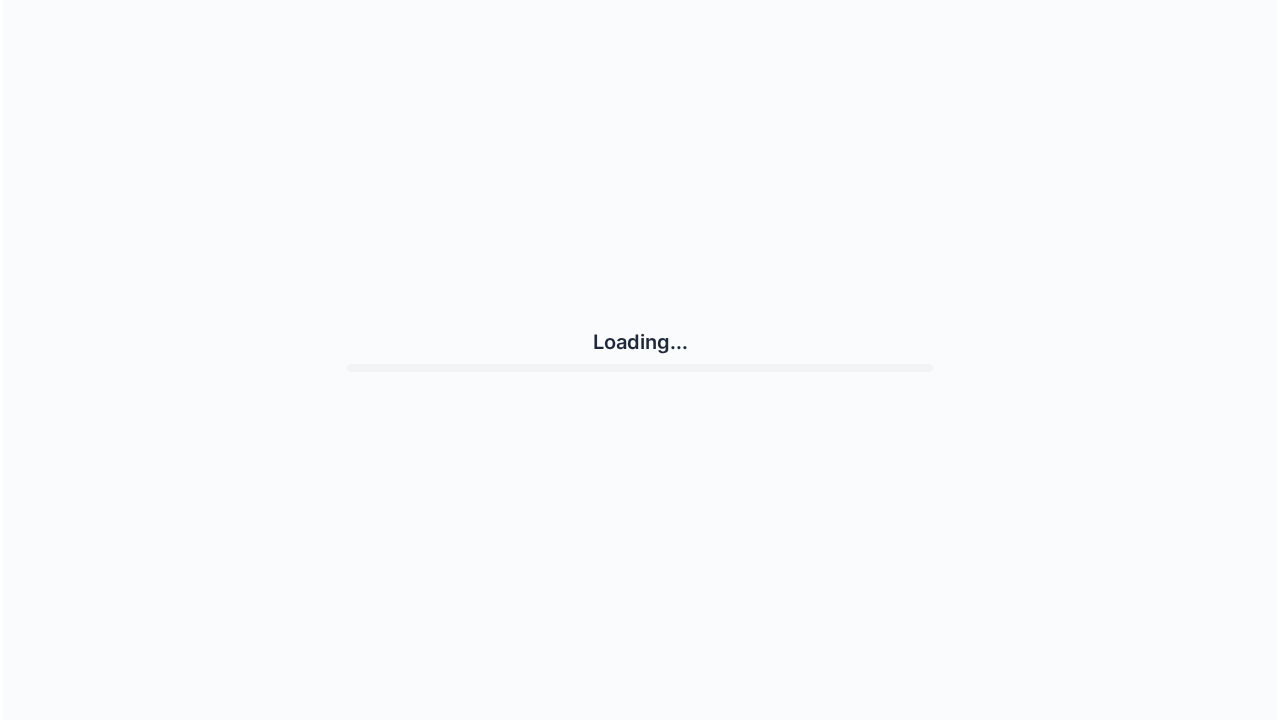 scroll, scrollTop: 0, scrollLeft: 0, axis: both 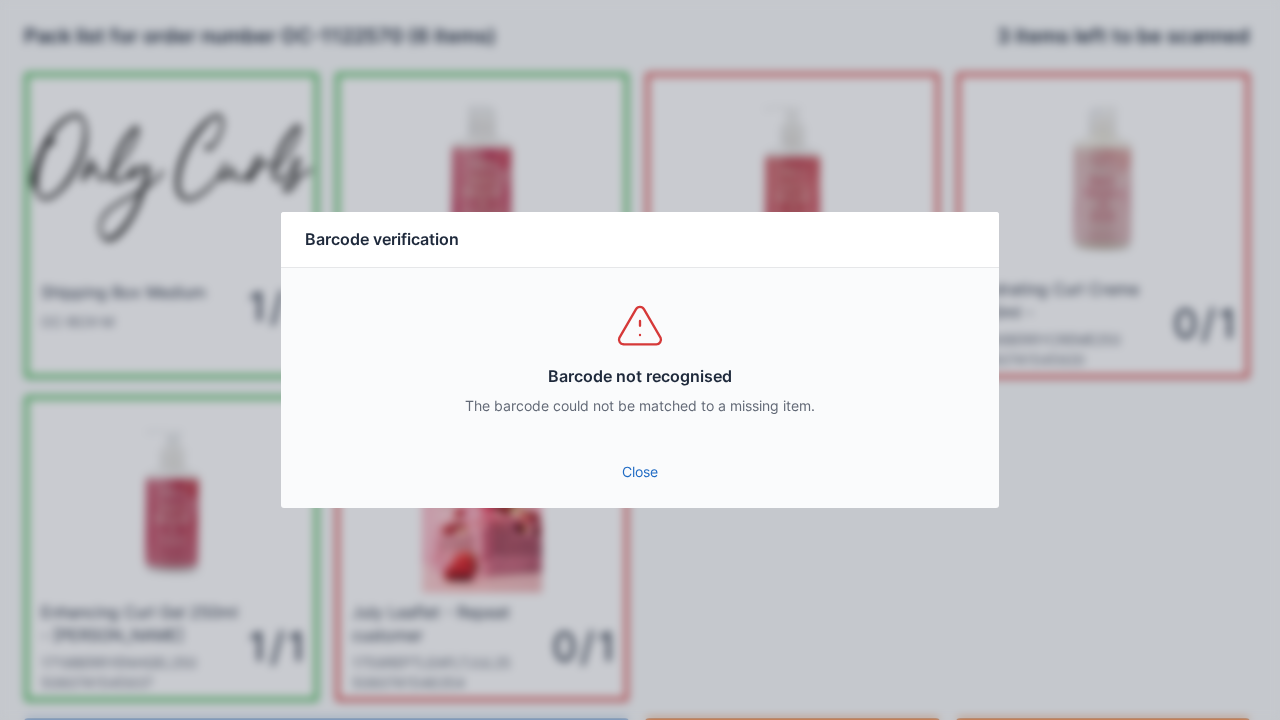 click on "Close" at bounding box center (640, 472) 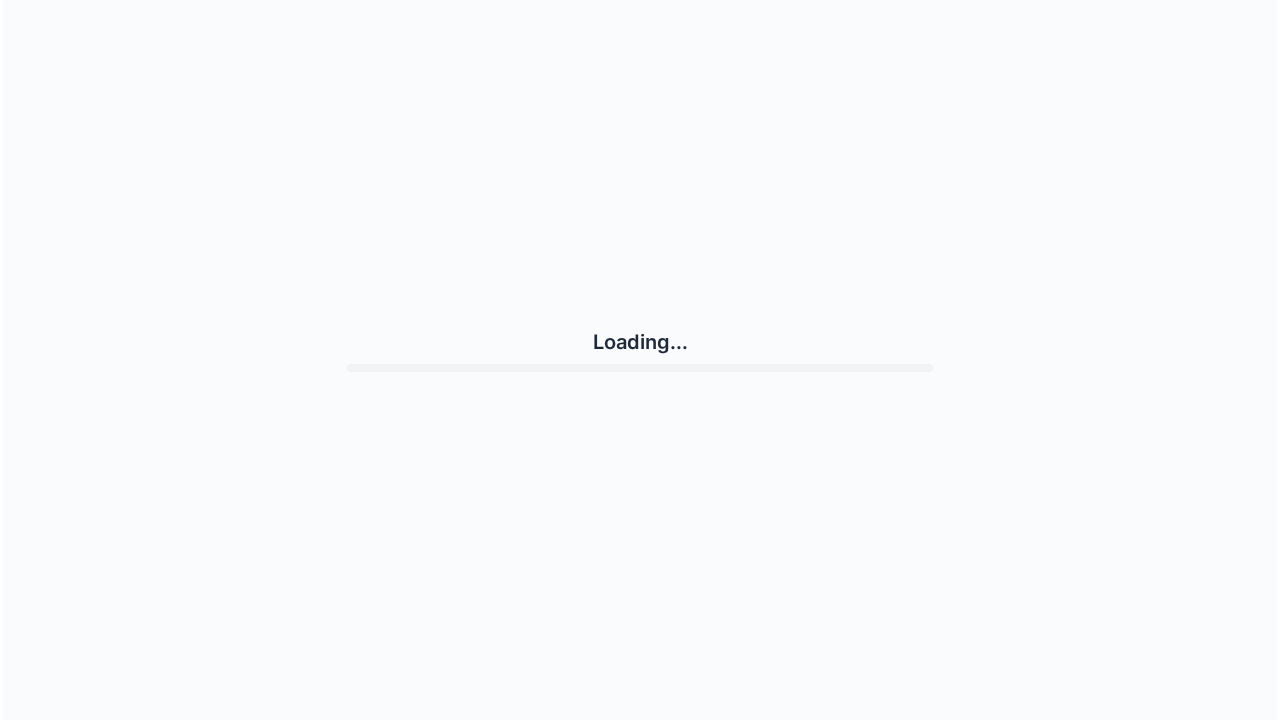 scroll, scrollTop: 0, scrollLeft: 0, axis: both 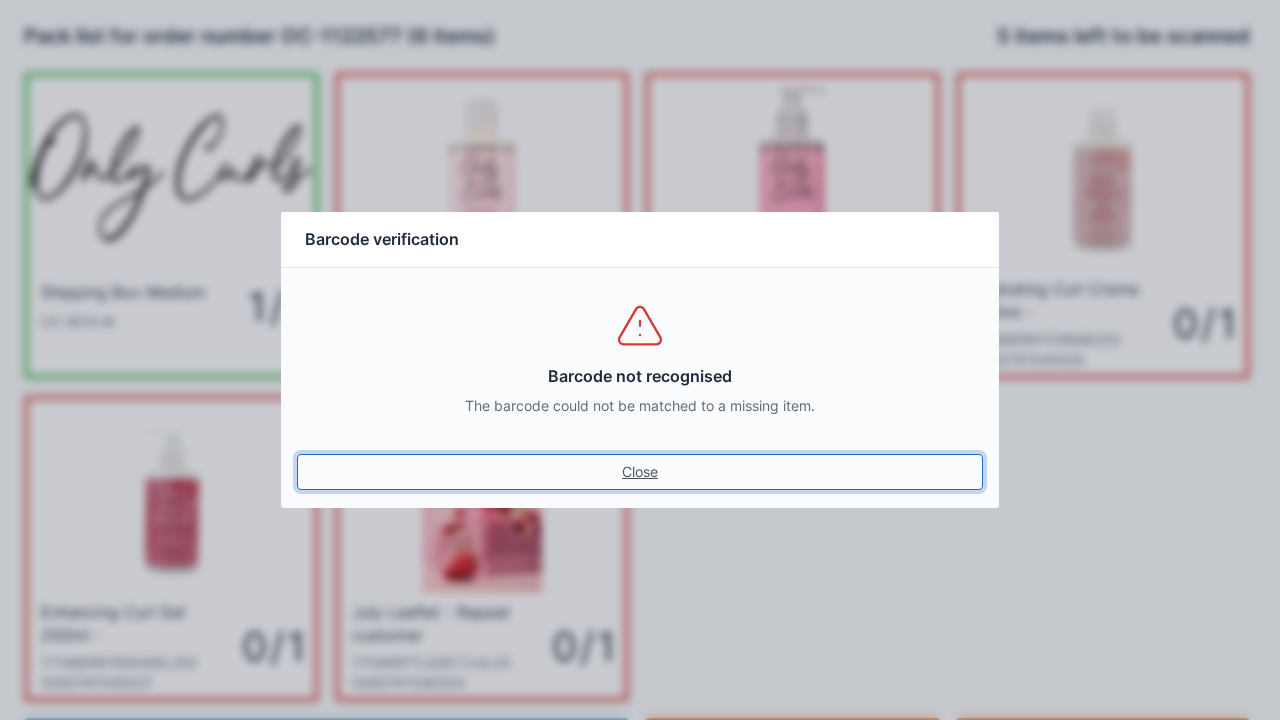 click on "Close" at bounding box center [640, 472] 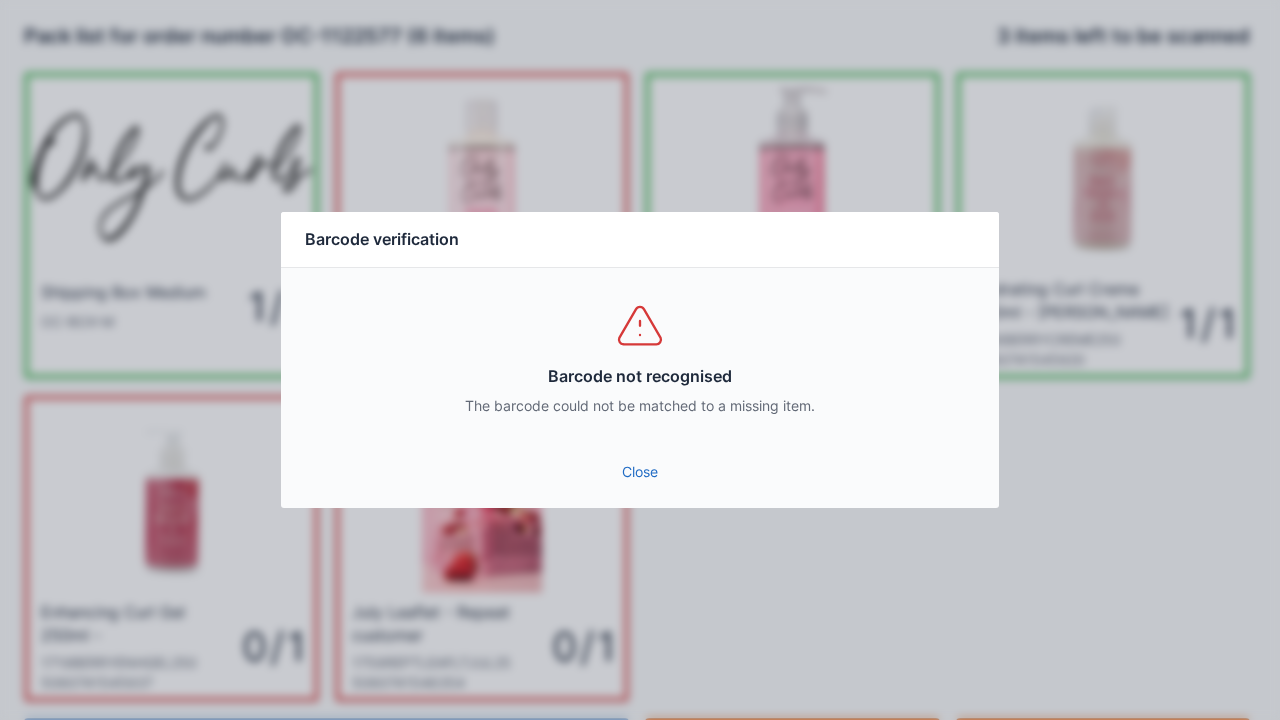 click on "Close" at bounding box center (640, 472) 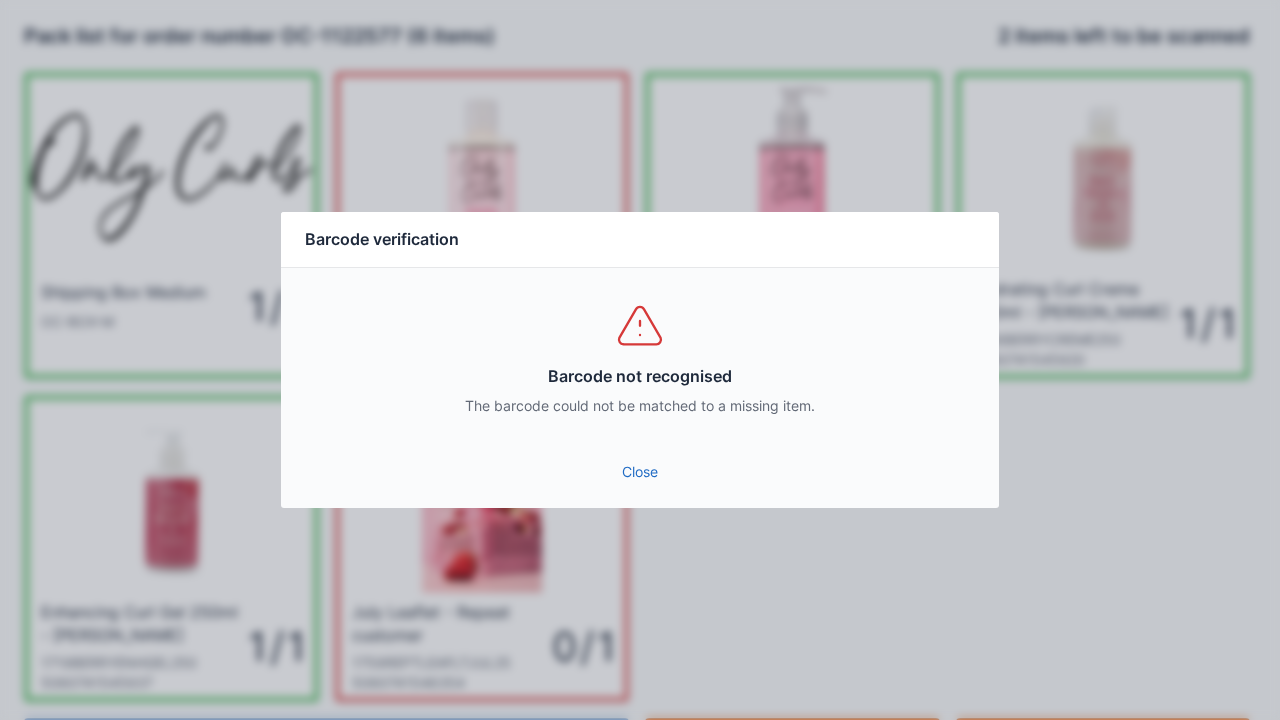 click on "Barcode not recognised The barcode could not be matched to a missing item." at bounding box center [640, 358] 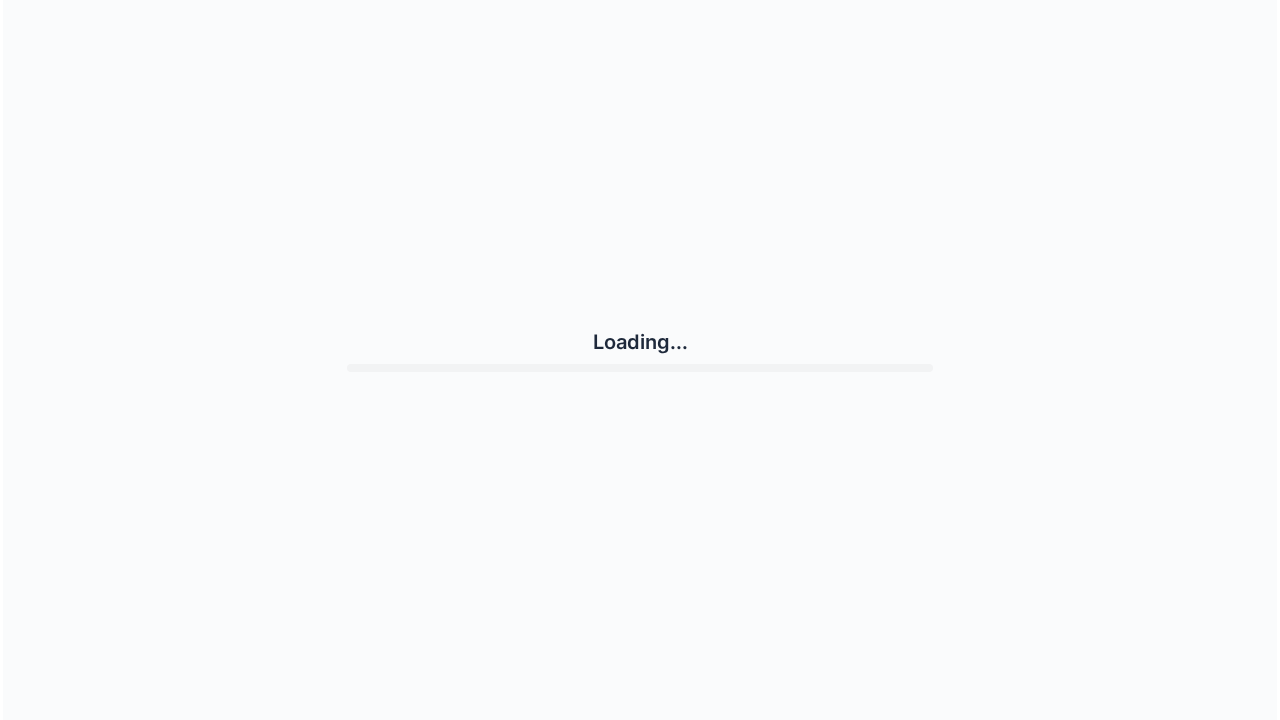 scroll, scrollTop: 0, scrollLeft: 0, axis: both 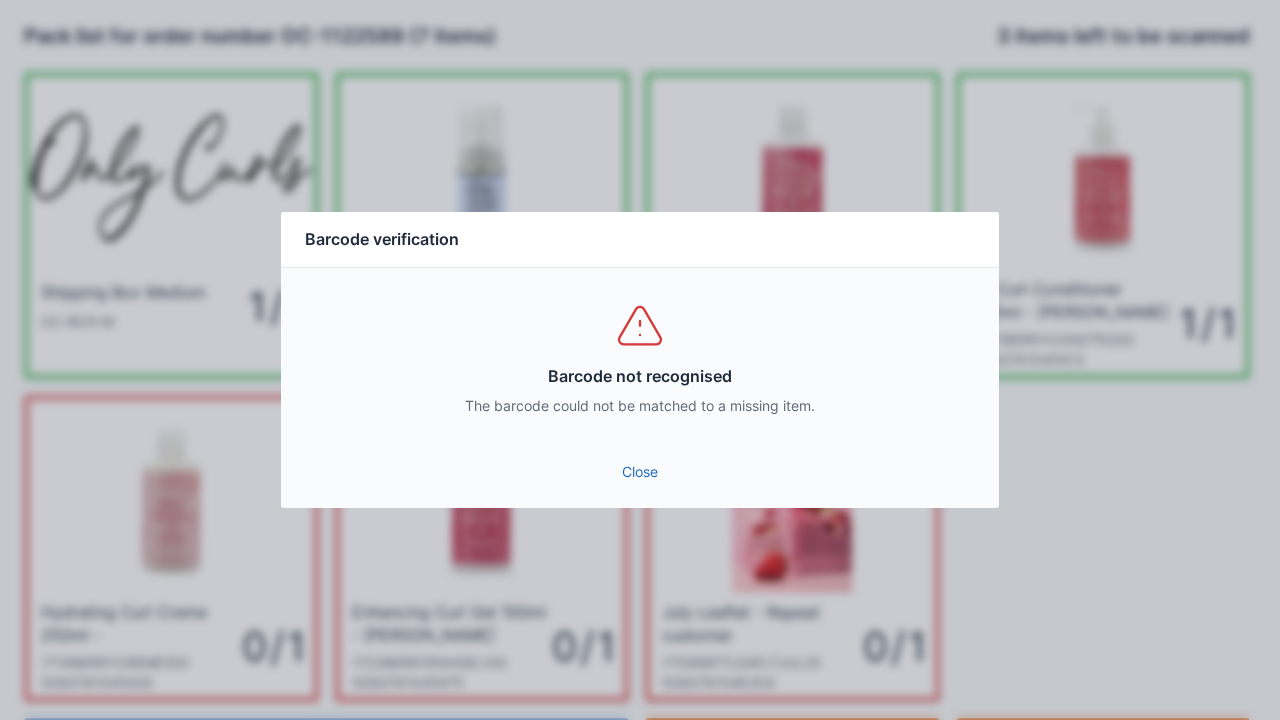 click on "Close" at bounding box center [640, 472] 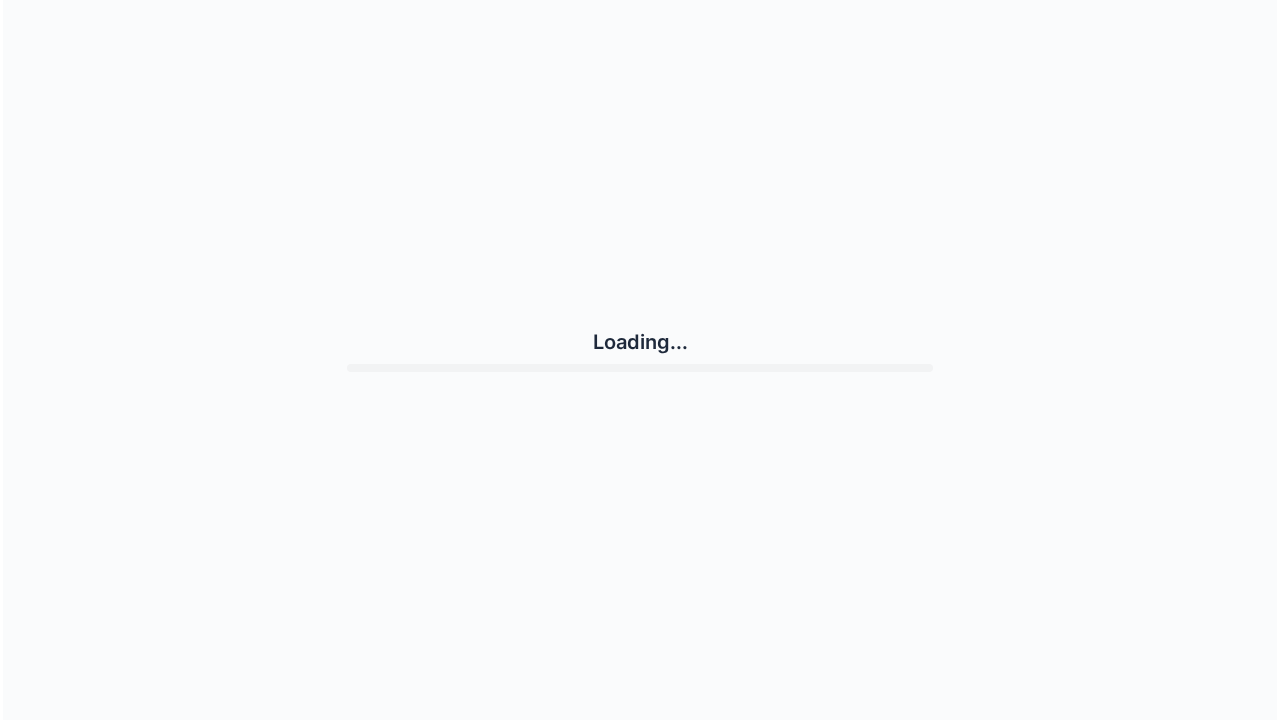 scroll, scrollTop: 0, scrollLeft: 0, axis: both 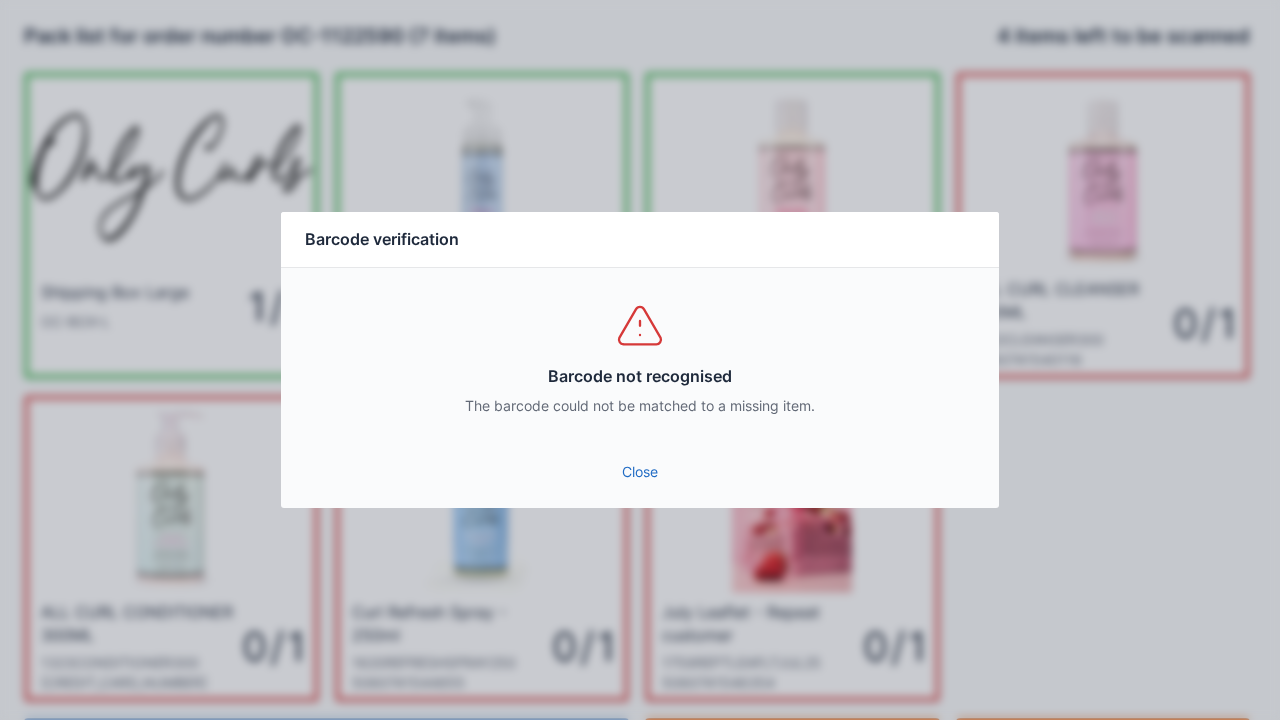 click on "Close" at bounding box center (640, 472) 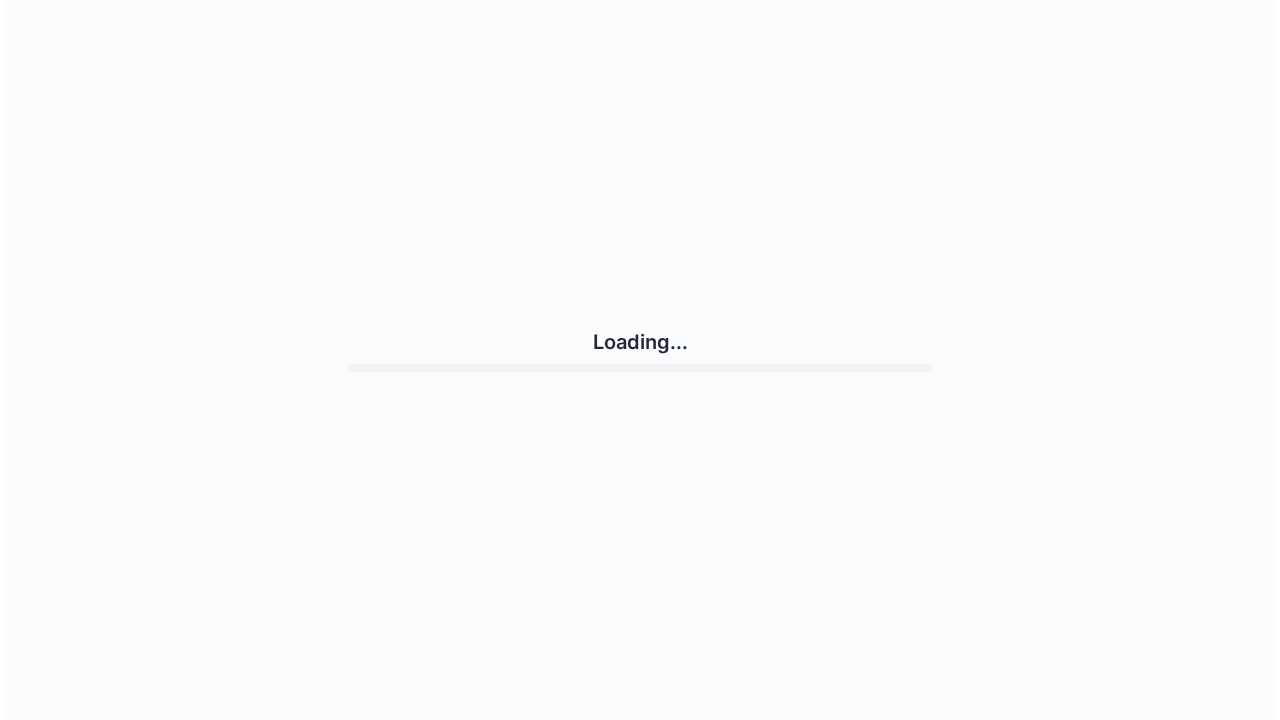 scroll, scrollTop: 0, scrollLeft: 0, axis: both 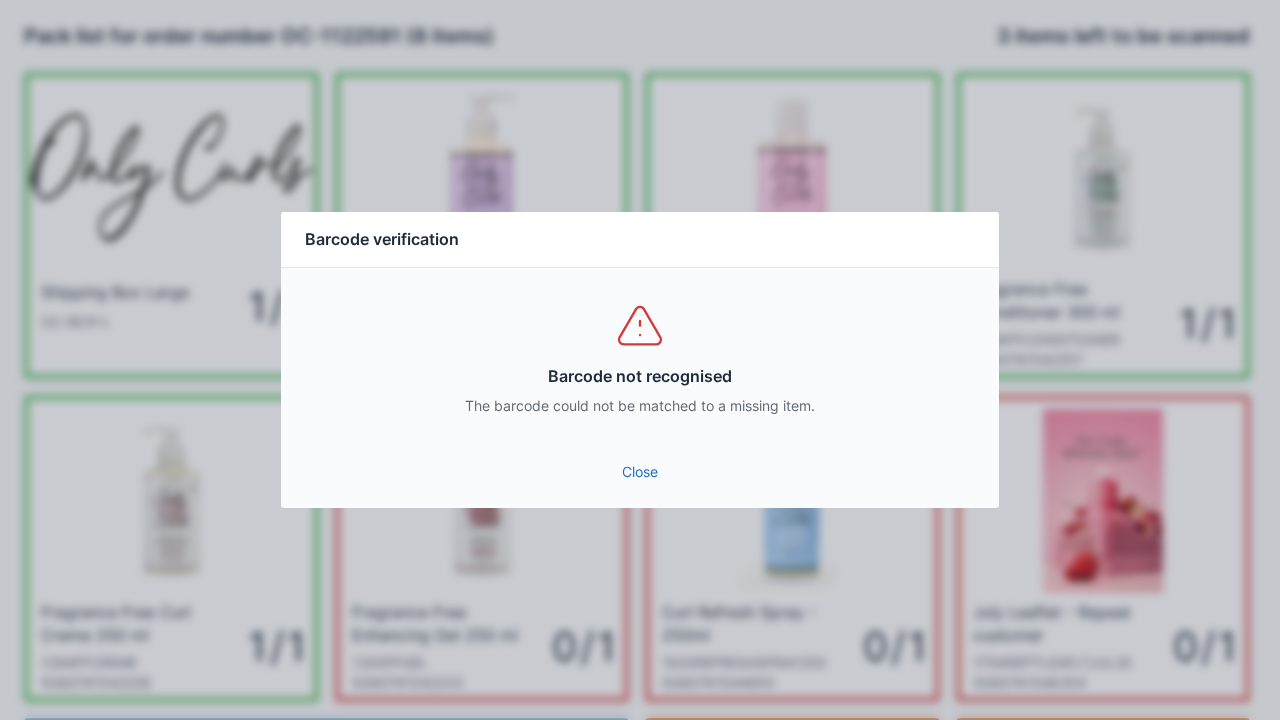 click on "Close" at bounding box center [640, 472] 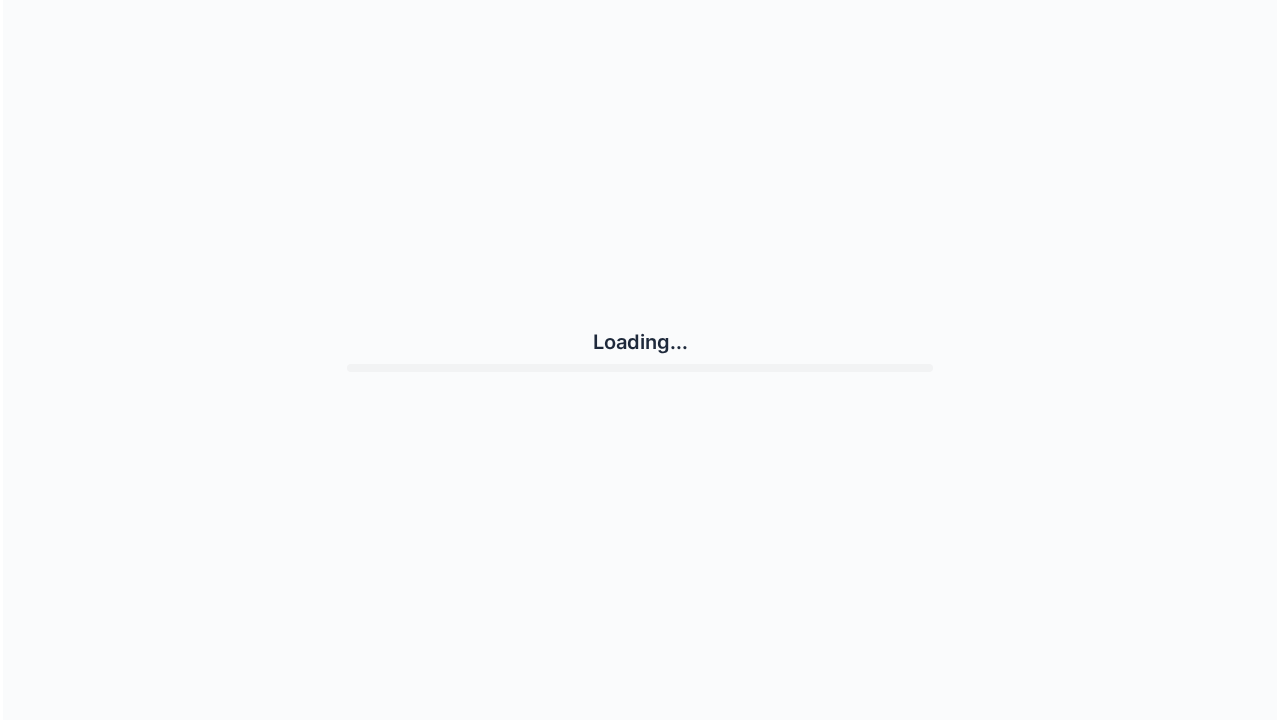 scroll, scrollTop: 0, scrollLeft: 0, axis: both 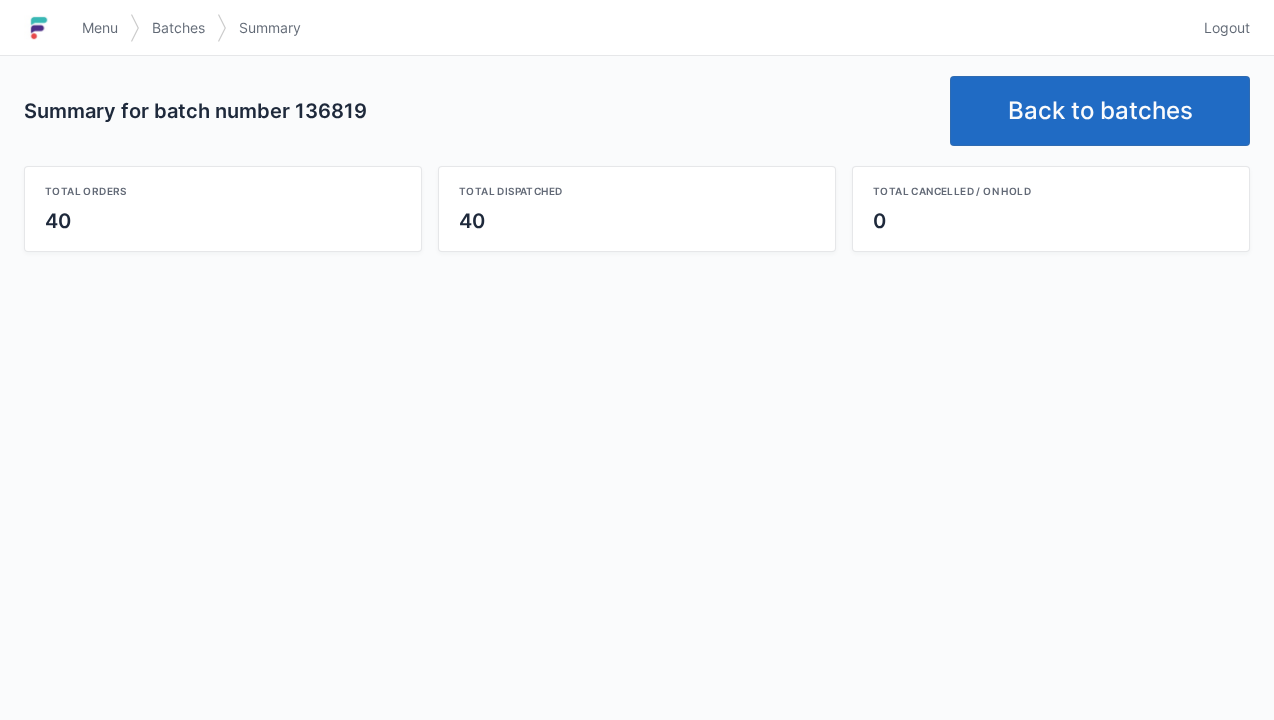 click on "Back to batches" at bounding box center [1100, 111] 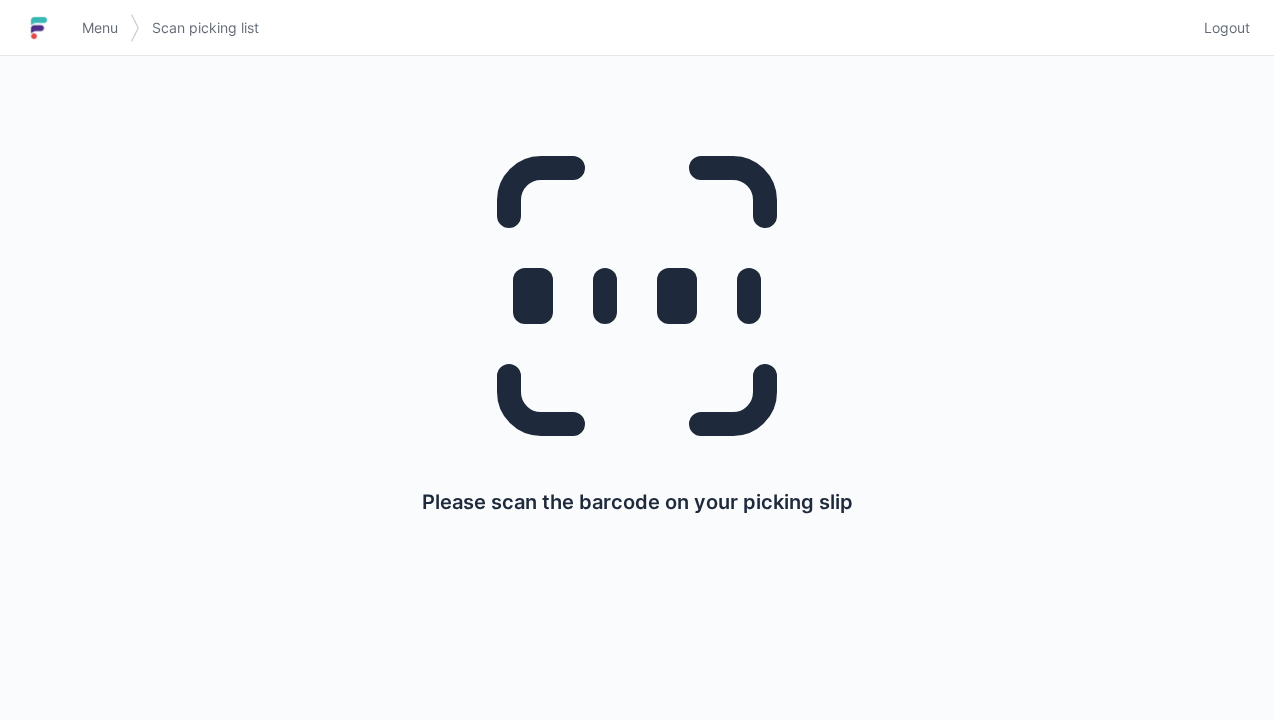 scroll, scrollTop: 0, scrollLeft: 0, axis: both 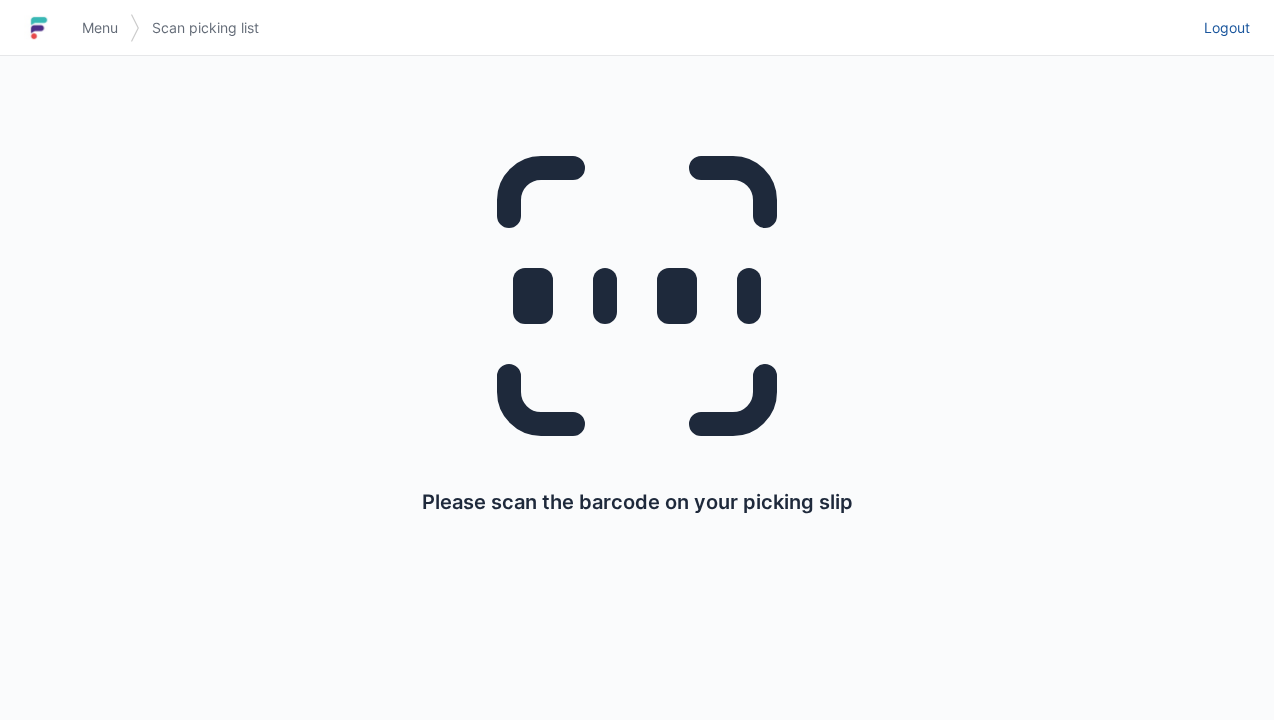click on "Logout" at bounding box center (1227, 28) 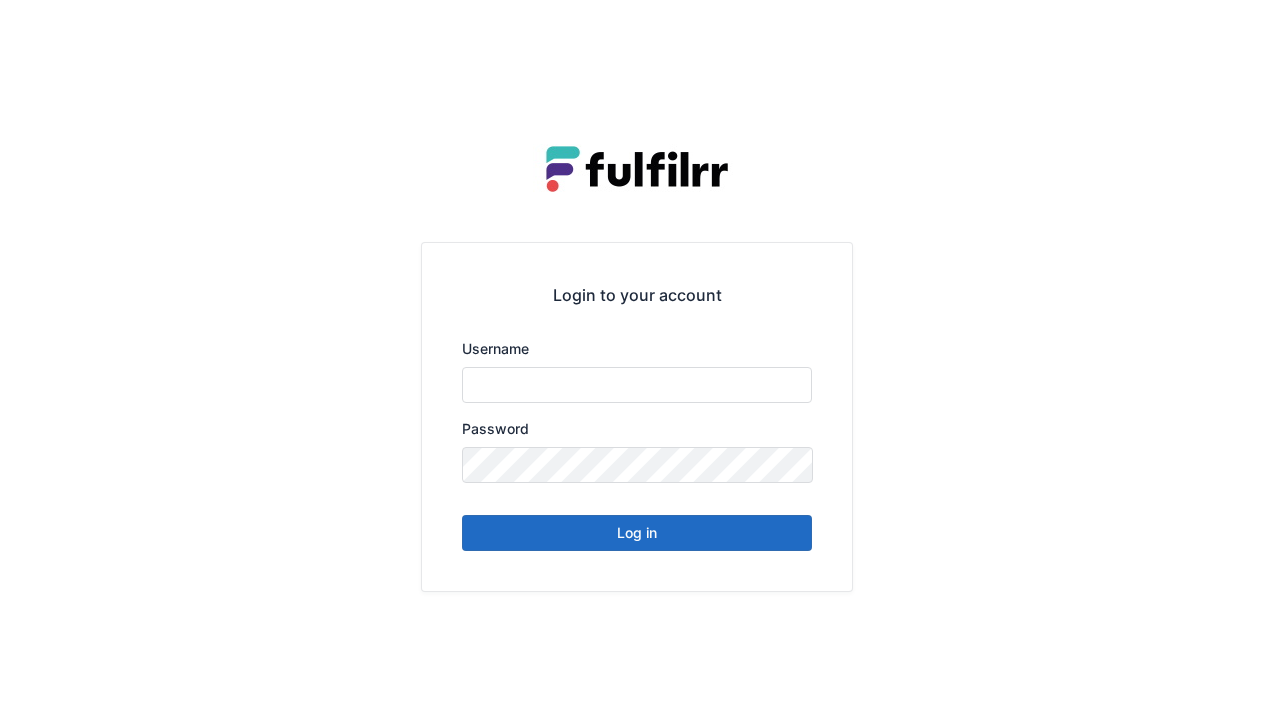 scroll, scrollTop: 0, scrollLeft: 0, axis: both 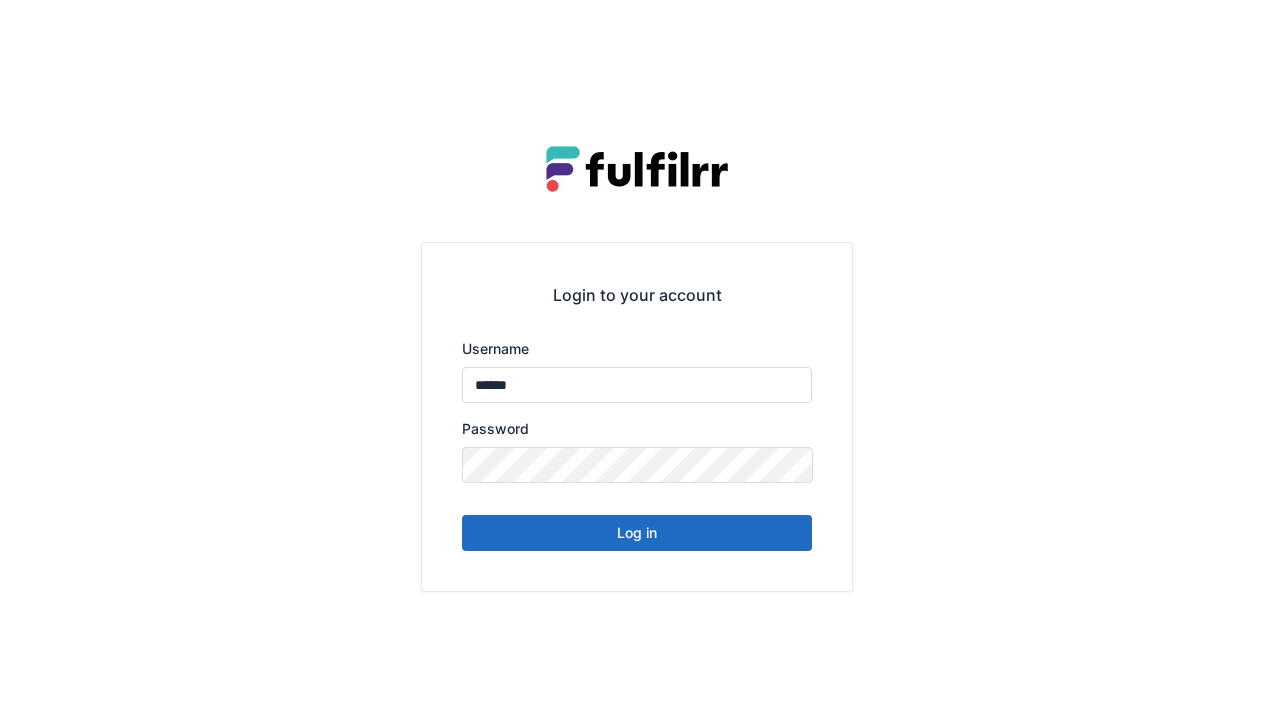 click on "Log in" at bounding box center [637, 533] 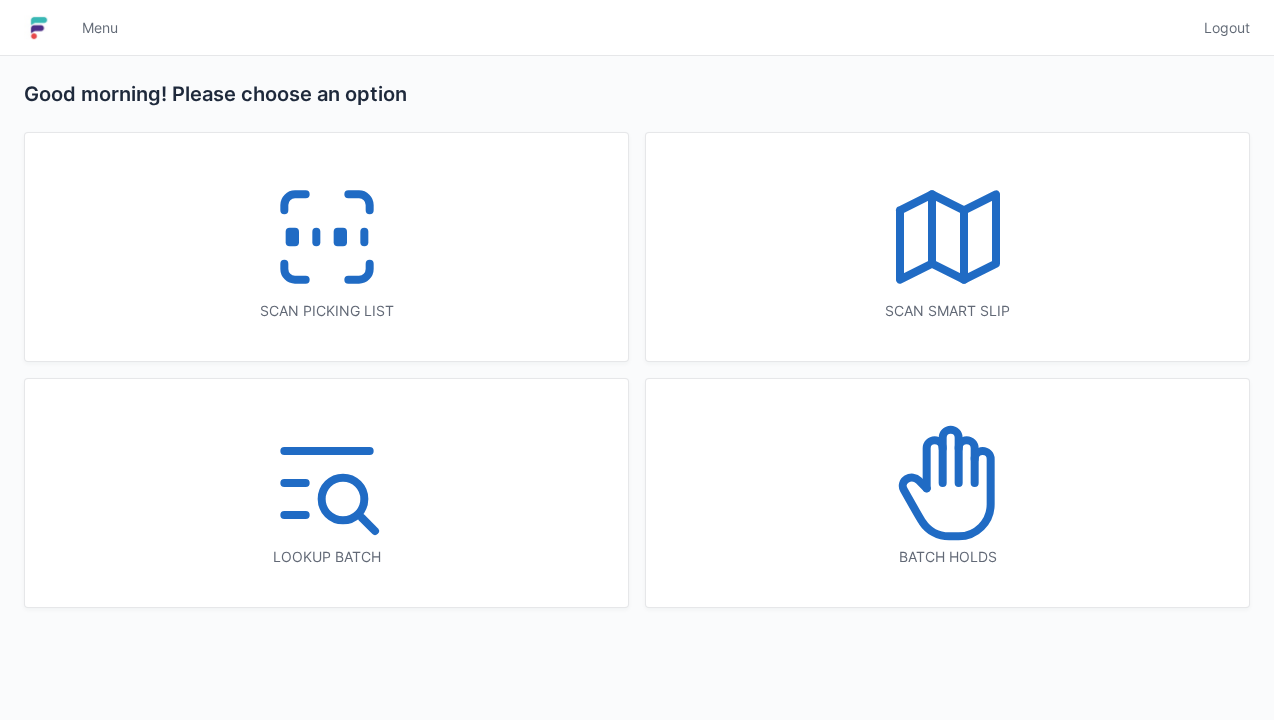 scroll, scrollTop: 0, scrollLeft: 0, axis: both 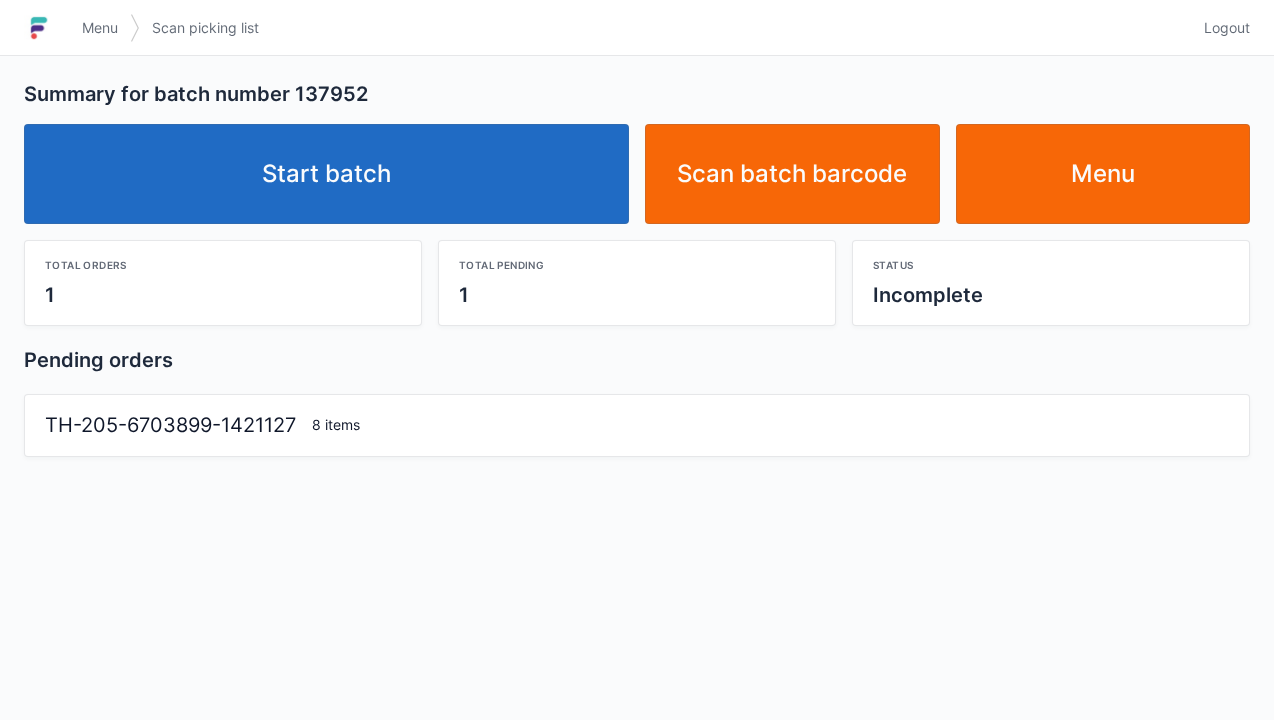 click on "Start batch" at bounding box center [326, 174] 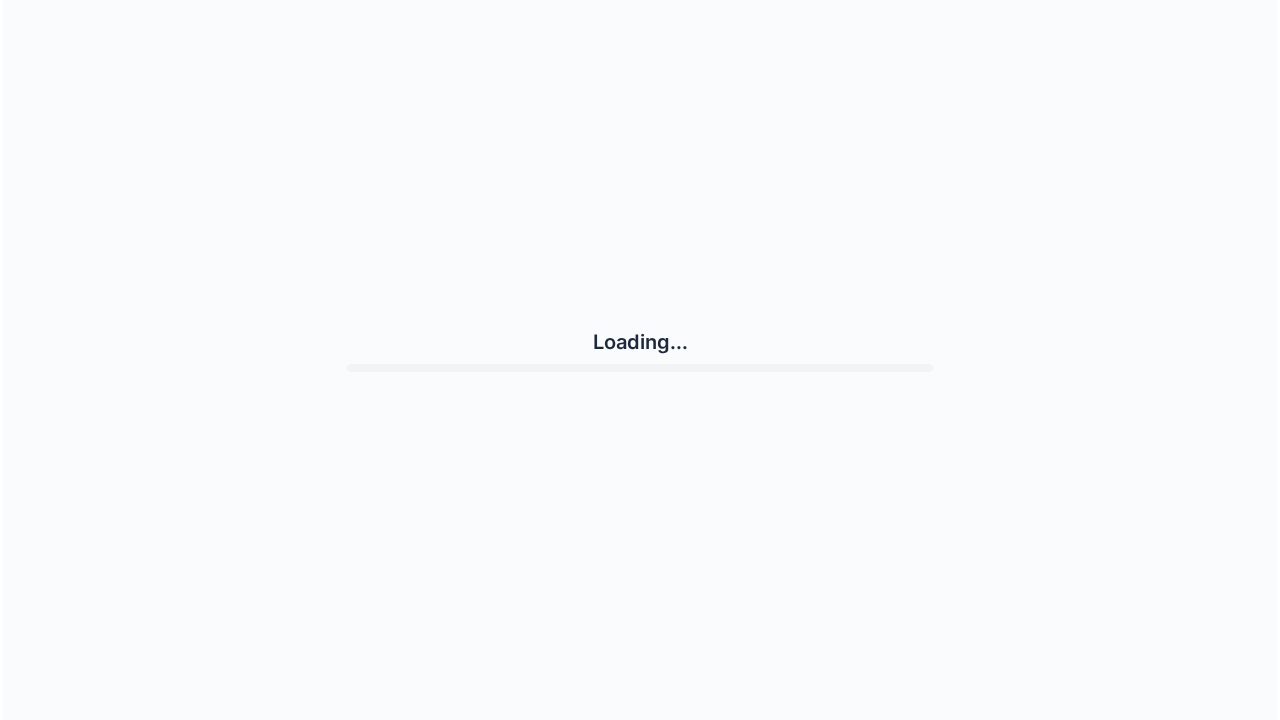 scroll, scrollTop: 0, scrollLeft: 0, axis: both 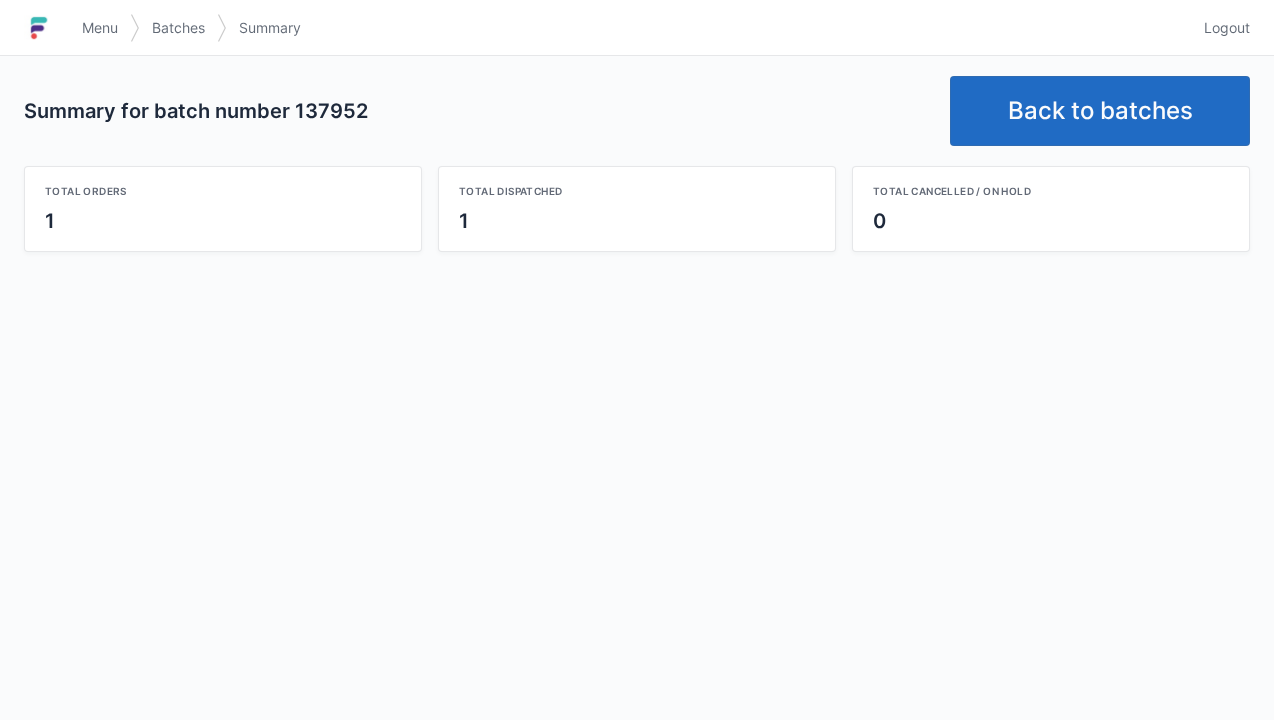 click on "Back to batches" at bounding box center [1100, 111] 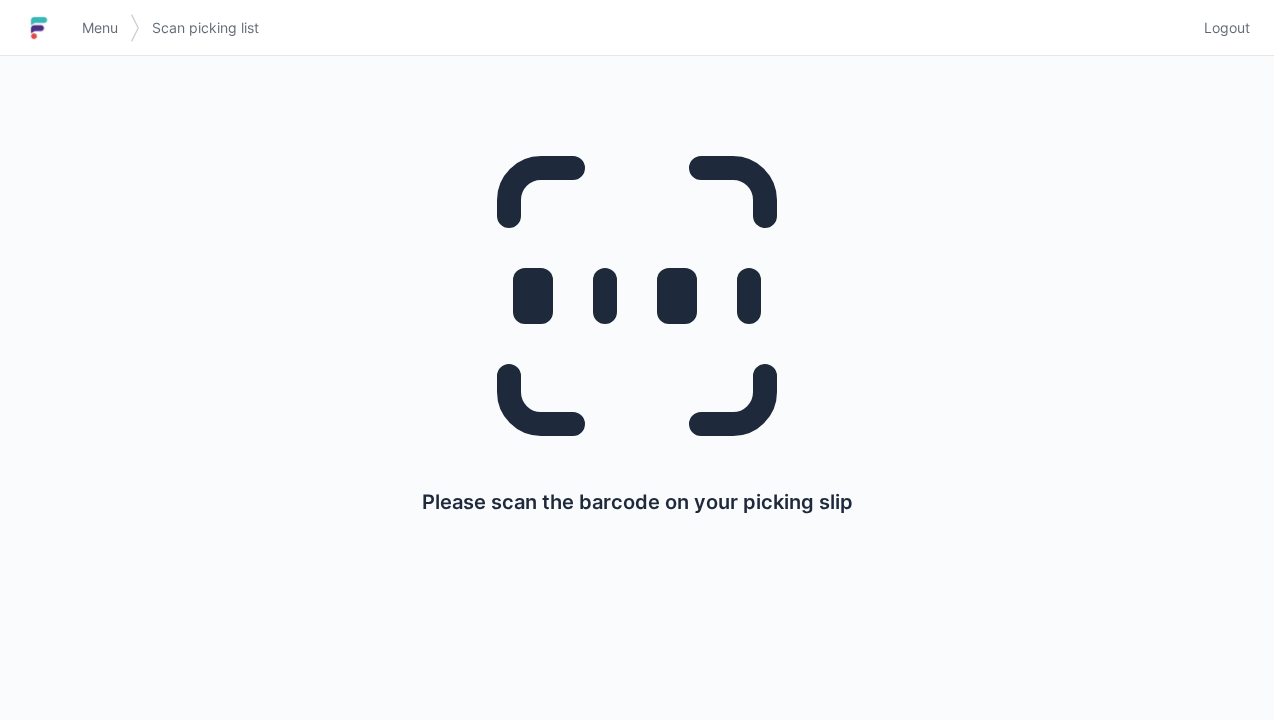 scroll, scrollTop: 0, scrollLeft: 0, axis: both 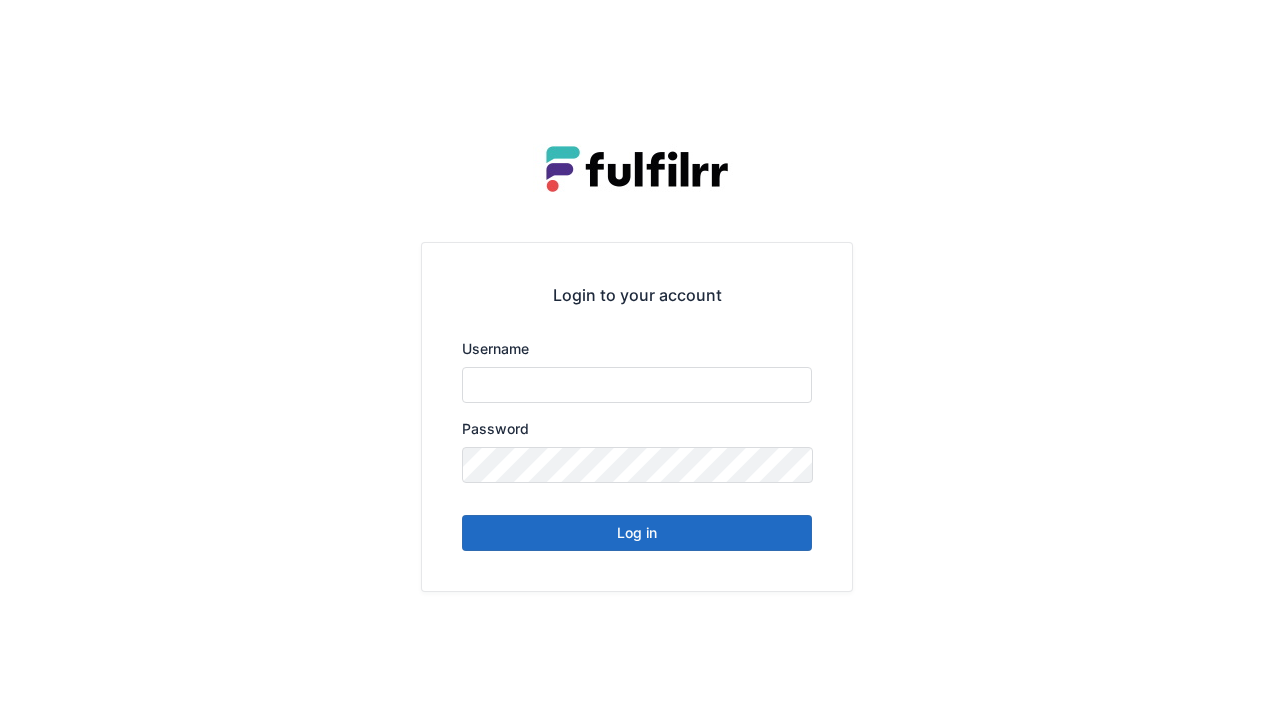 type on "******" 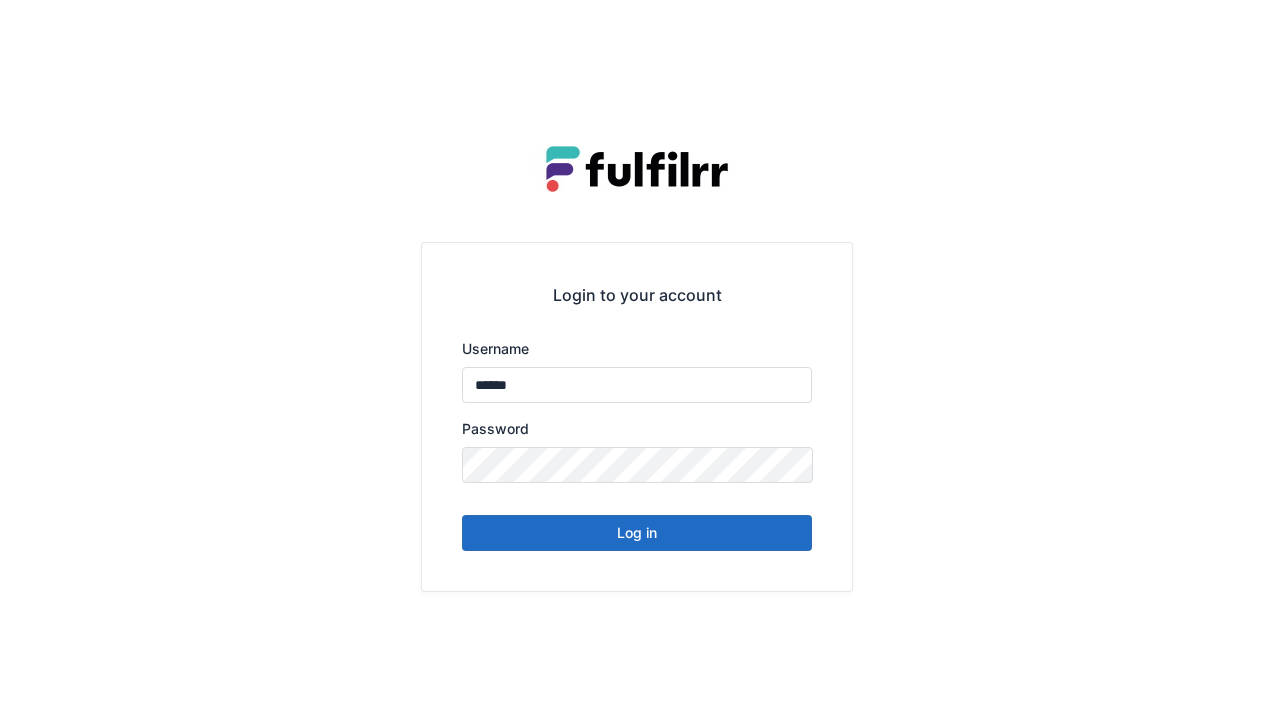 click on "Log in" at bounding box center (637, 533) 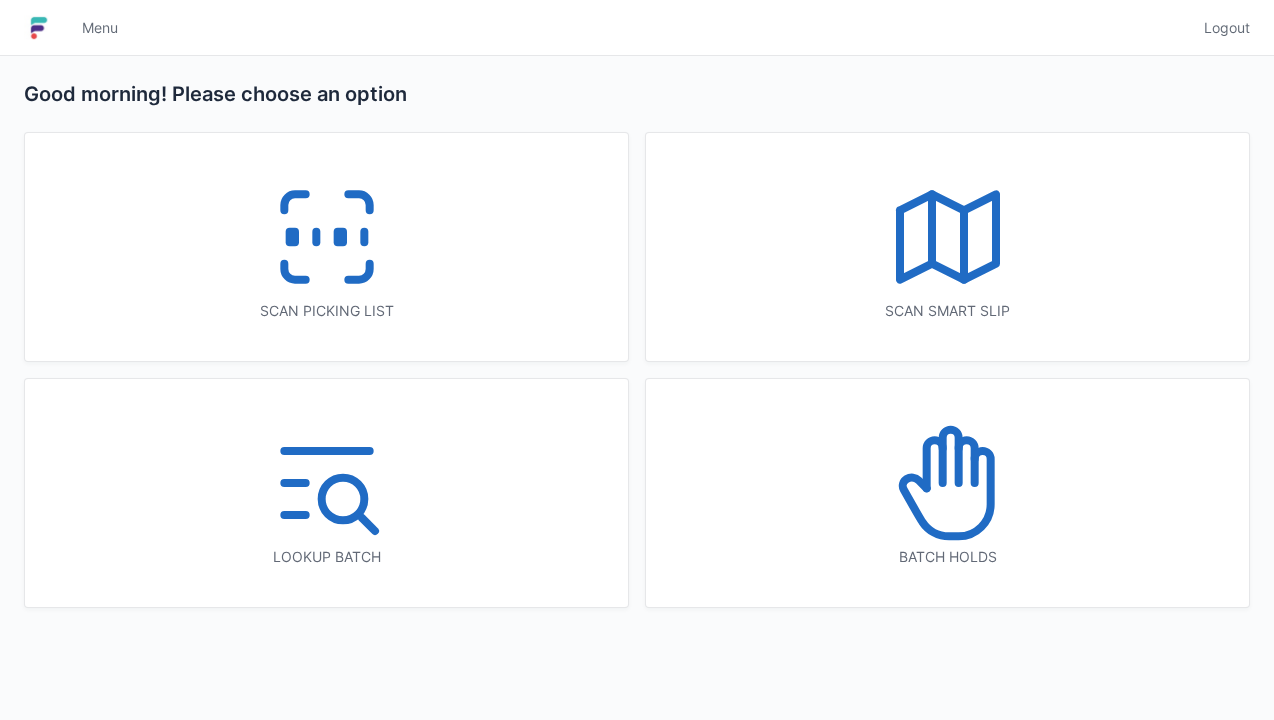 scroll, scrollTop: 0, scrollLeft: 0, axis: both 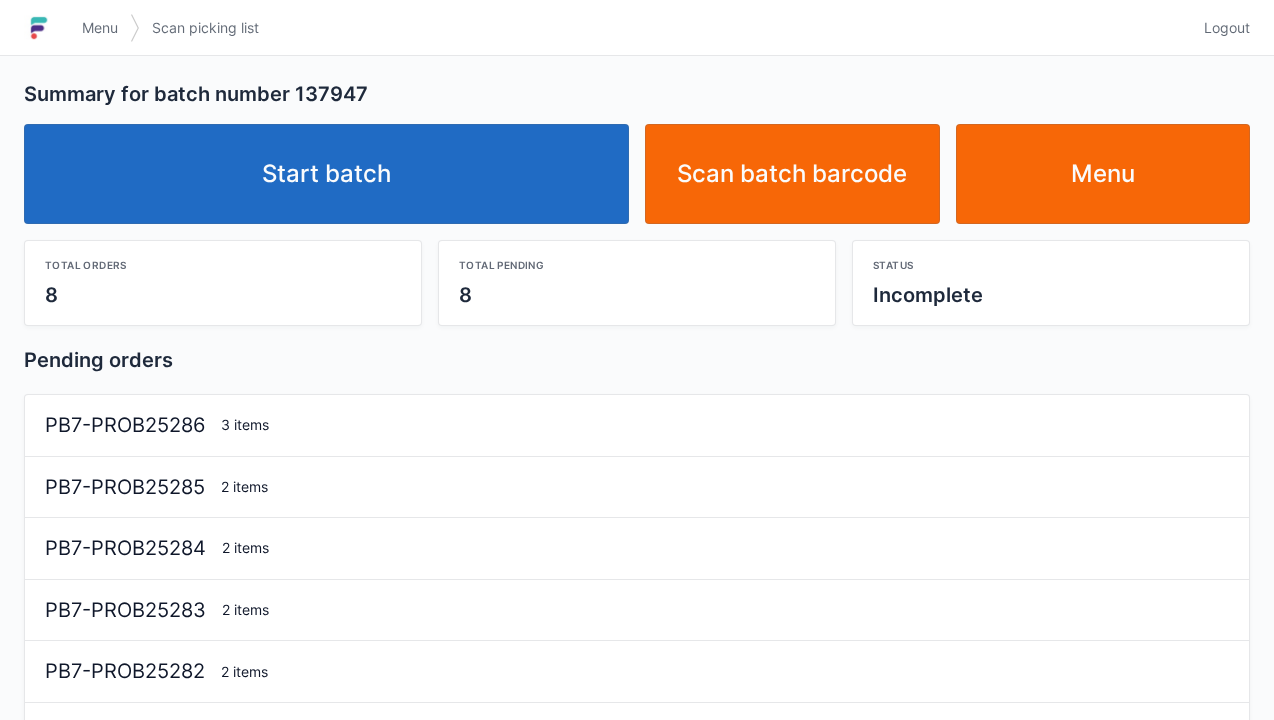 click on "Start batch" at bounding box center (326, 174) 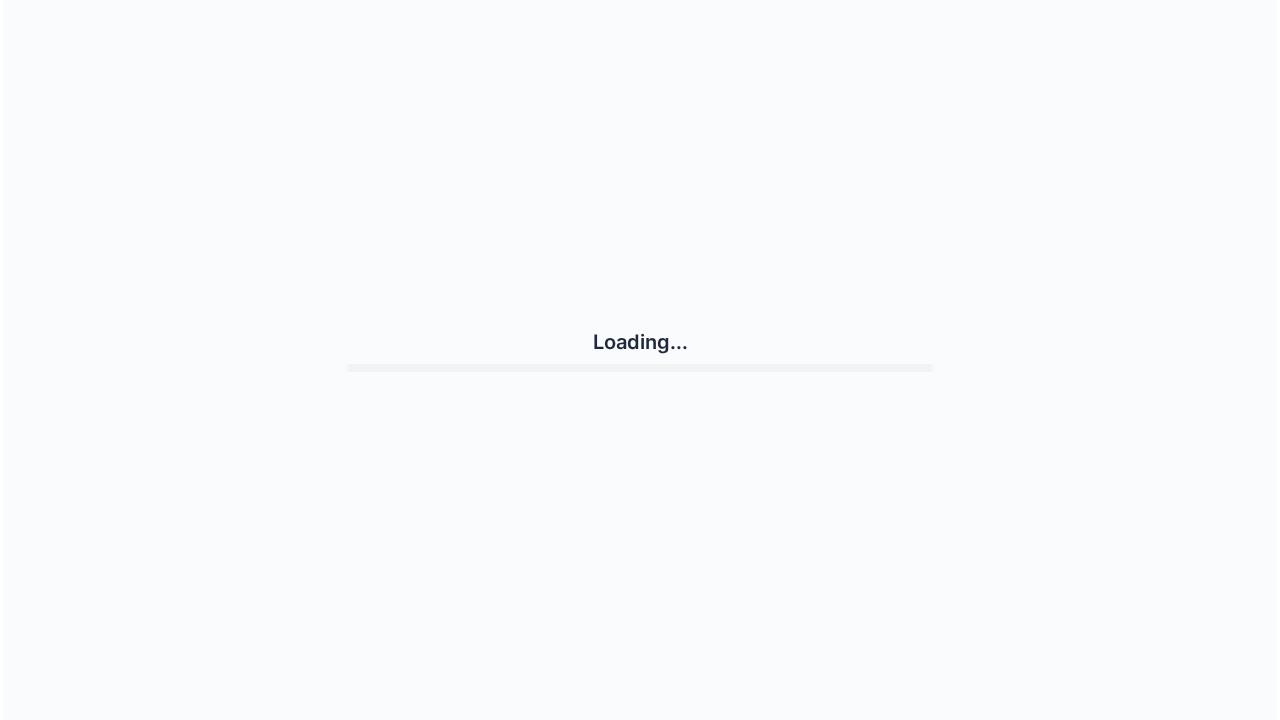 scroll, scrollTop: 0, scrollLeft: 0, axis: both 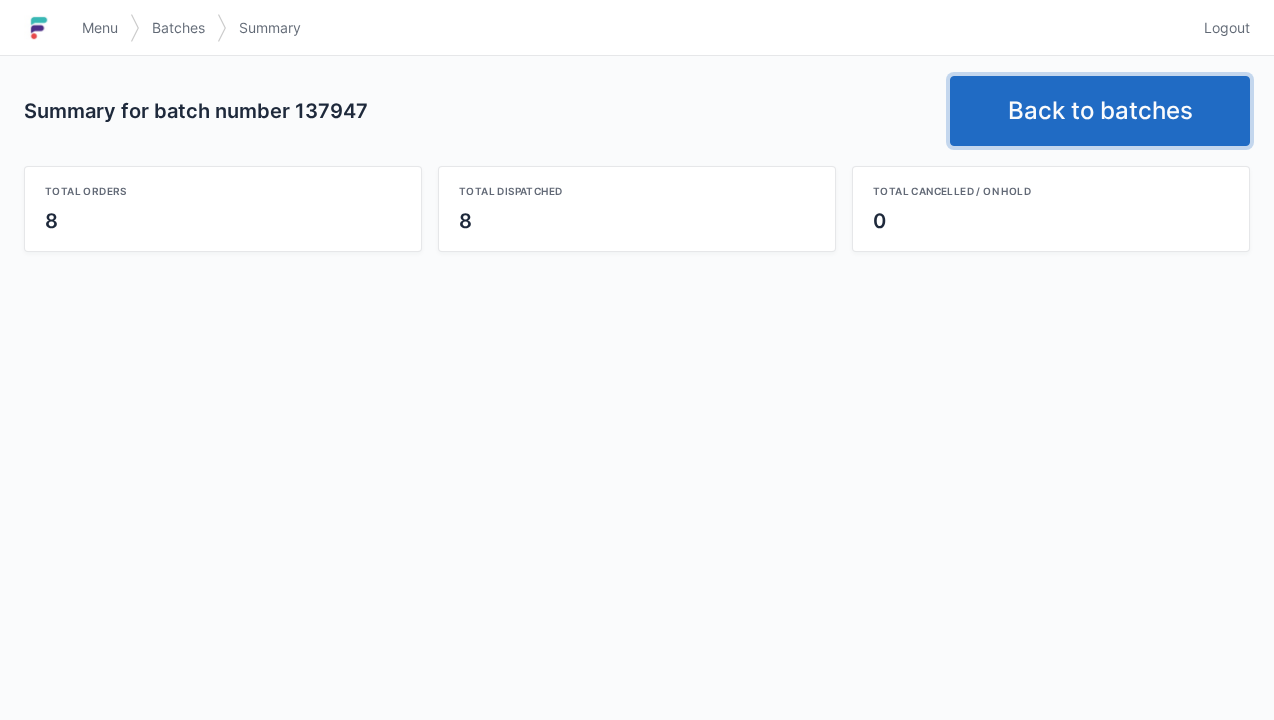 click on "Back to batches" at bounding box center [1100, 111] 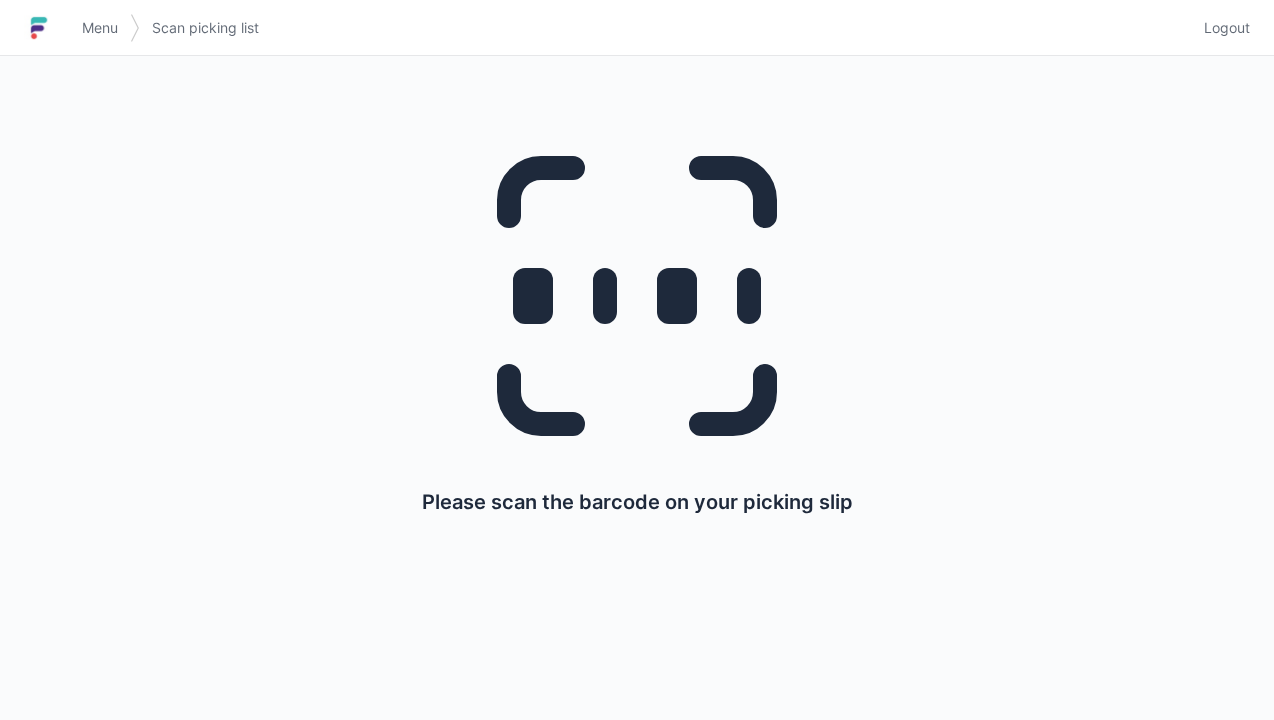 scroll, scrollTop: 0, scrollLeft: 0, axis: both 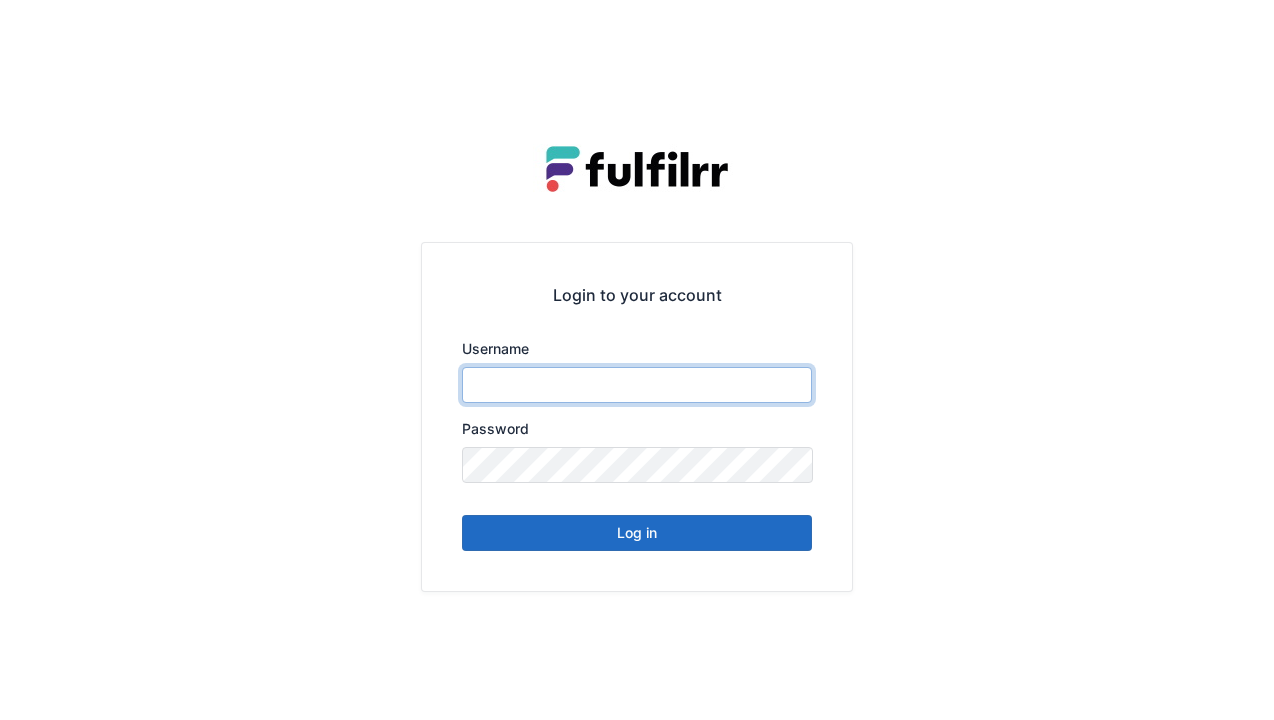 type on "******" 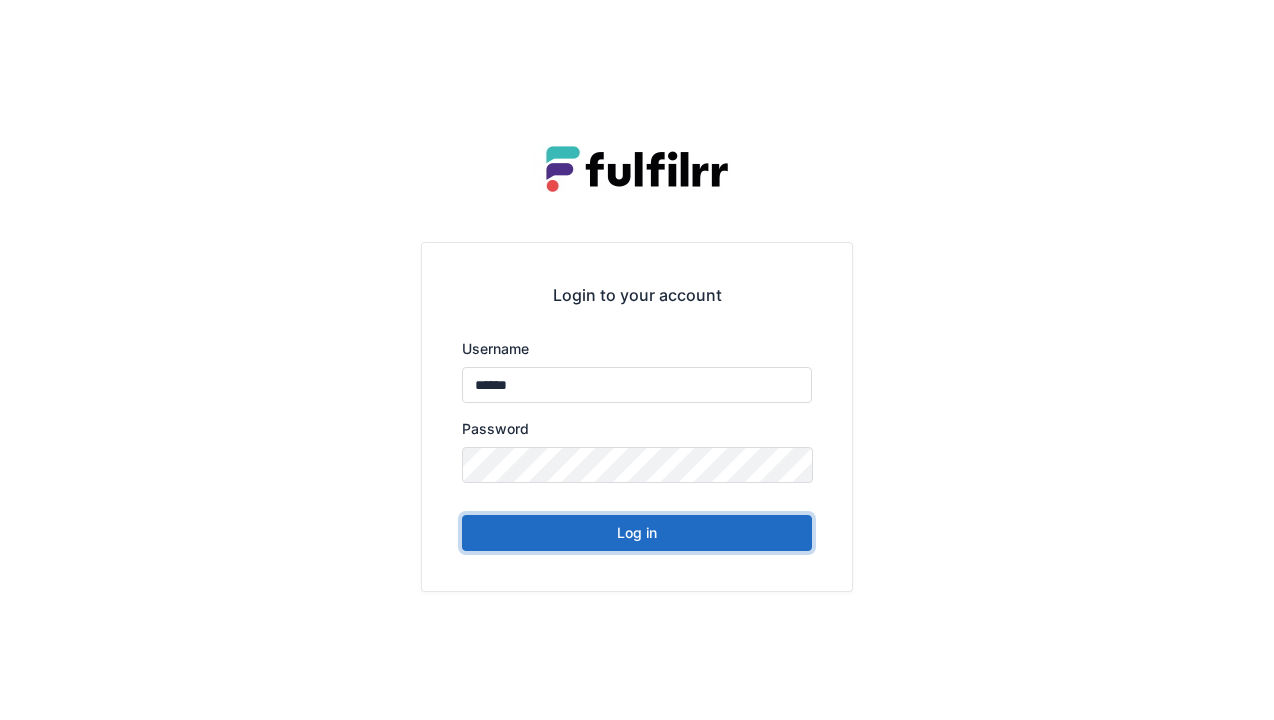 click on "Log in" at bounding box center [637, 533] 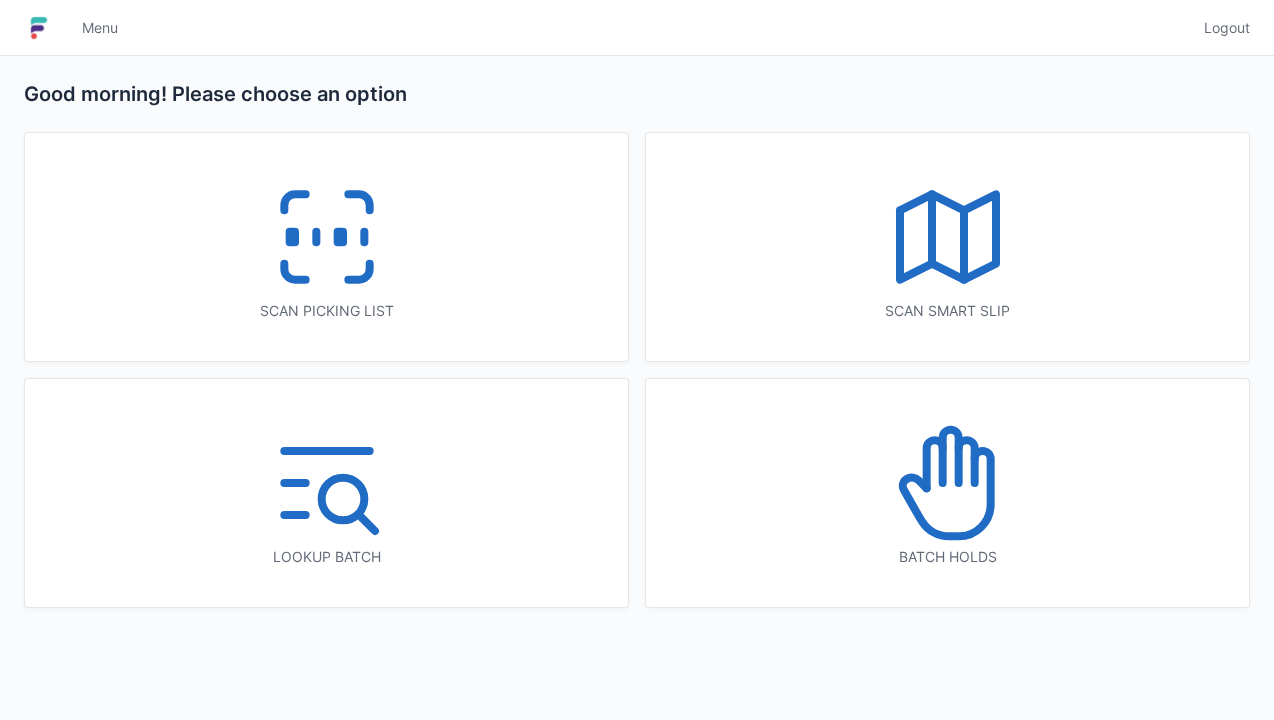scroll, scrollTop: 0, scrollLeft: 0, axis: both 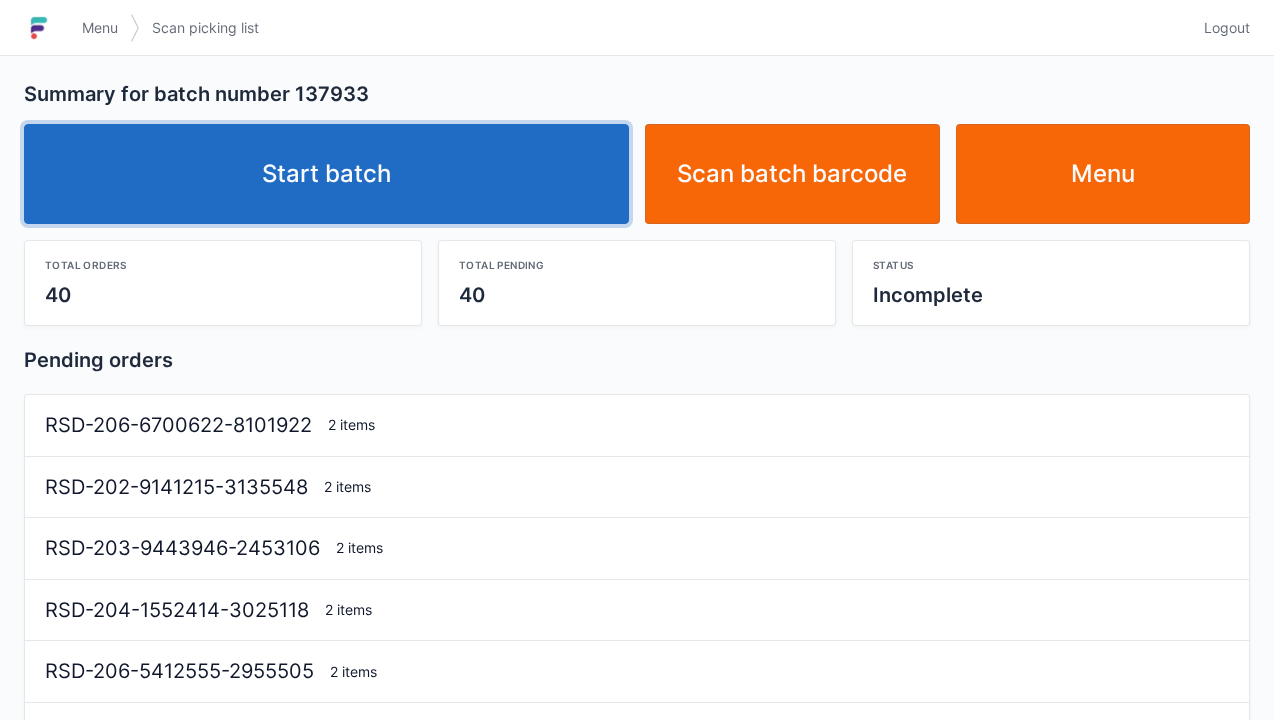 click on "Start batch" at bounding box center (326, 174) 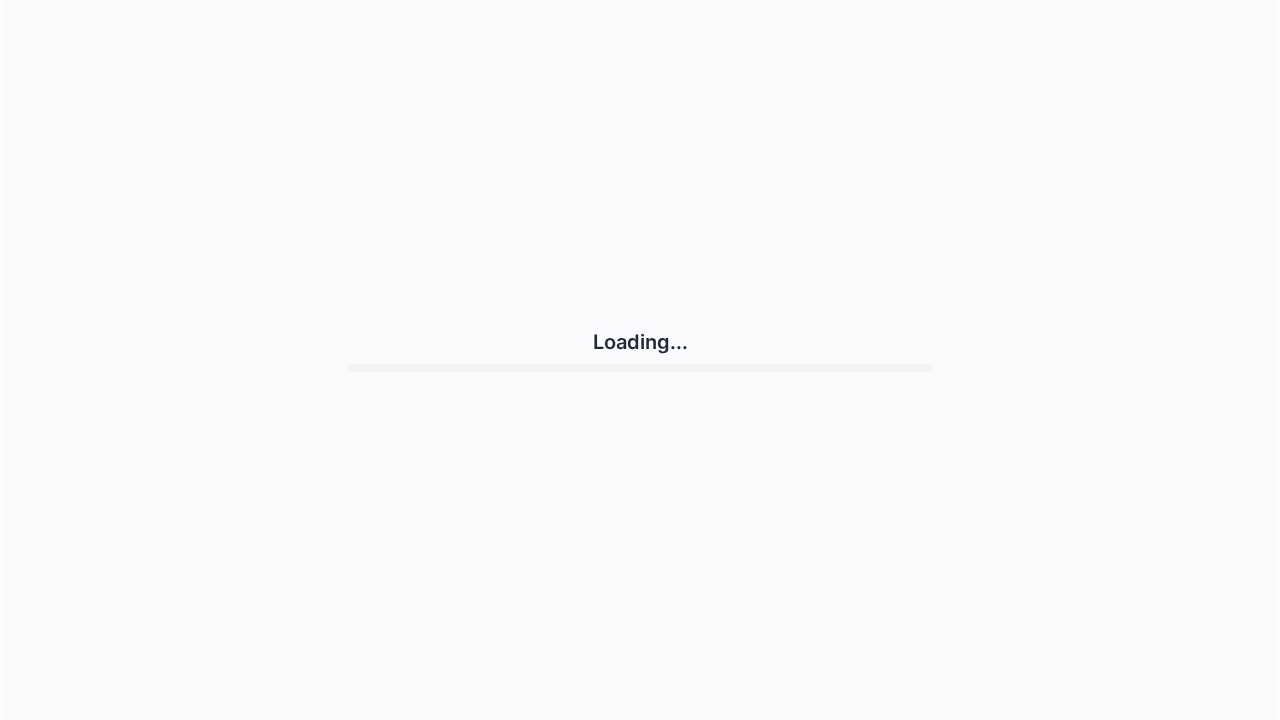 scroll, scrollTop: 0, scrollLeft: 0, axis: both 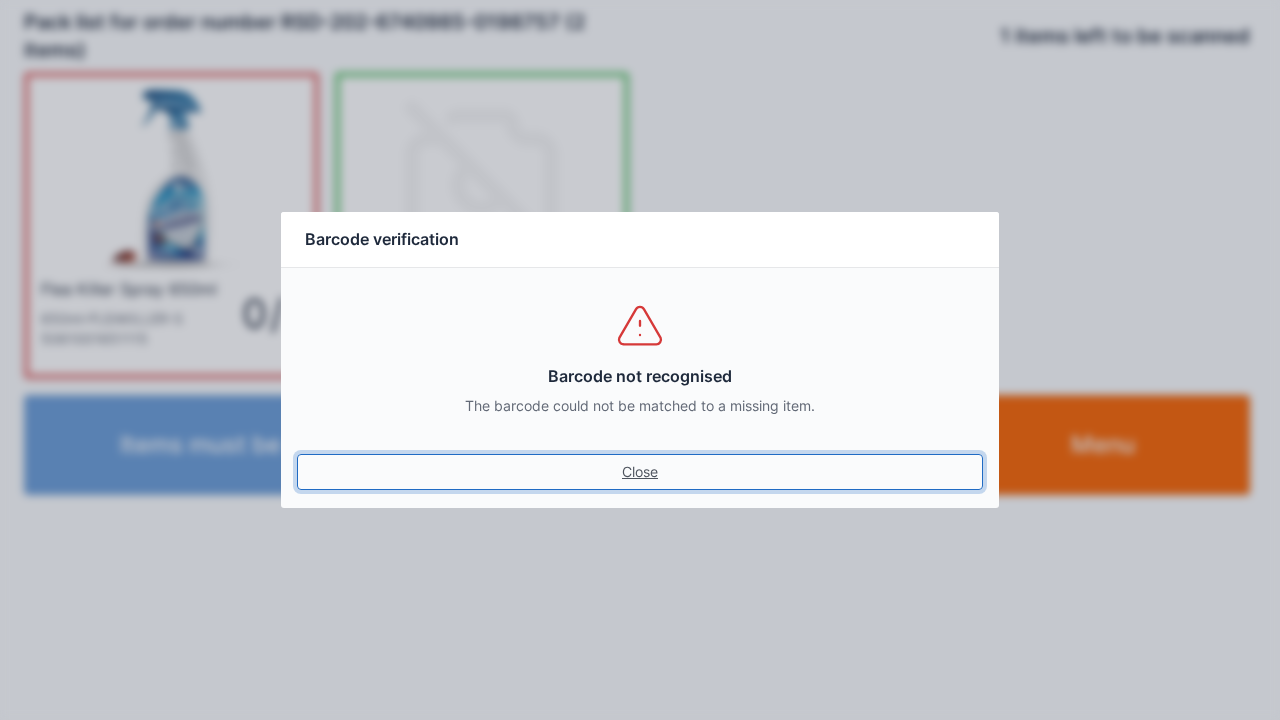 click on "Close" at bounding box center (640, 472) 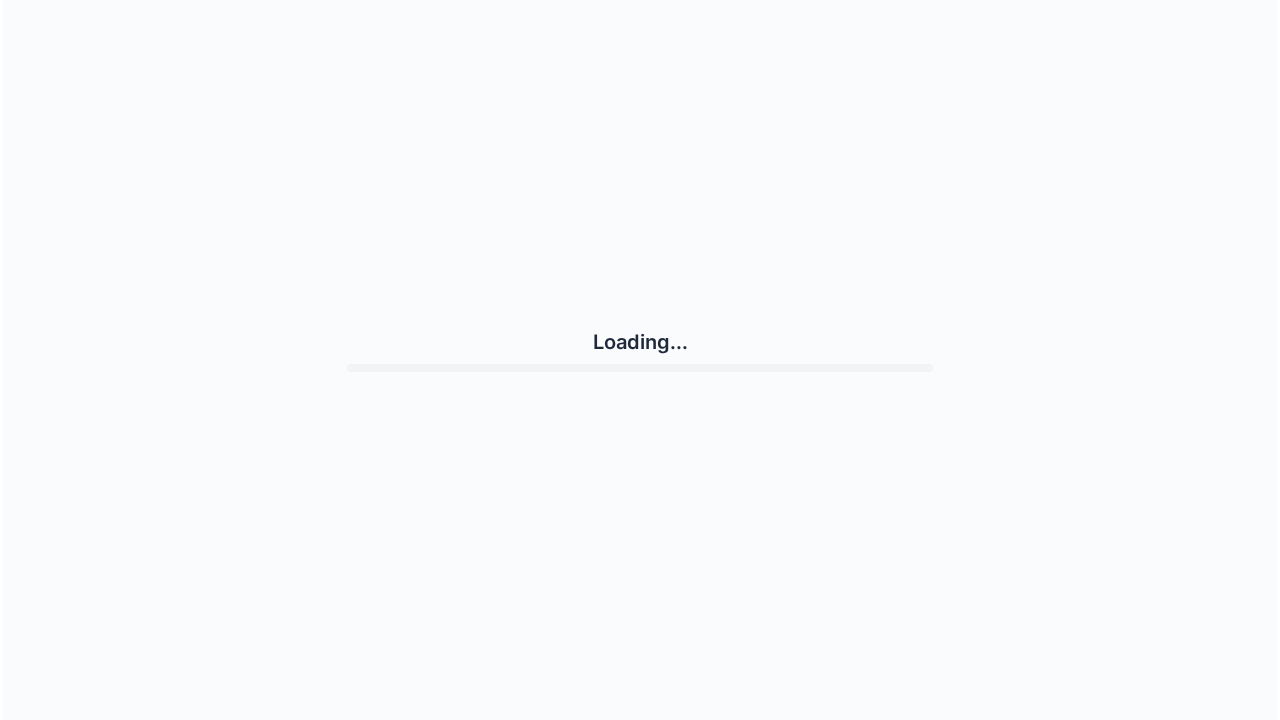 scroll, scrollTop: 0, scrollLeft: 0, axis: both 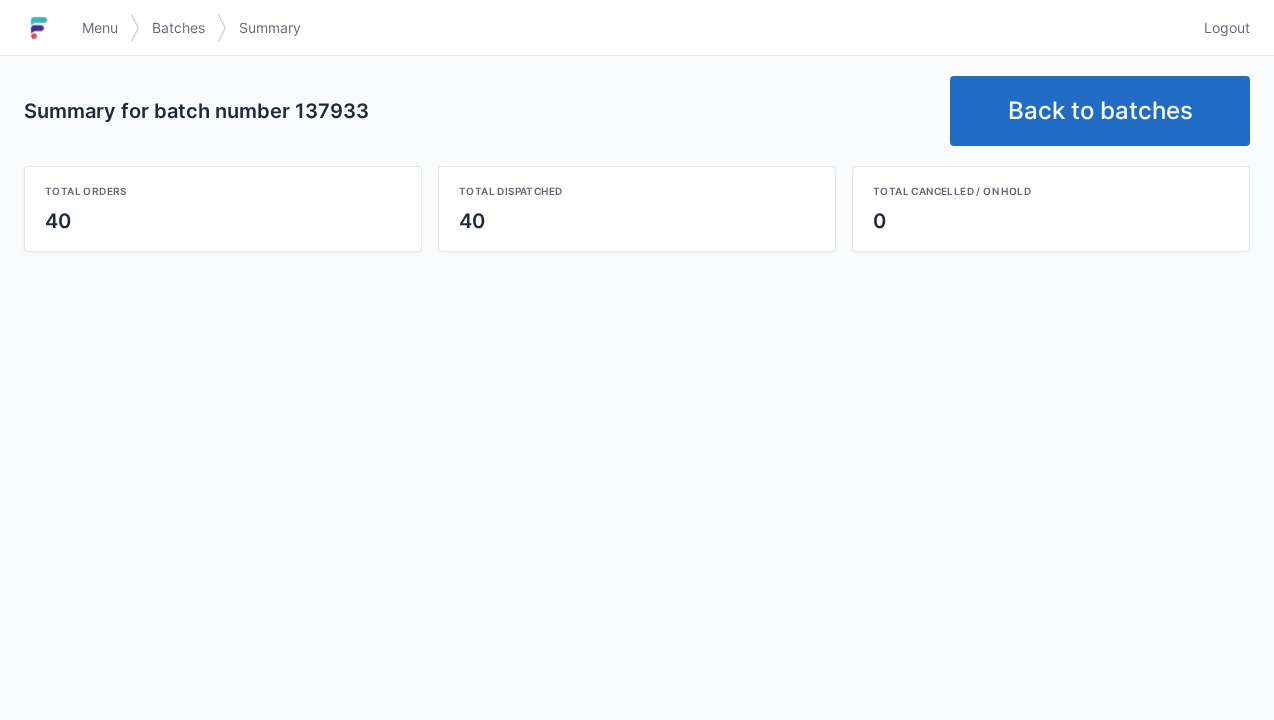 click on "Back to batches" at bounding box center (1100, 111) 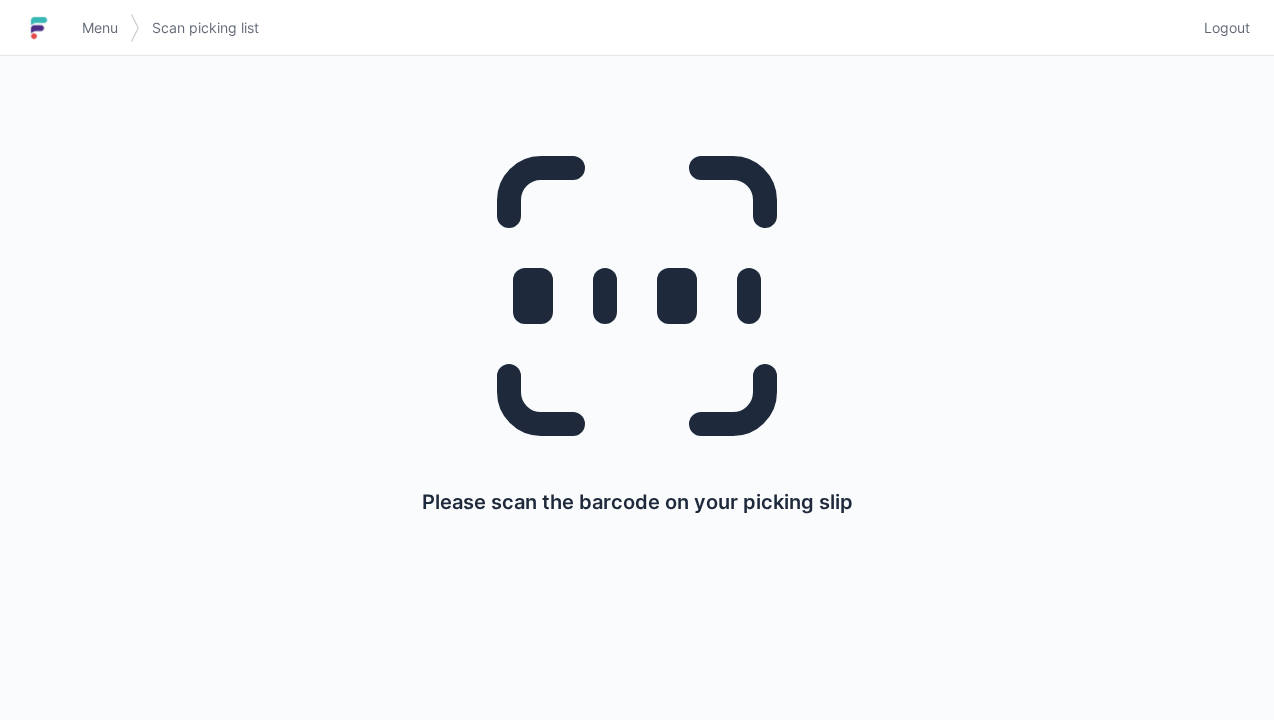 scroll, scrollTop: 0, scrollLeft: 0, axis: both 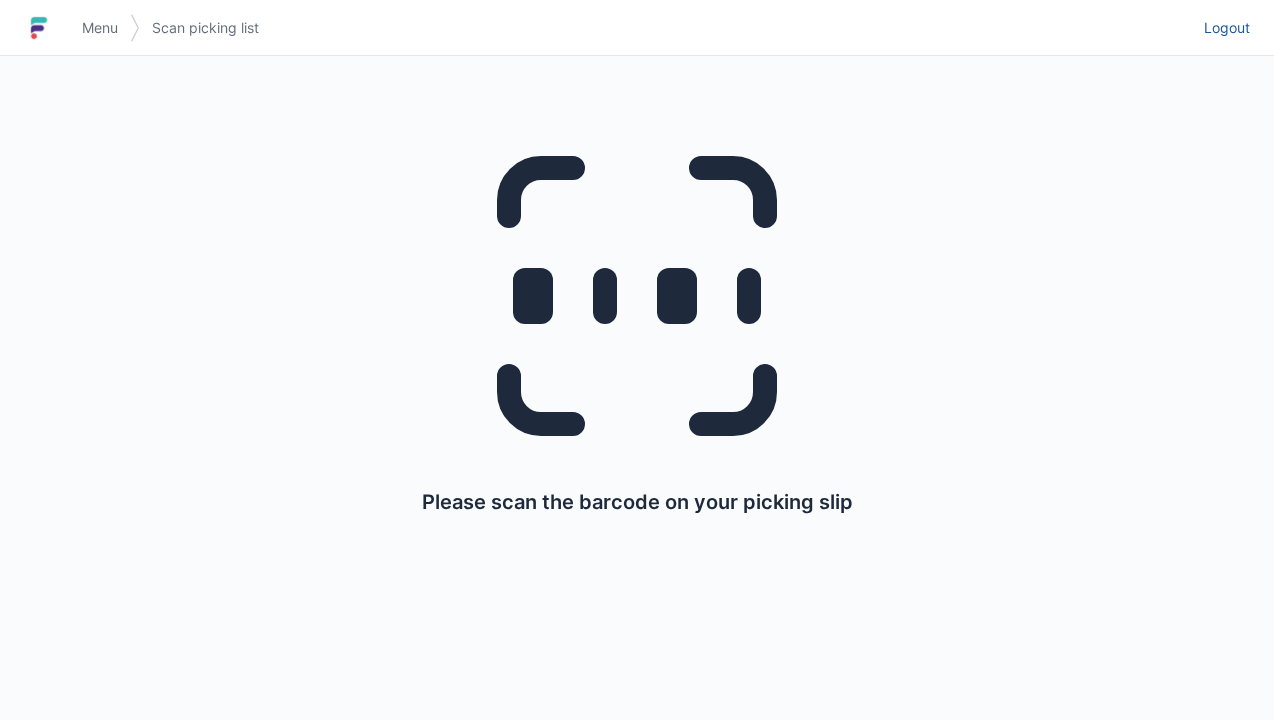 click on "Logout" at bounding box center [1227, 28] 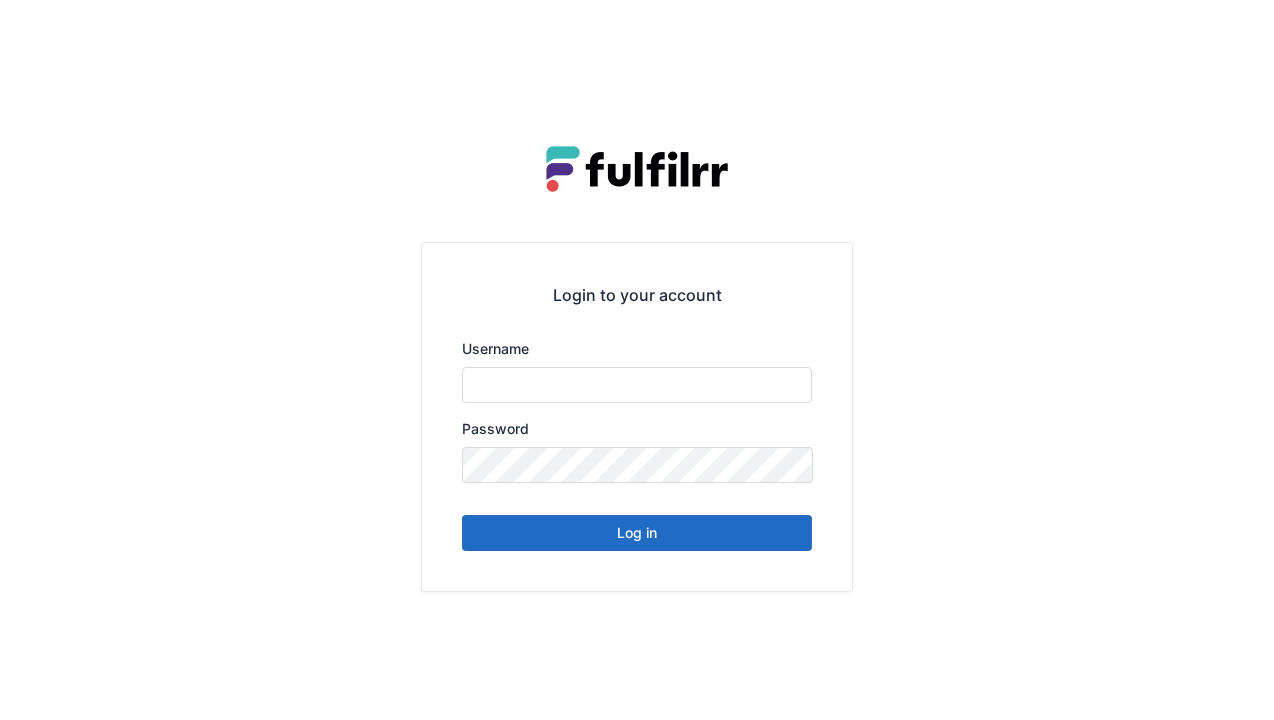 scroll, scrollTop: 0, scrollLeft: 0, axis: both 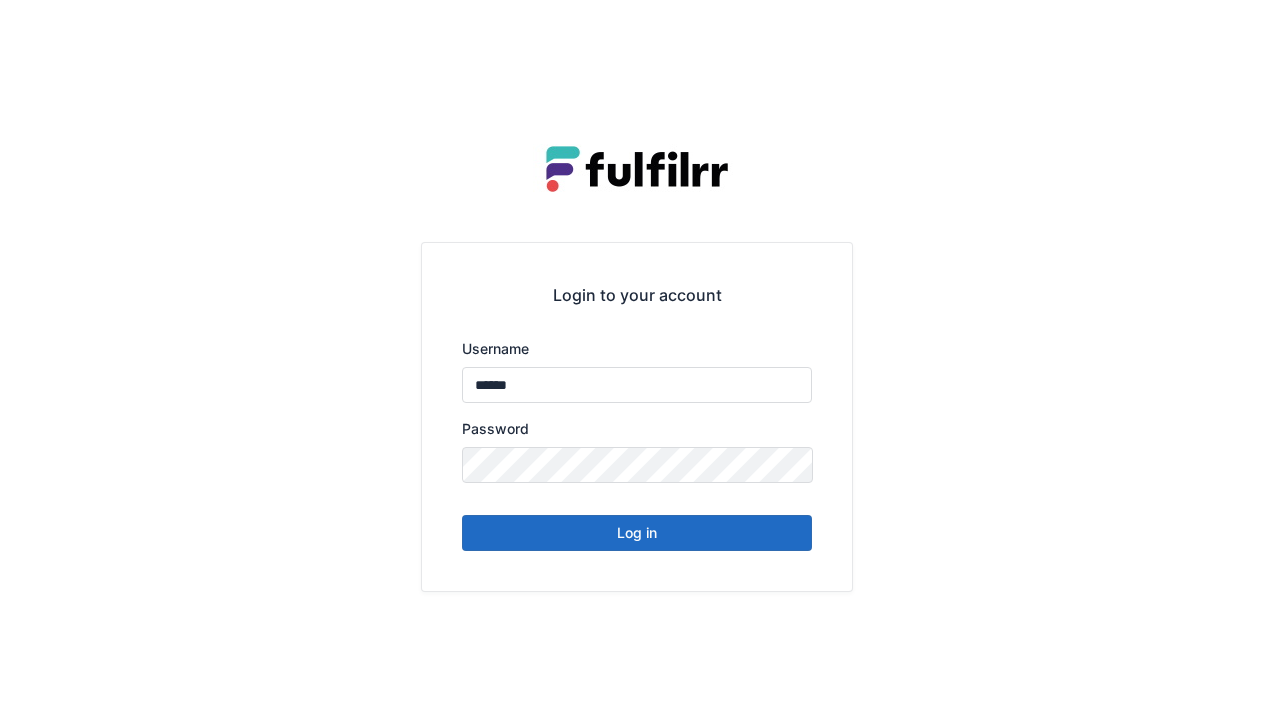 click on "Log in" at bounding box center [637, 533] 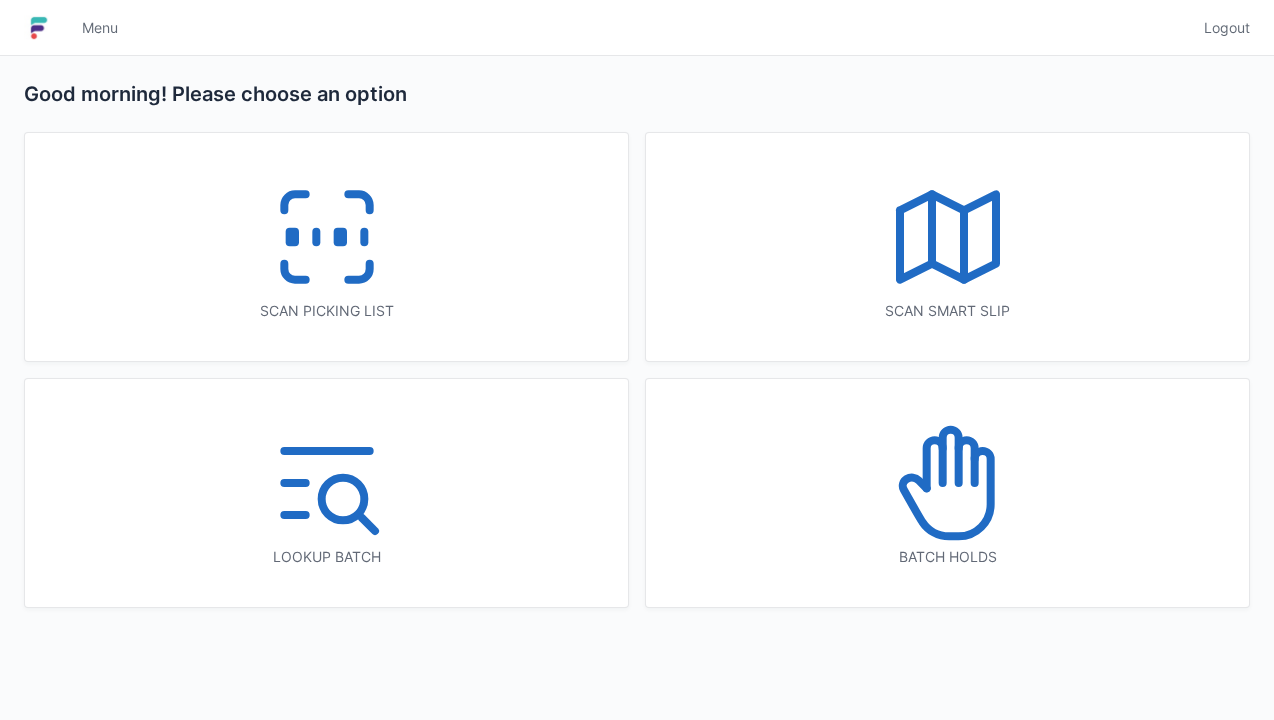 scroll, scrollTop: 0, scrollLeft: 0, axis: both 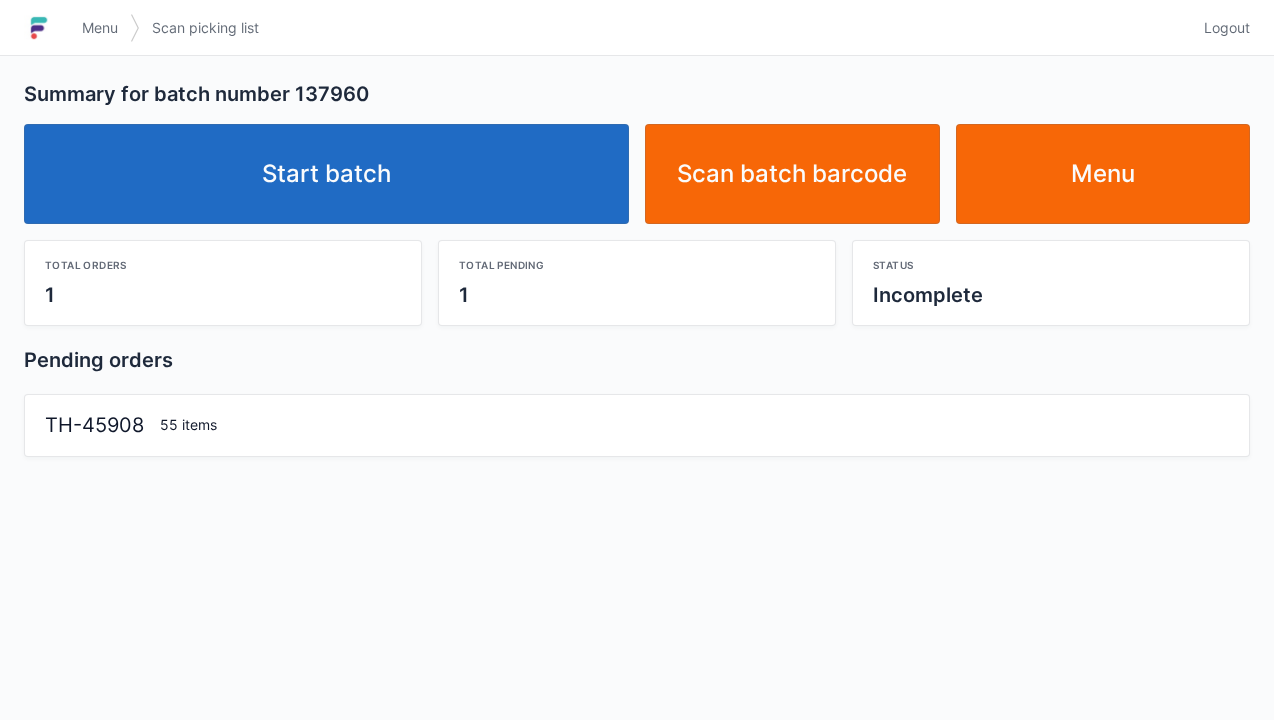 click on "Start batch" at bounding box center [326, 174] 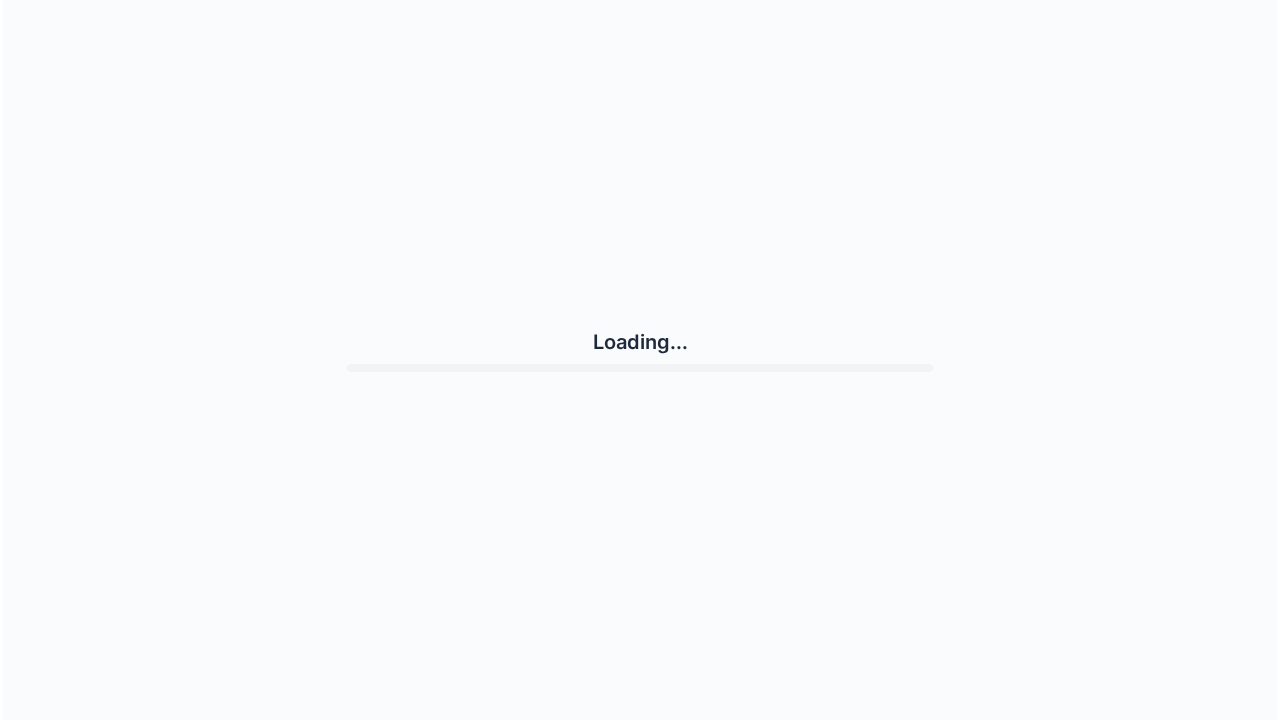 scroll, scrollTop: 0, scrollLeft: 0, axis: both 